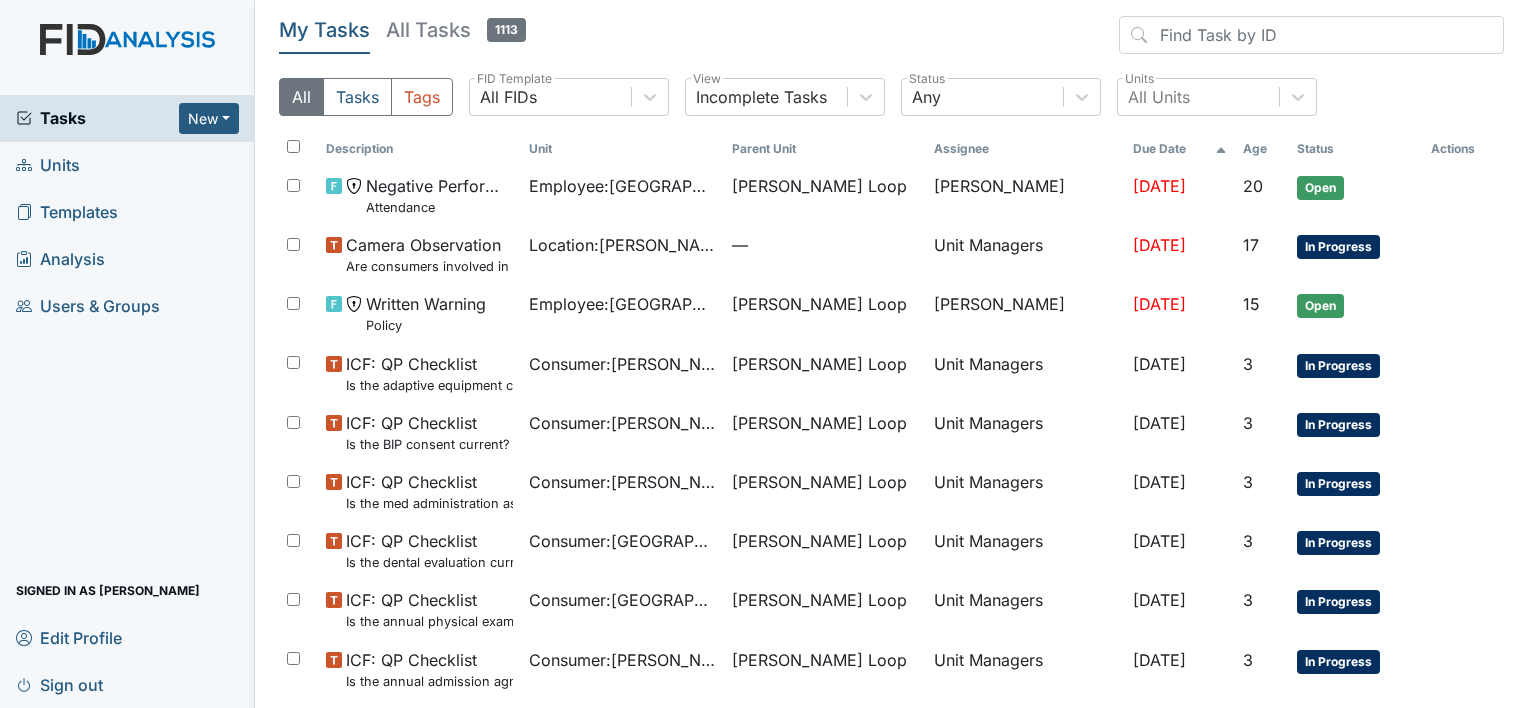scroll, scrollTop: 0, scrollLeft: 0, axis: both 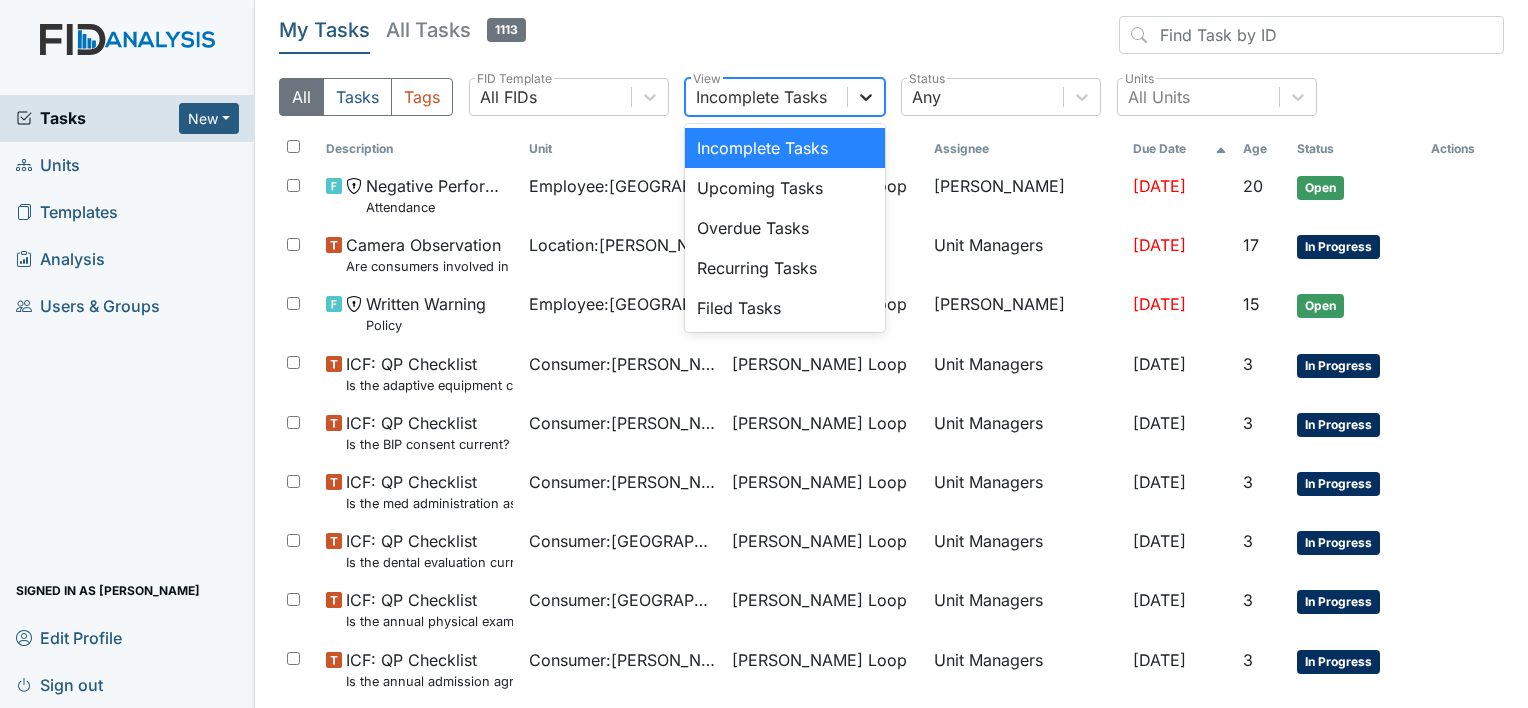 click 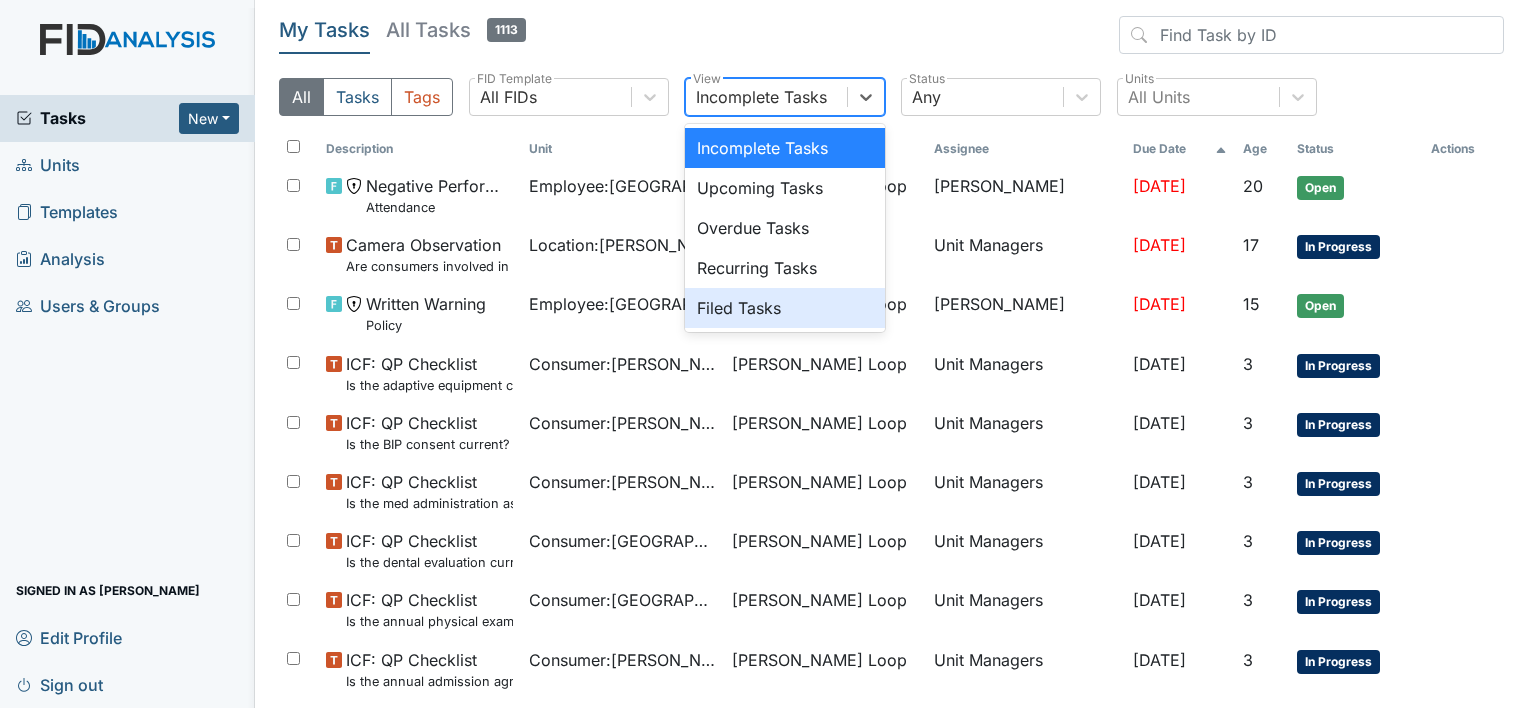 click on "Filed Tasks" at bounding box center [785, 308] 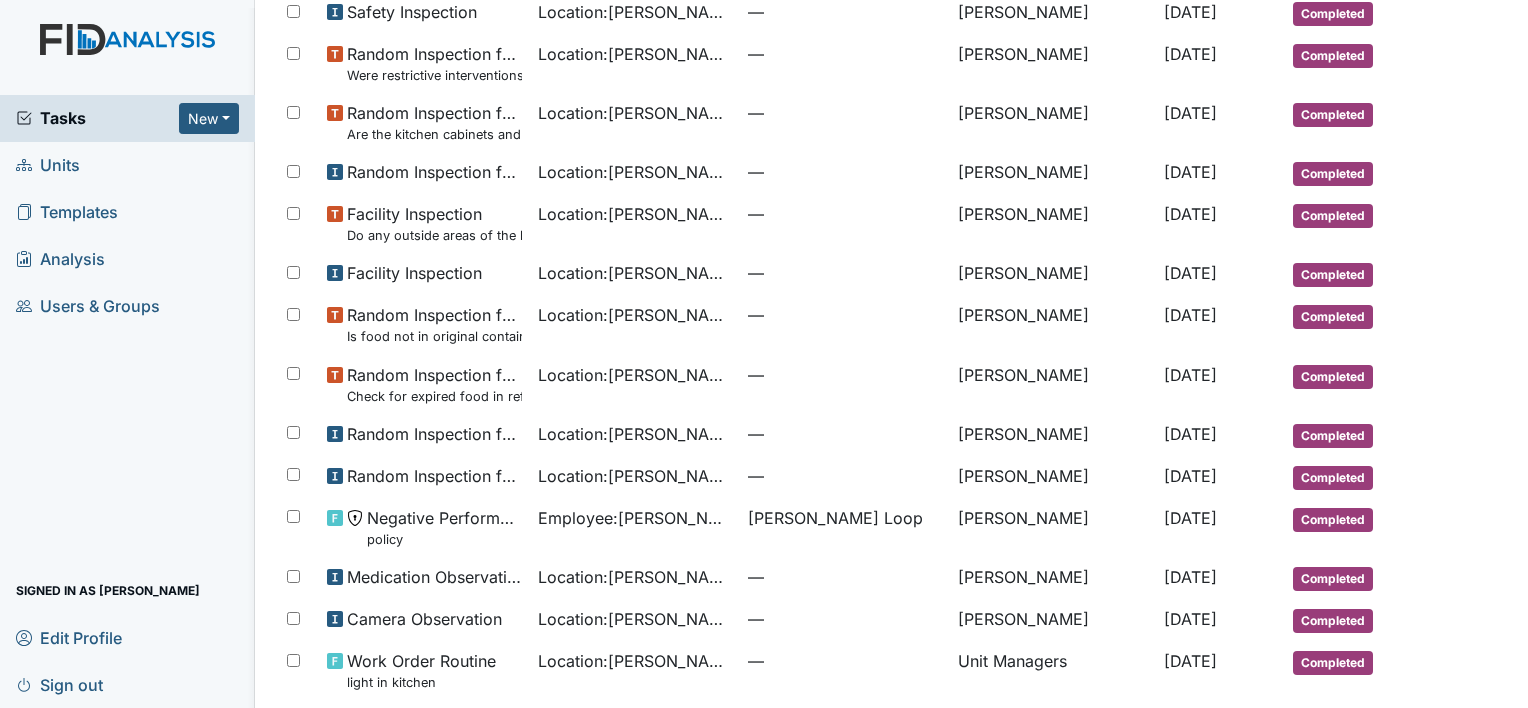 scroll, scrollTop: 500, scrollLeft: 0, axis: vertical 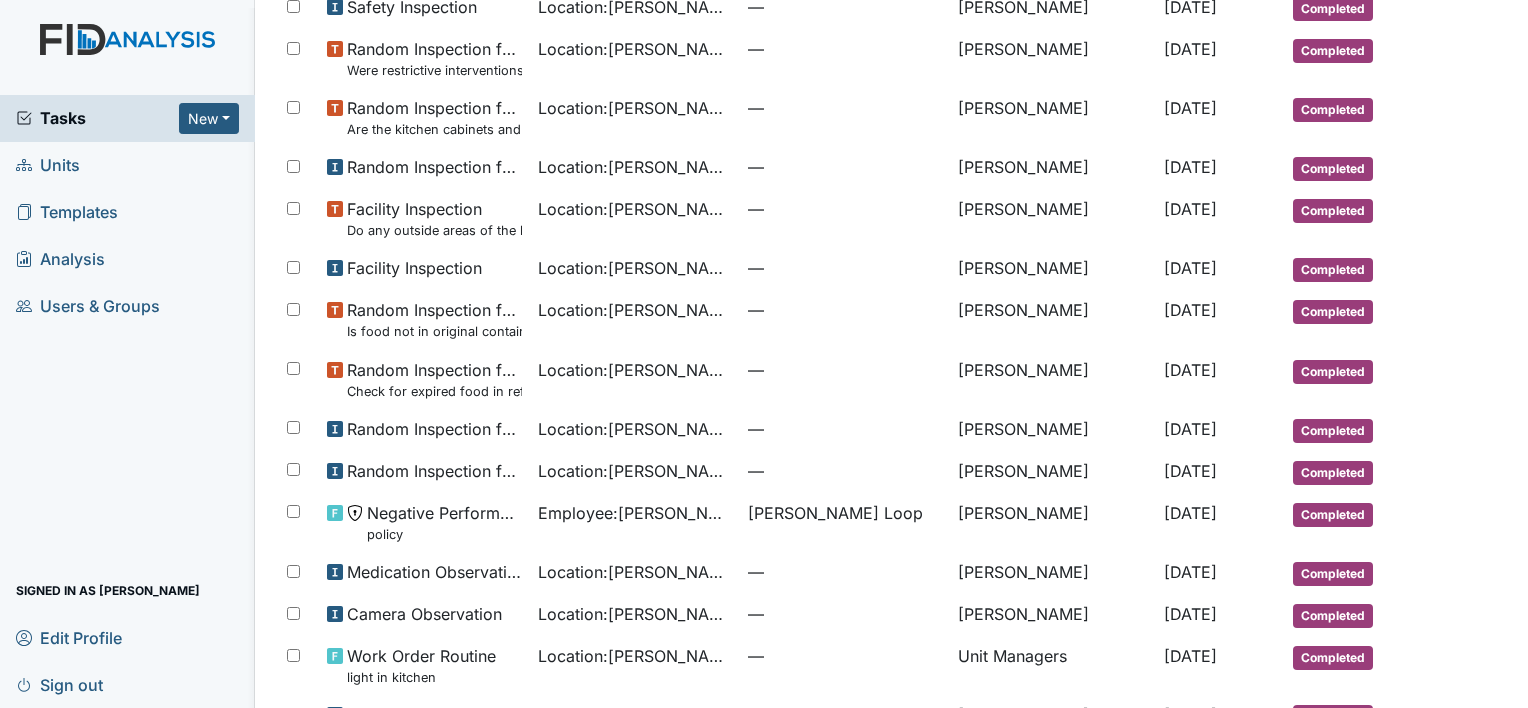 click on "Tasks" at bounding box center [97, 118] 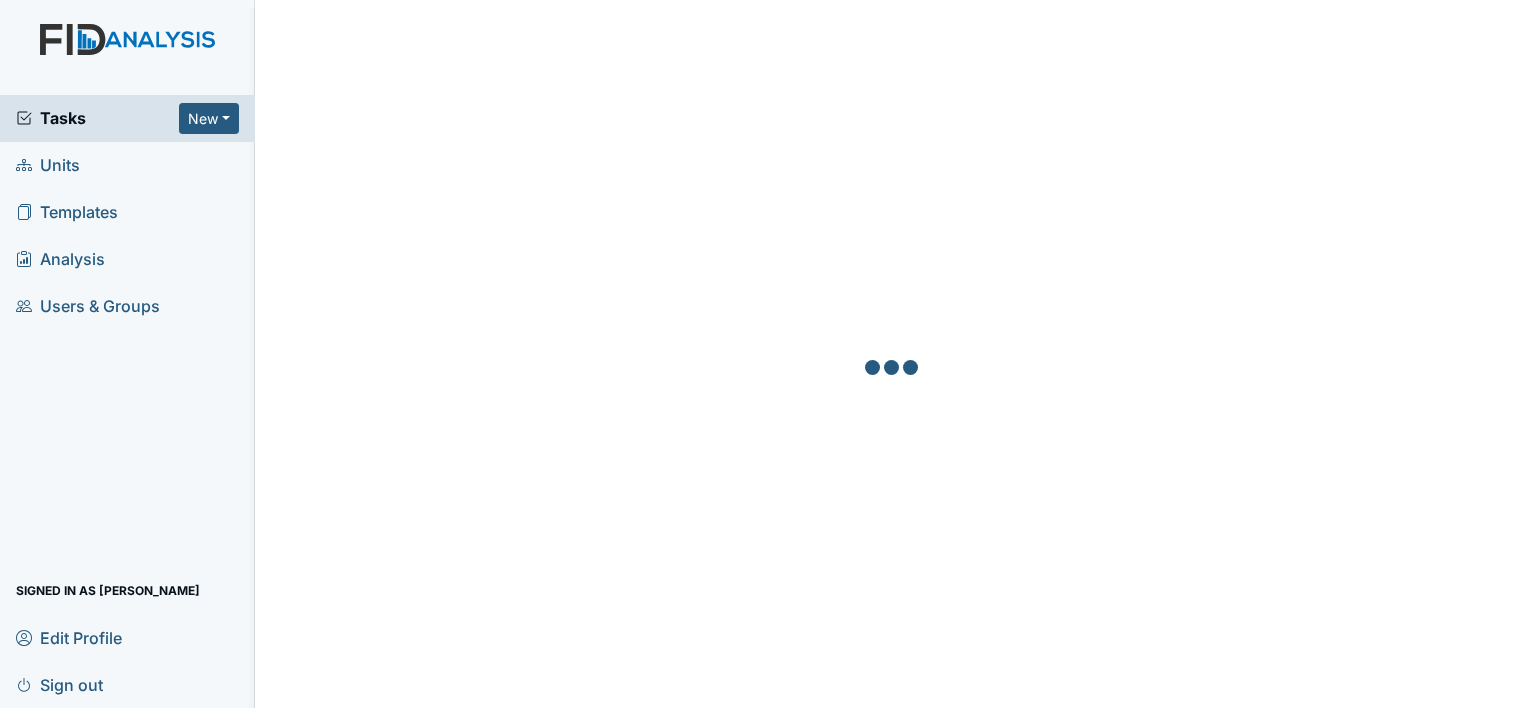 scroll, scrollTop: 0, scrollLeft: 0, axis: both 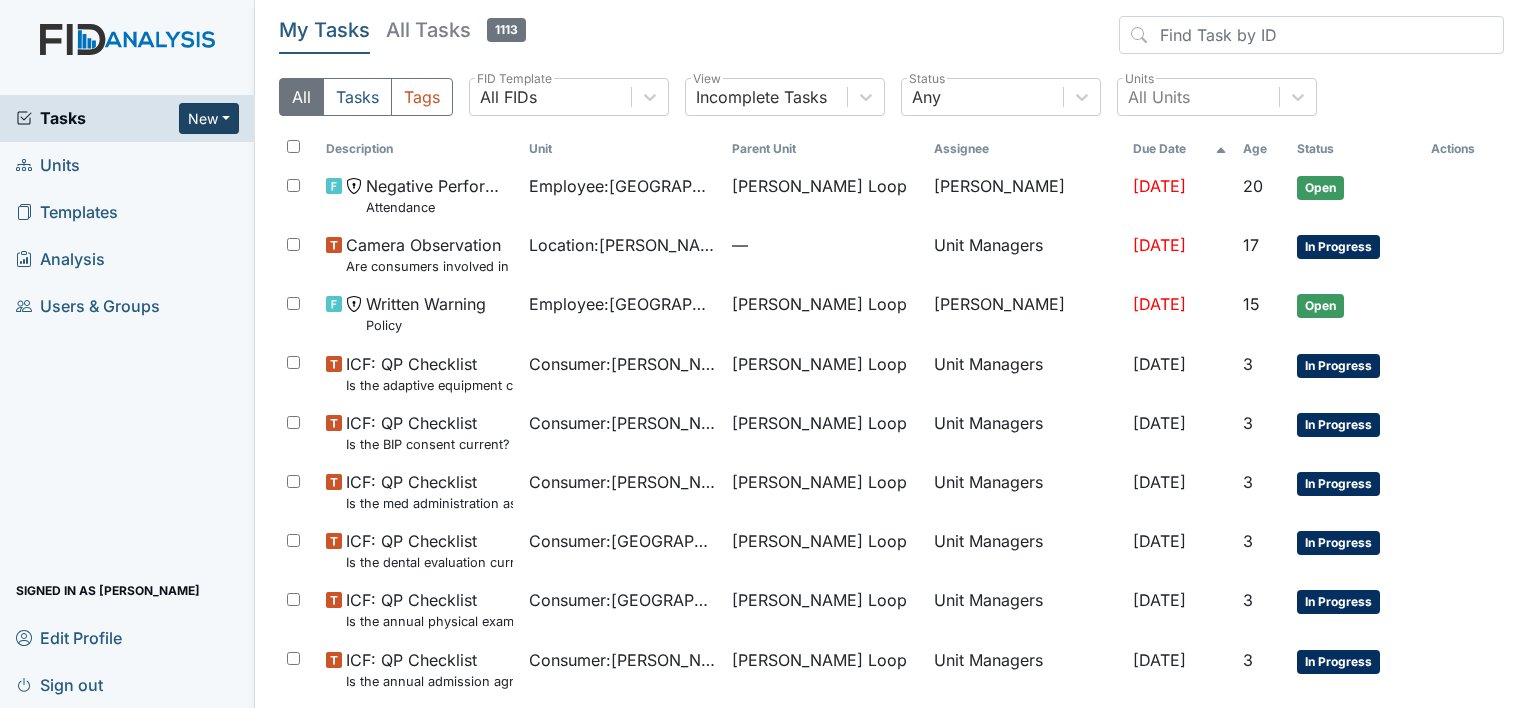 click on "New" at bounding box center [209, 118] 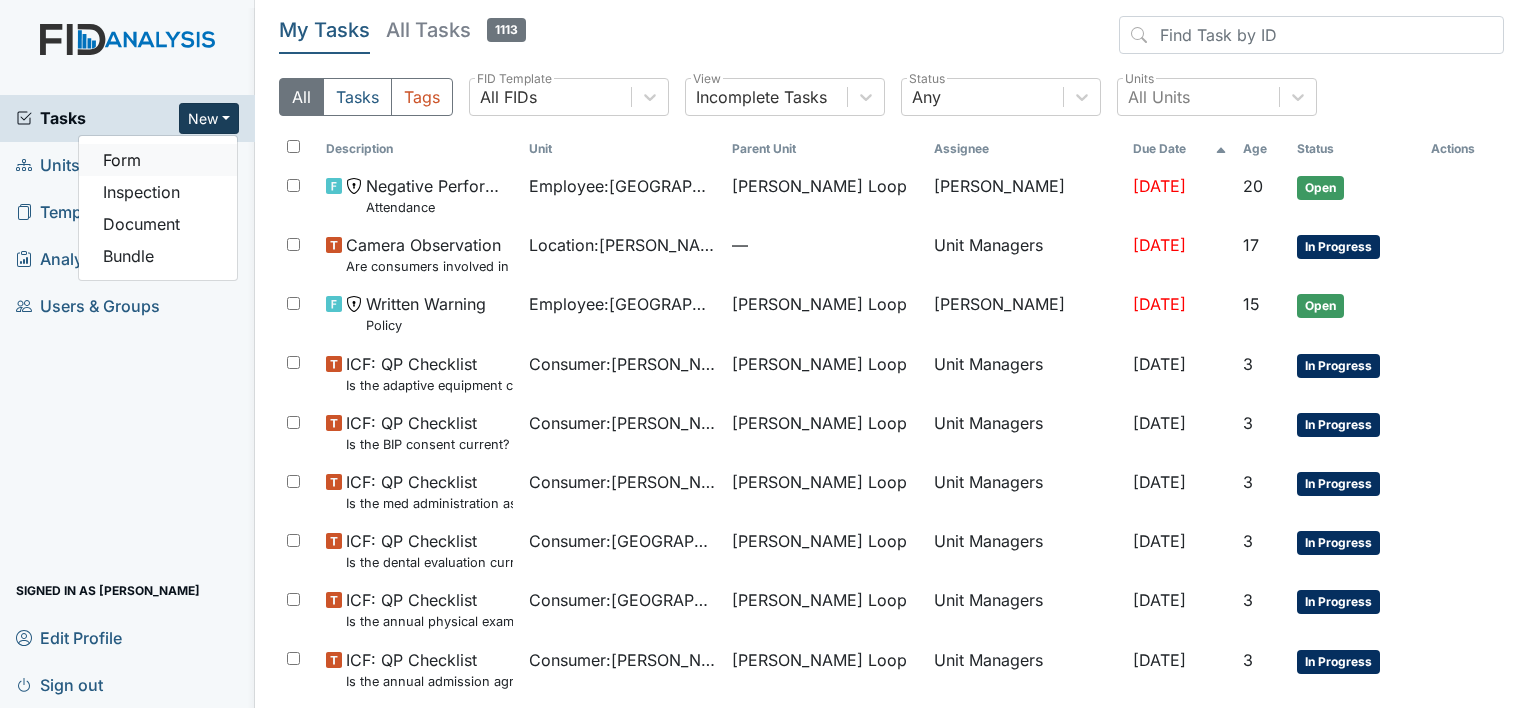click on "Form" at bounding box center [158, 160] 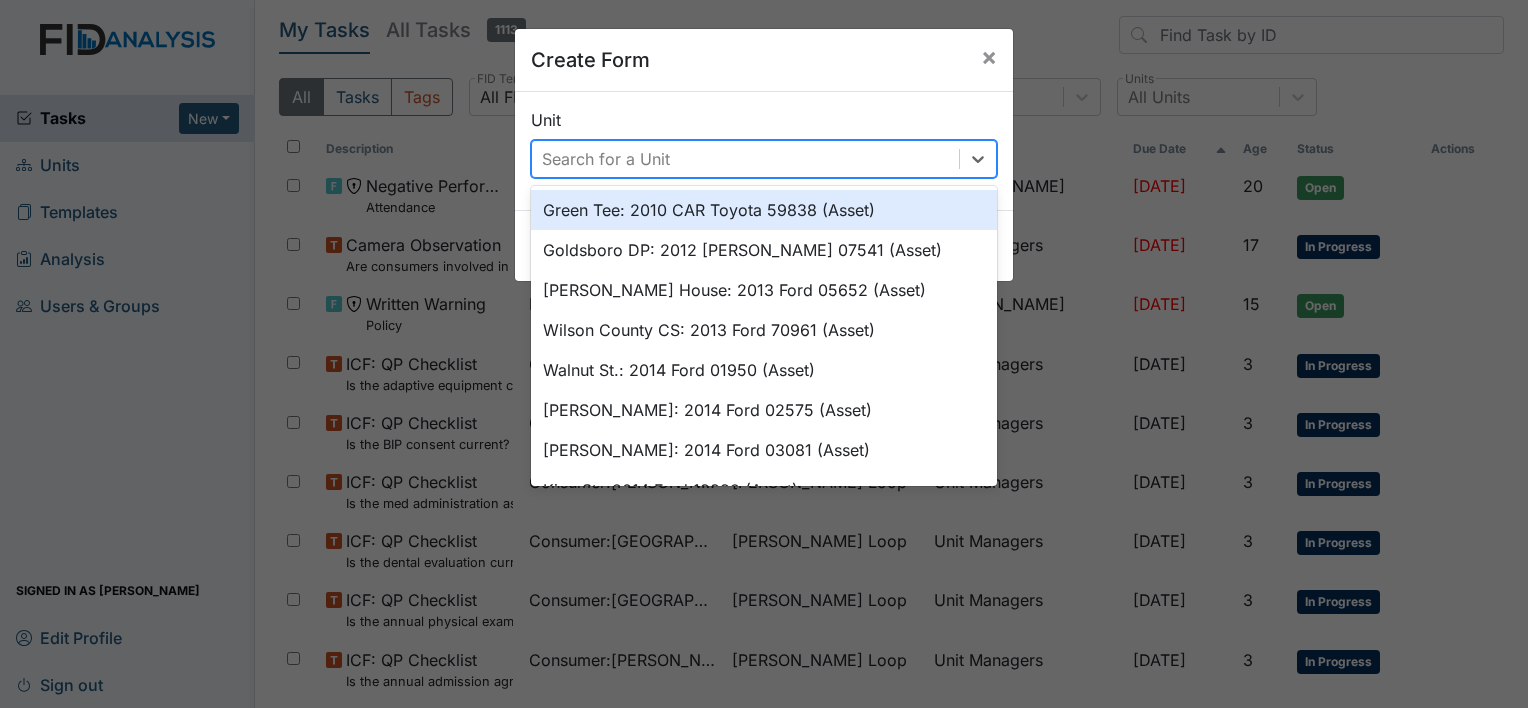 click on "Search for a Unit" at bounding box center (606, 159) 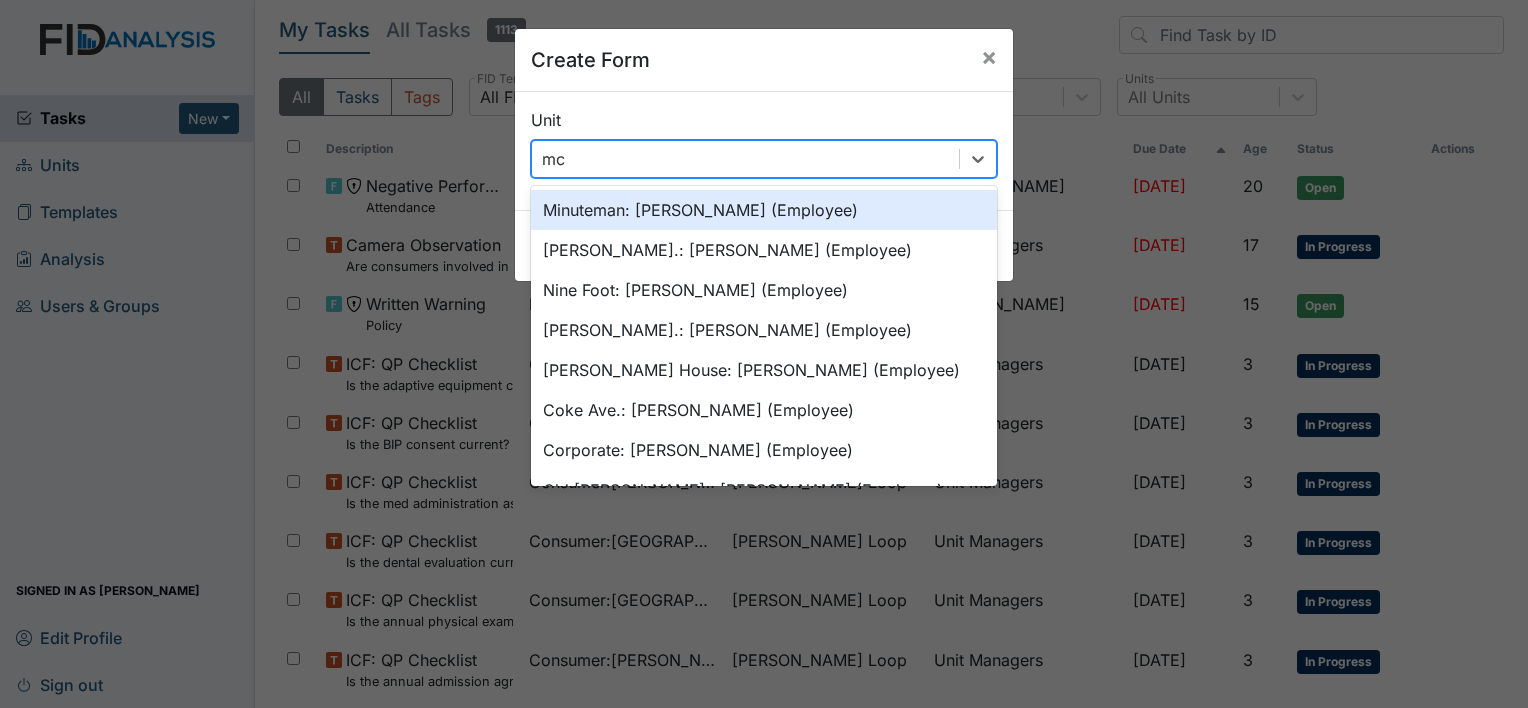 type on "mck" 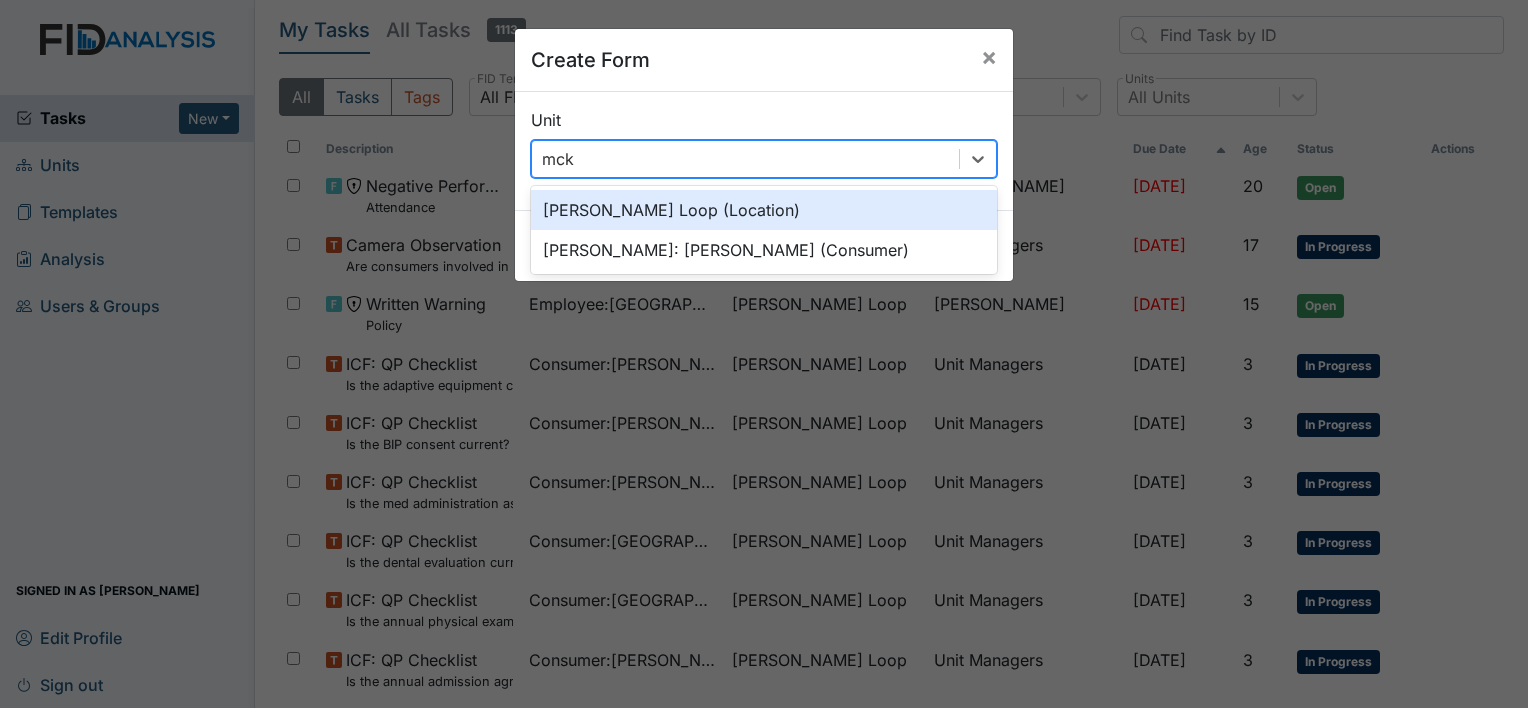 type 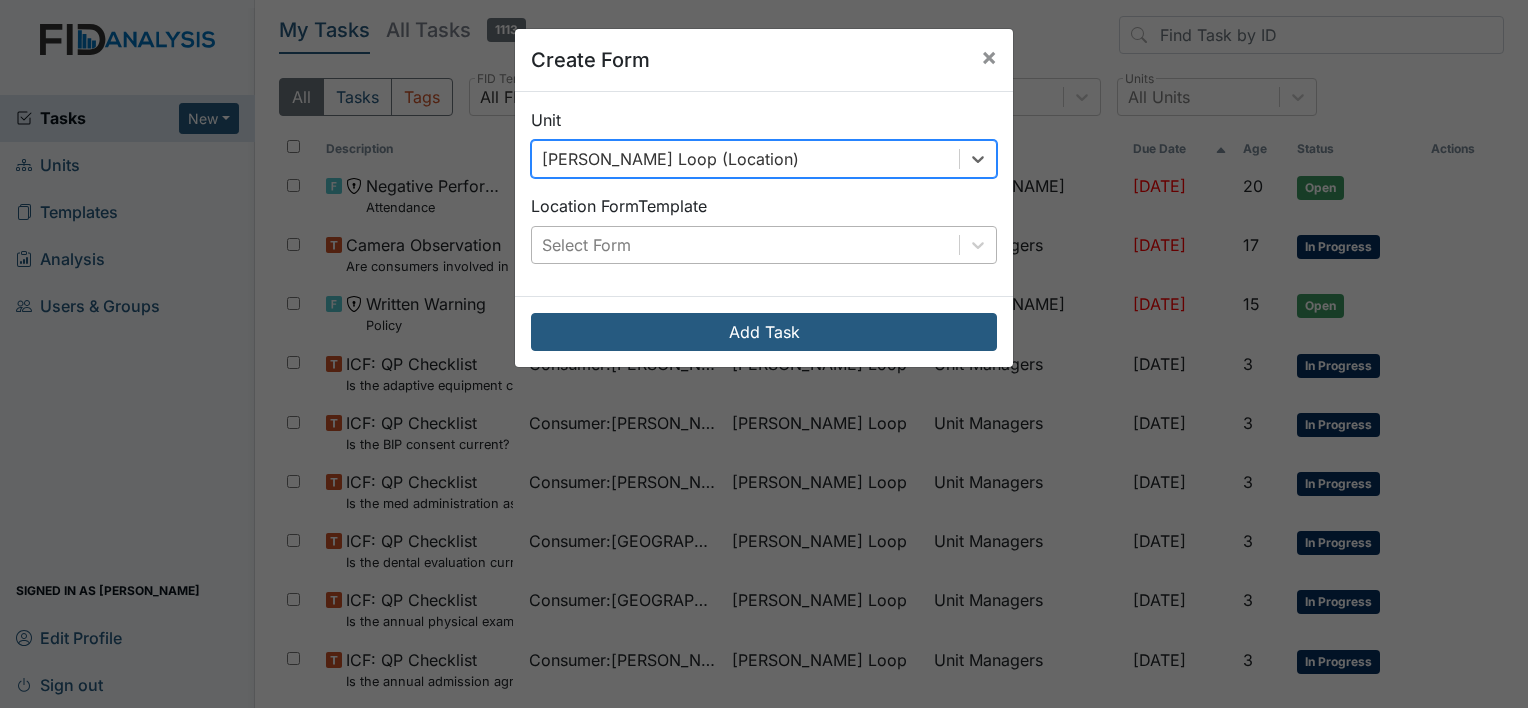 click on "Select Form" at bounding box center (586, 245) 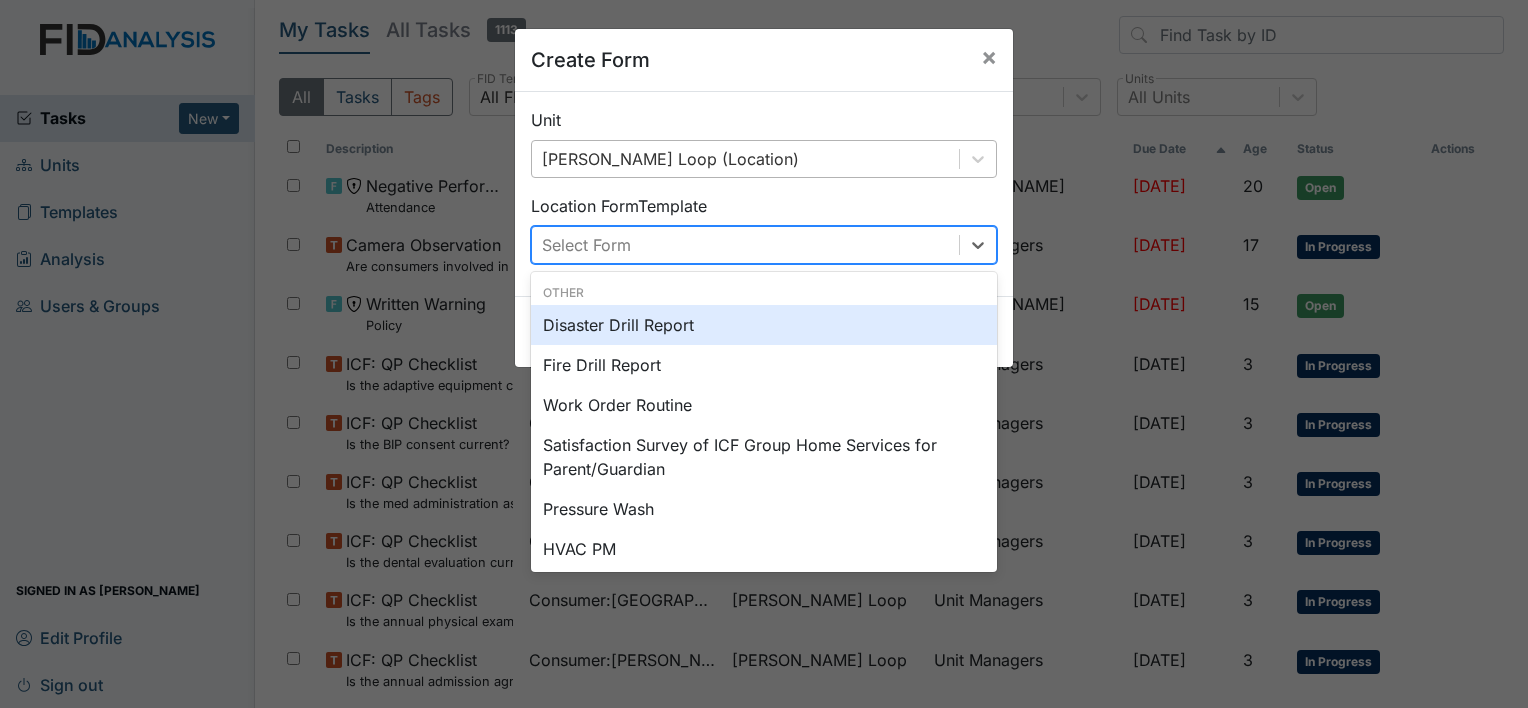 click on "Disaster Drill Report" at bounding box center [764, 325] 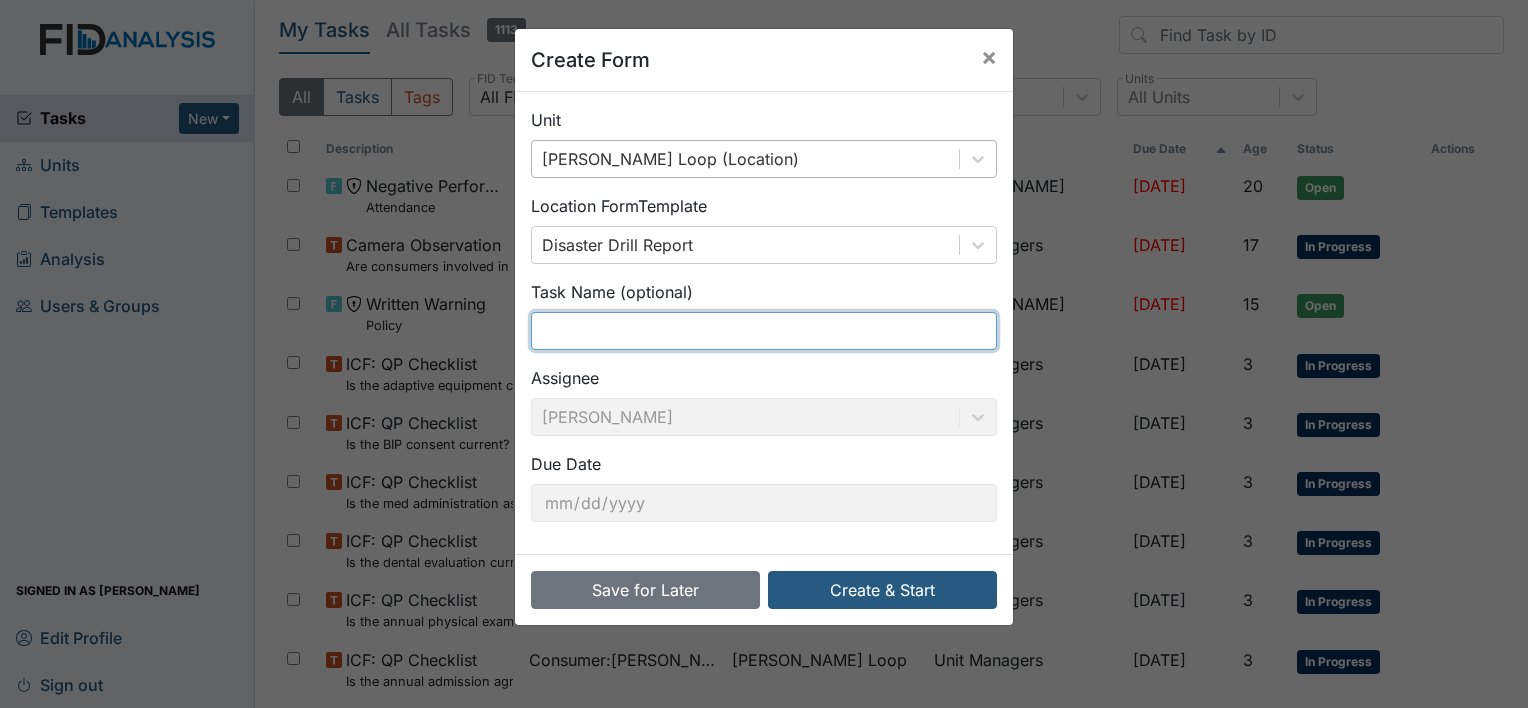 click at bounding box center [764, 331] 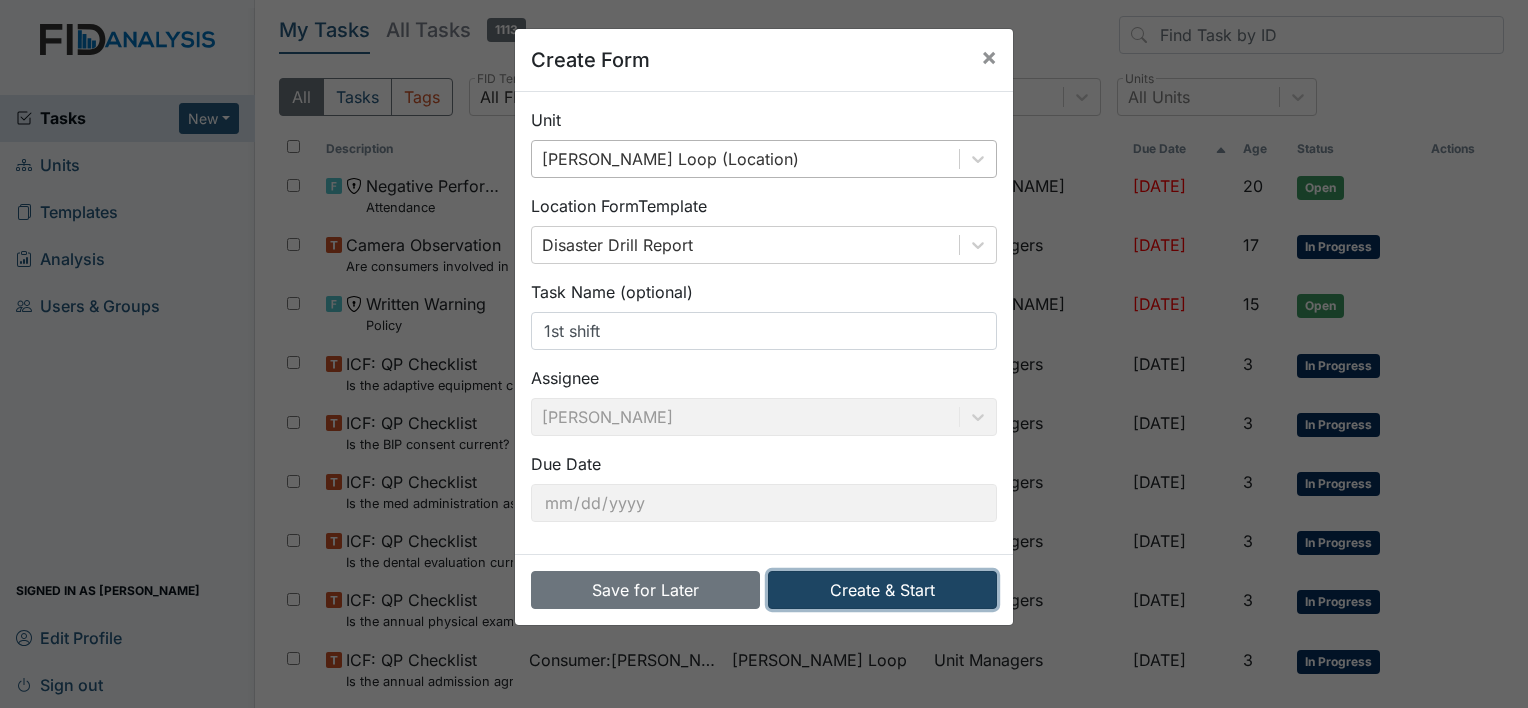 click on "Create & Start" at bounding box center (882, 590) 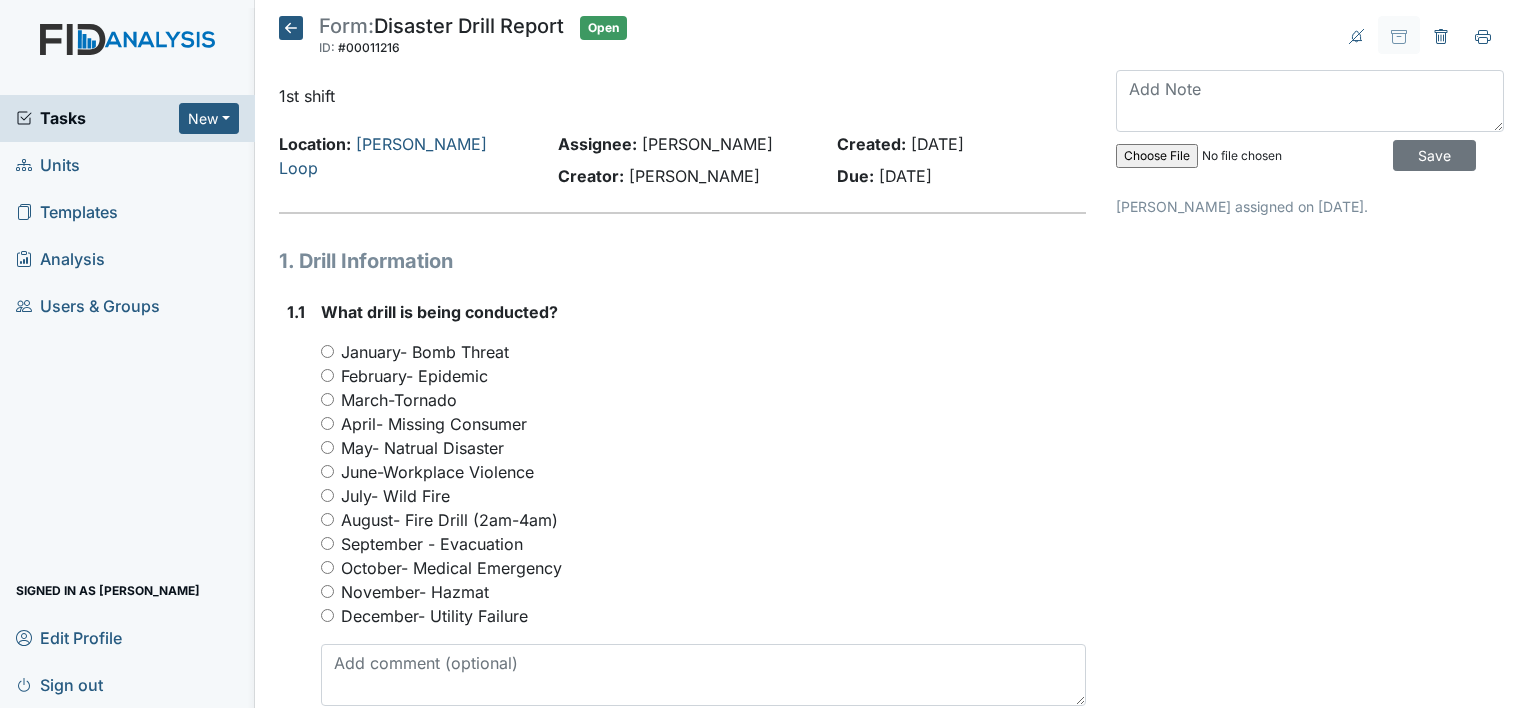 scroll, scrollTop: 0, scrollLeft: 0, axis: both 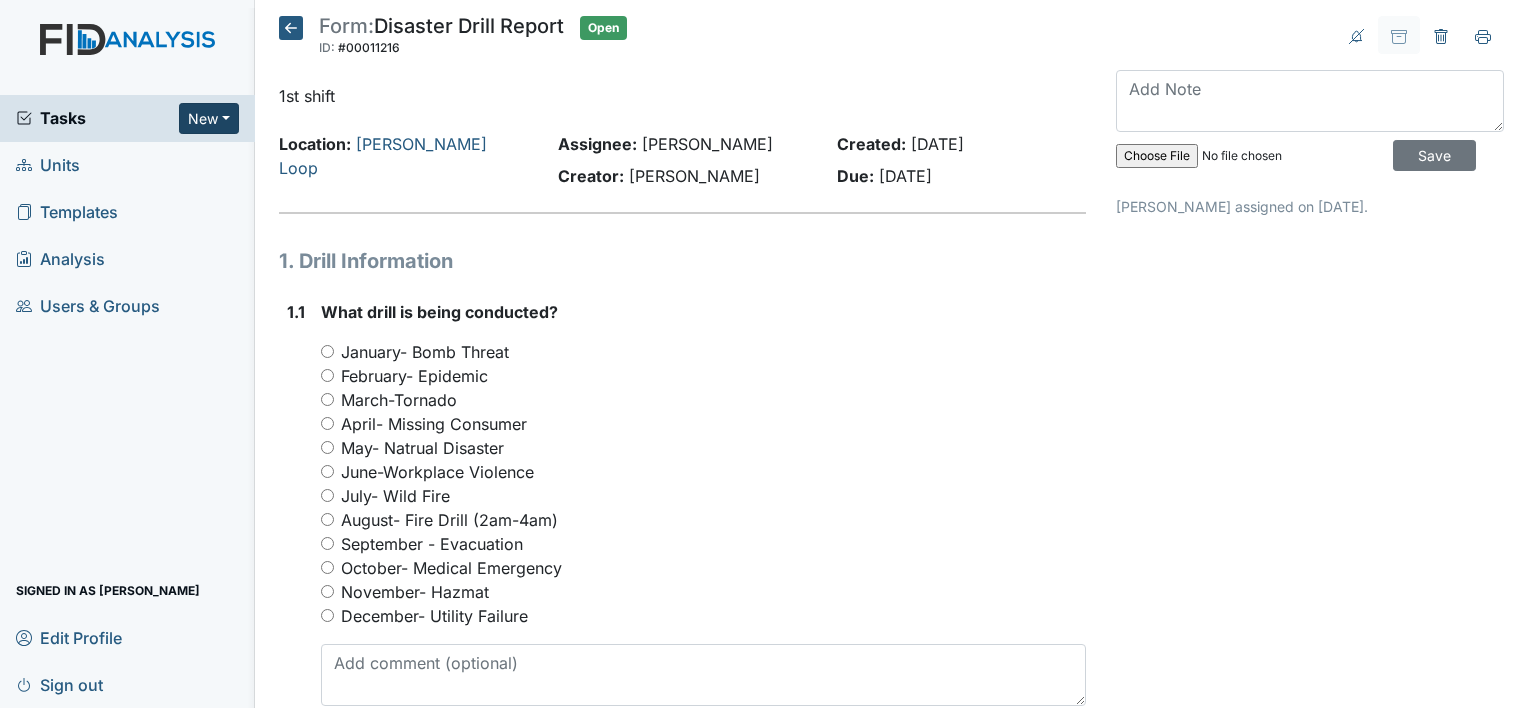 click on "New" at bounding box center (209, 118) 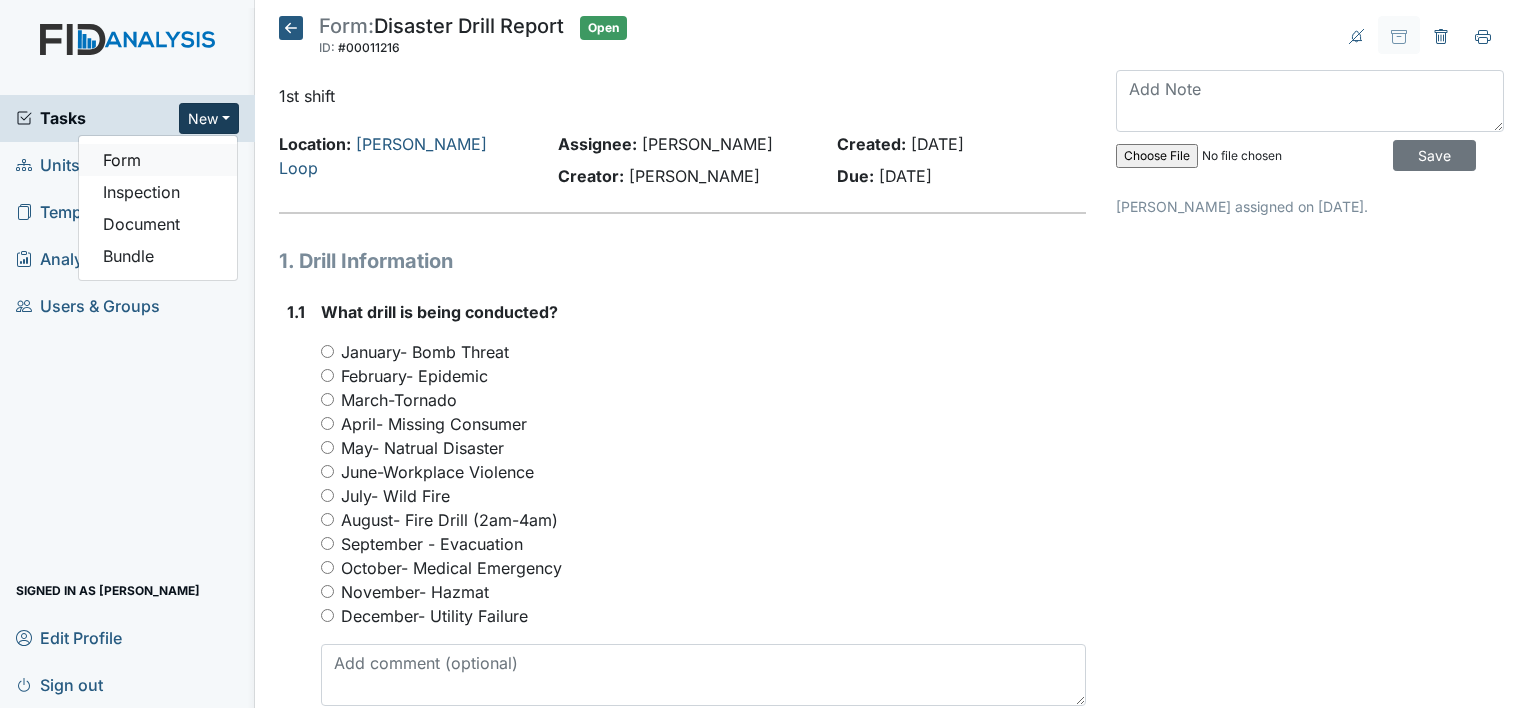 click on "Form" at bounding box center (158, 160) 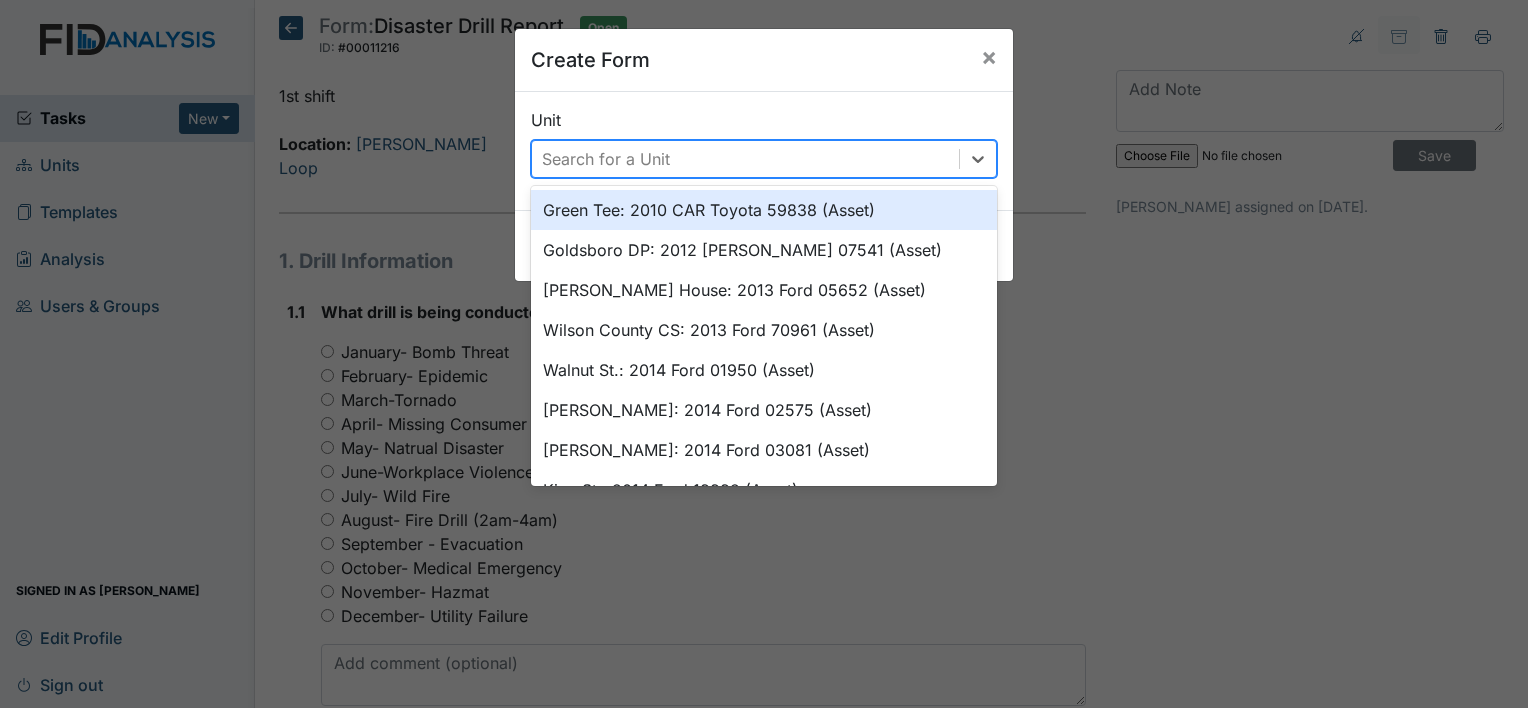 click on "Search for a Unit" at bounding box center (745, 159) 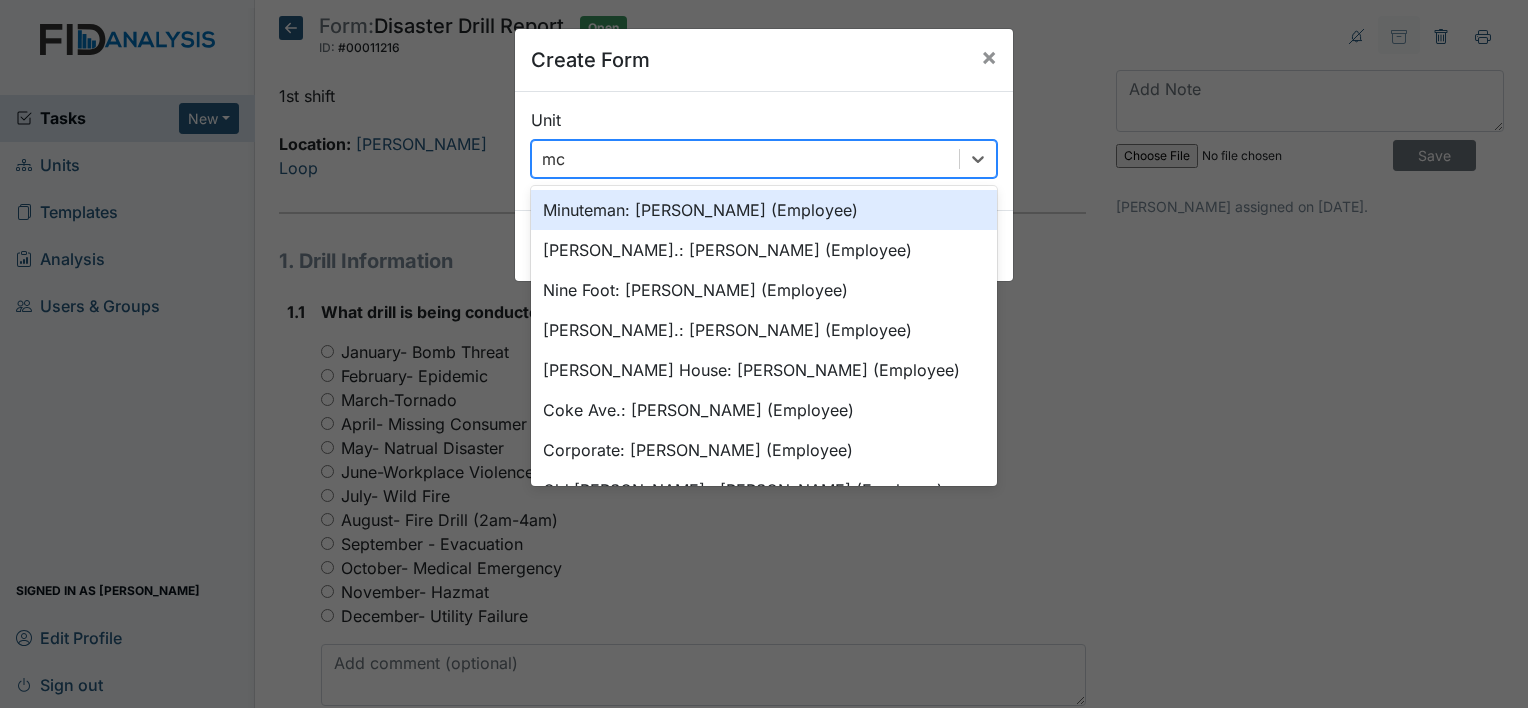 type on "mck" 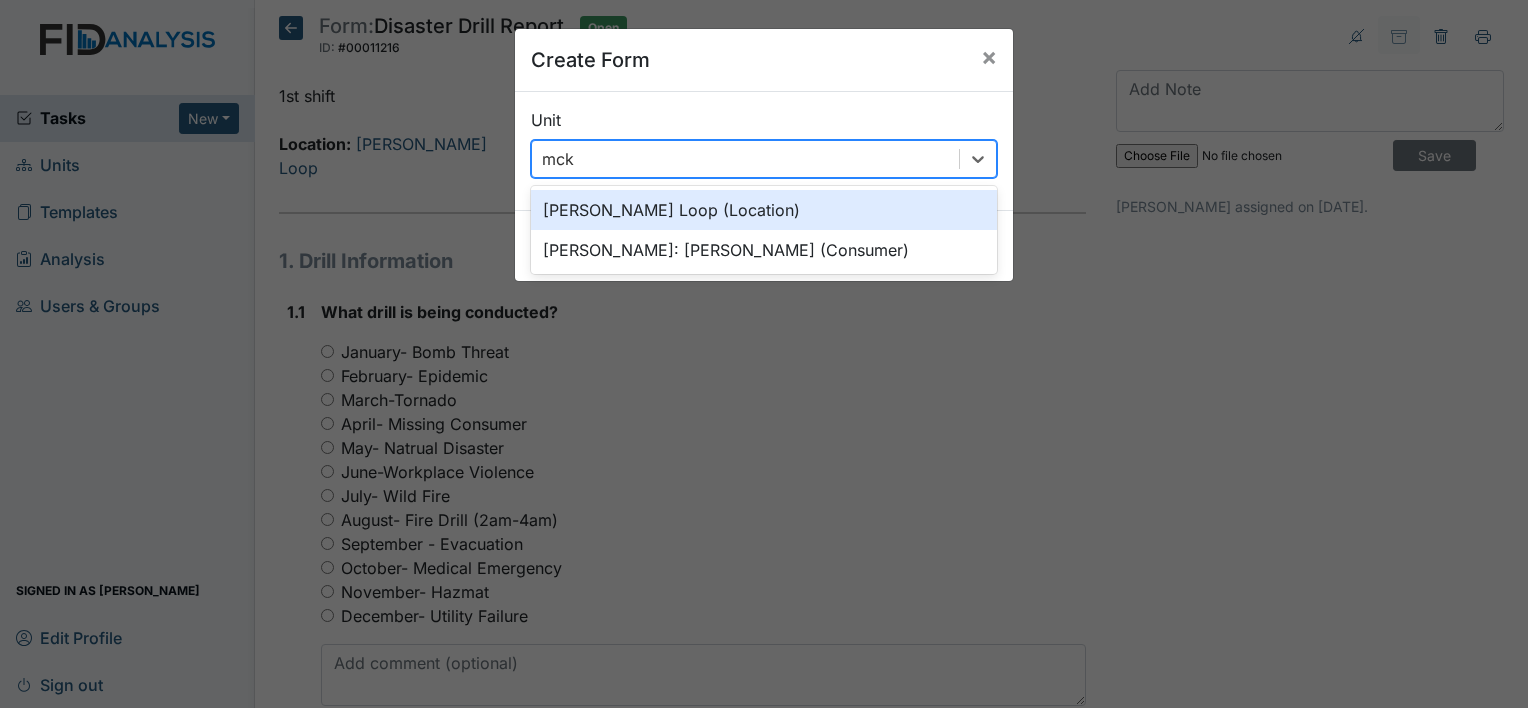 click on "[PERSON_NAME] Loop (Location)" at bounding box center (764, 210) 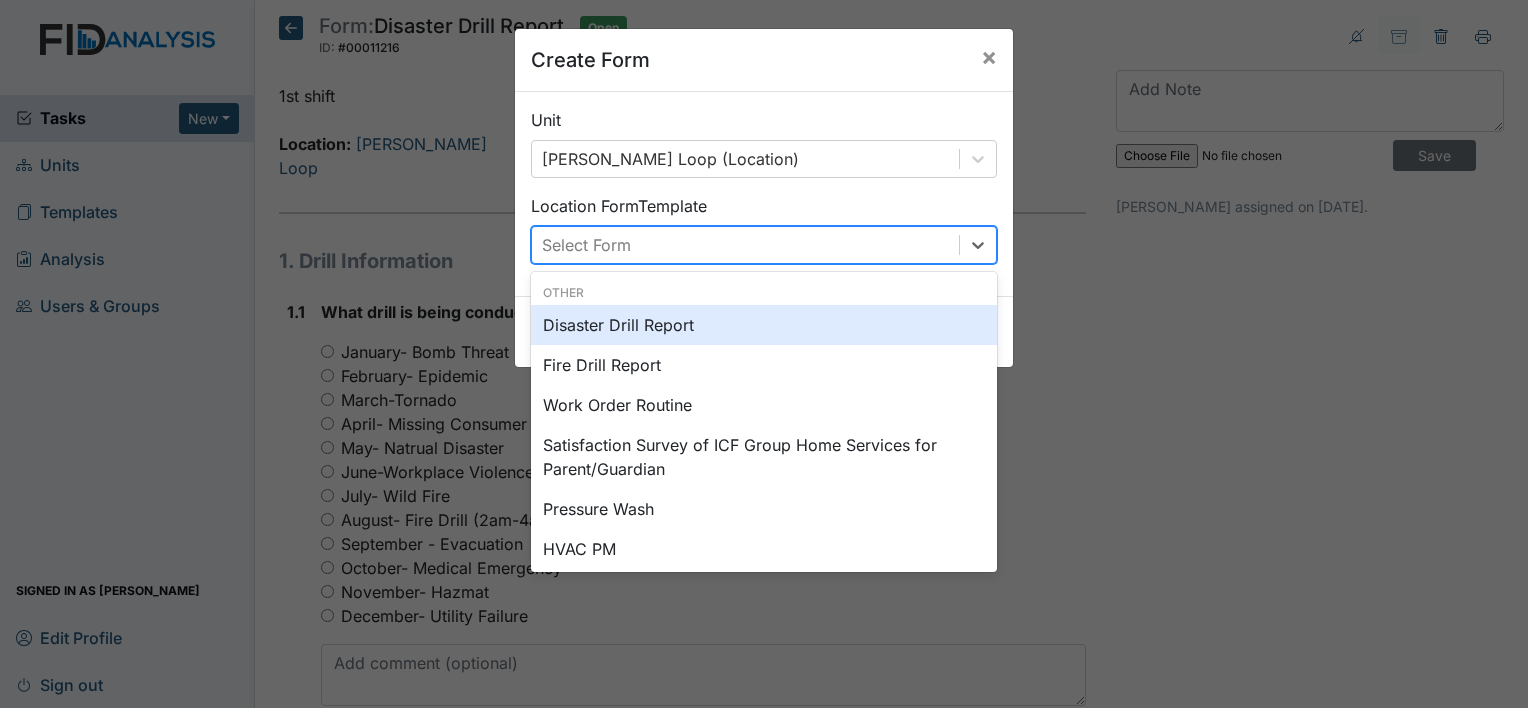 click on "Select Form" at bounding box center [586, 245] 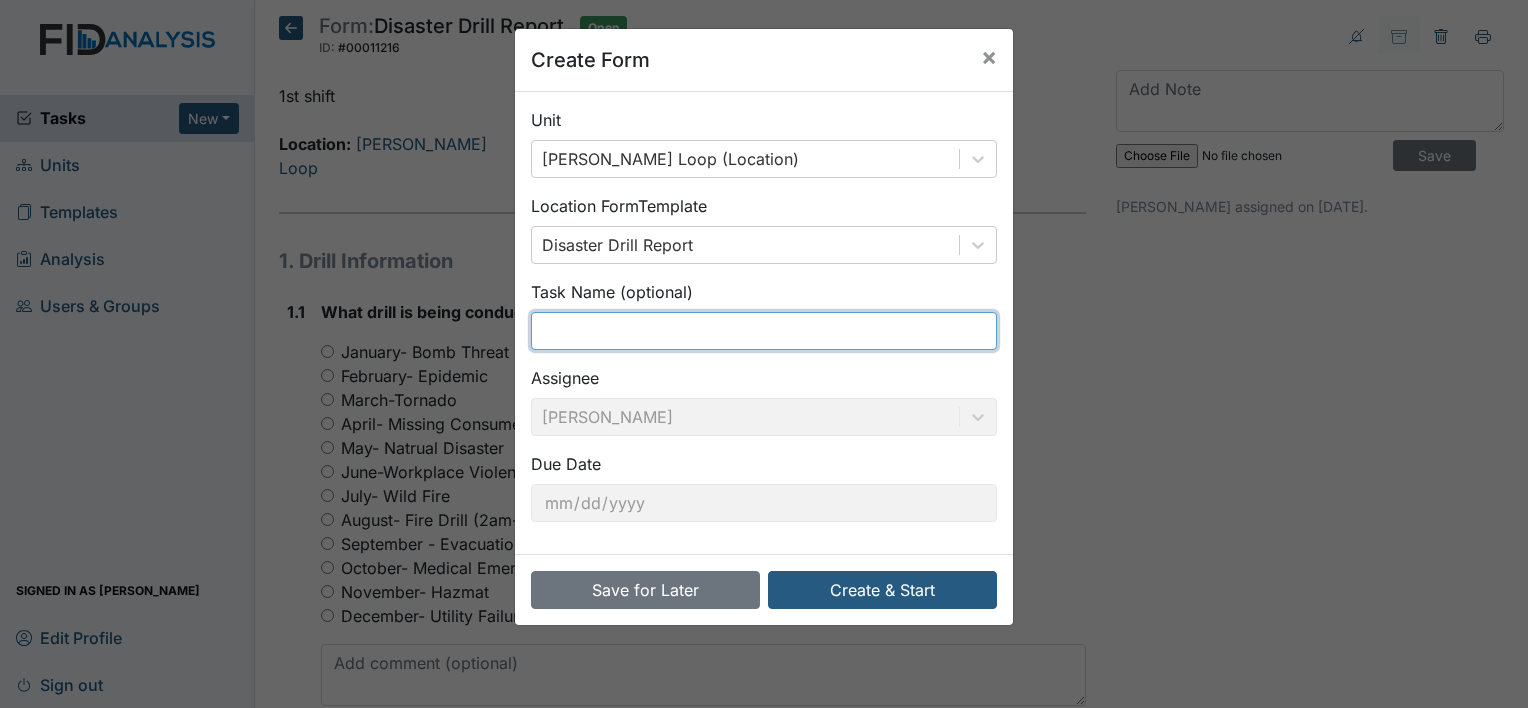 click at bounding box center [764, 331] 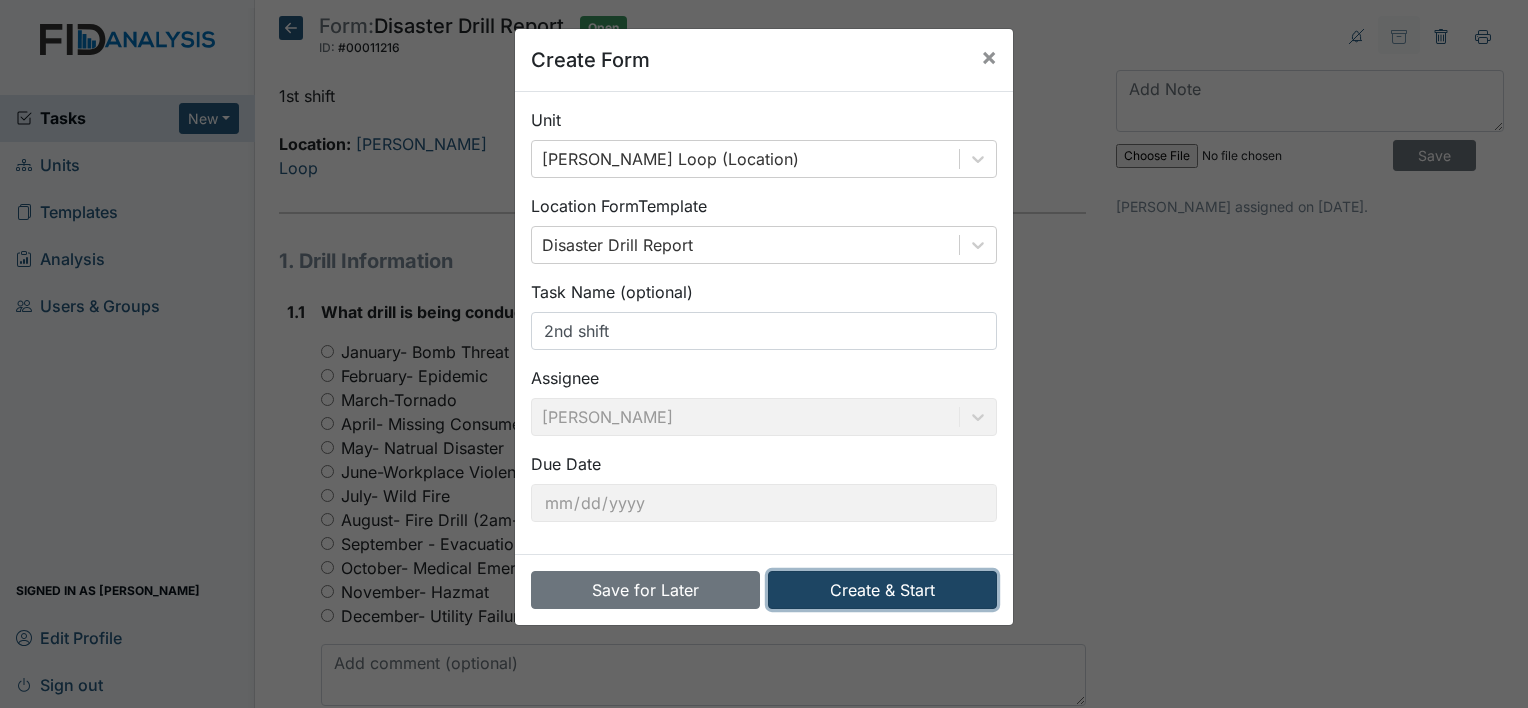 click on "Create & Start" at bounding box center [882, 590] 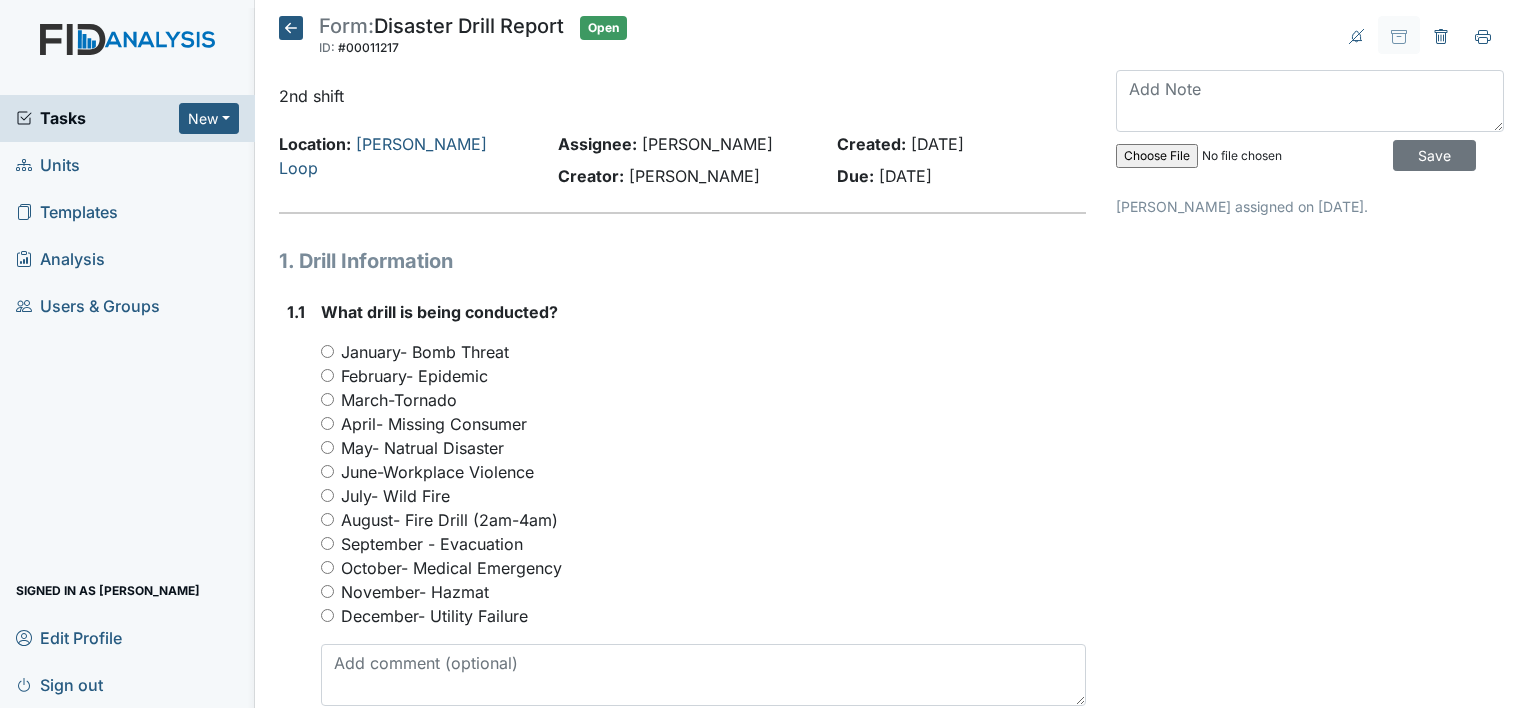 scroll, scrollTop: 0, scrollLeft: 0, axis: both 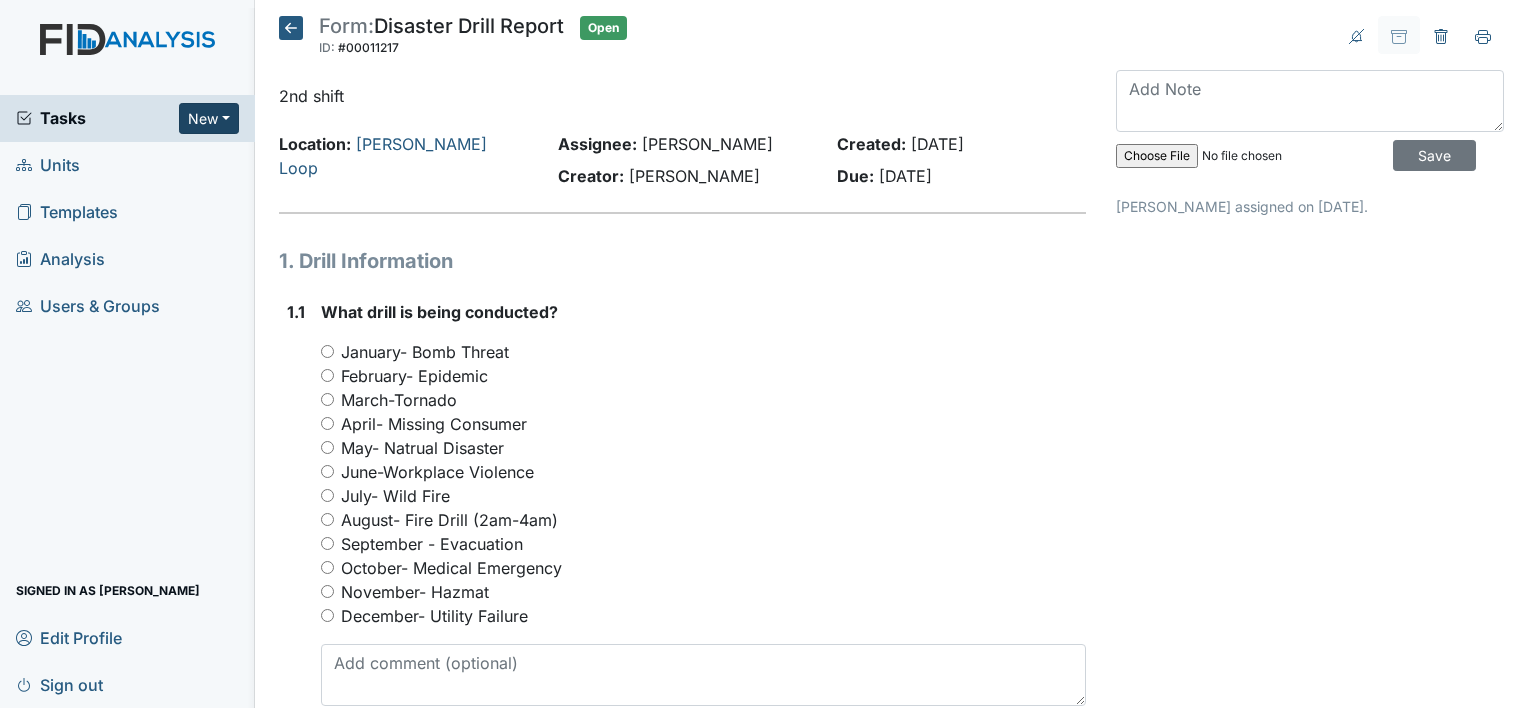 click on "New" at bounding box center [209, 118] 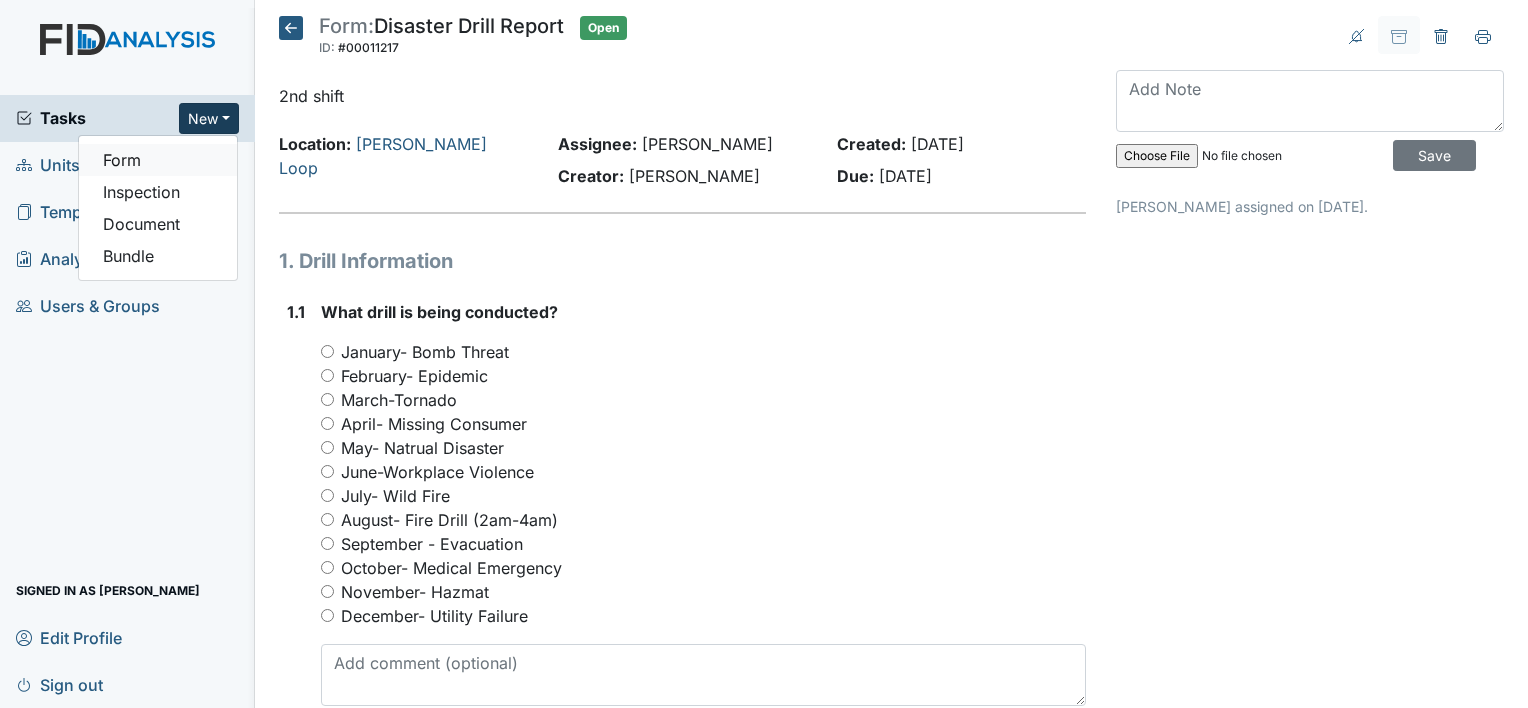 click on "Form" at bounding box center (158, 160) 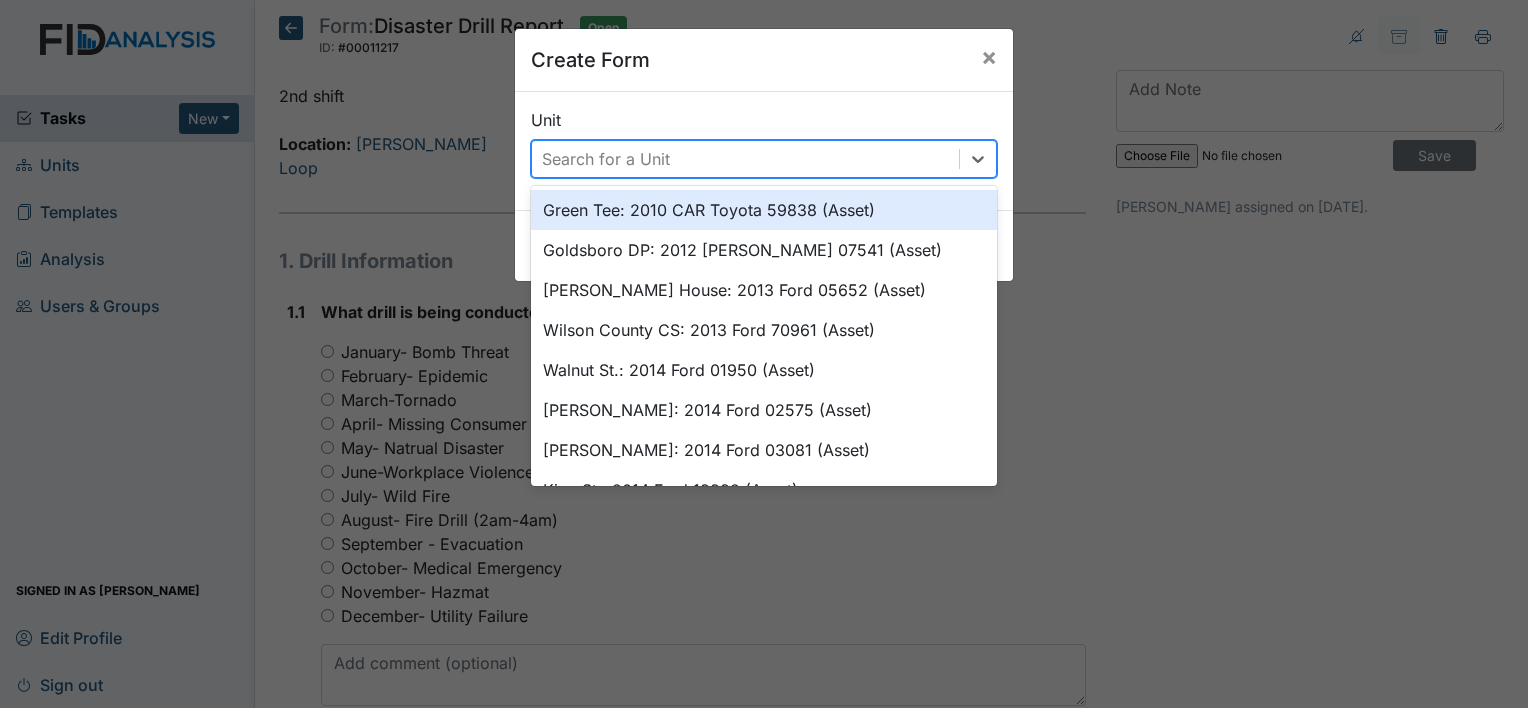 click on "Search for a Unit" at bounding box center [606, 159] 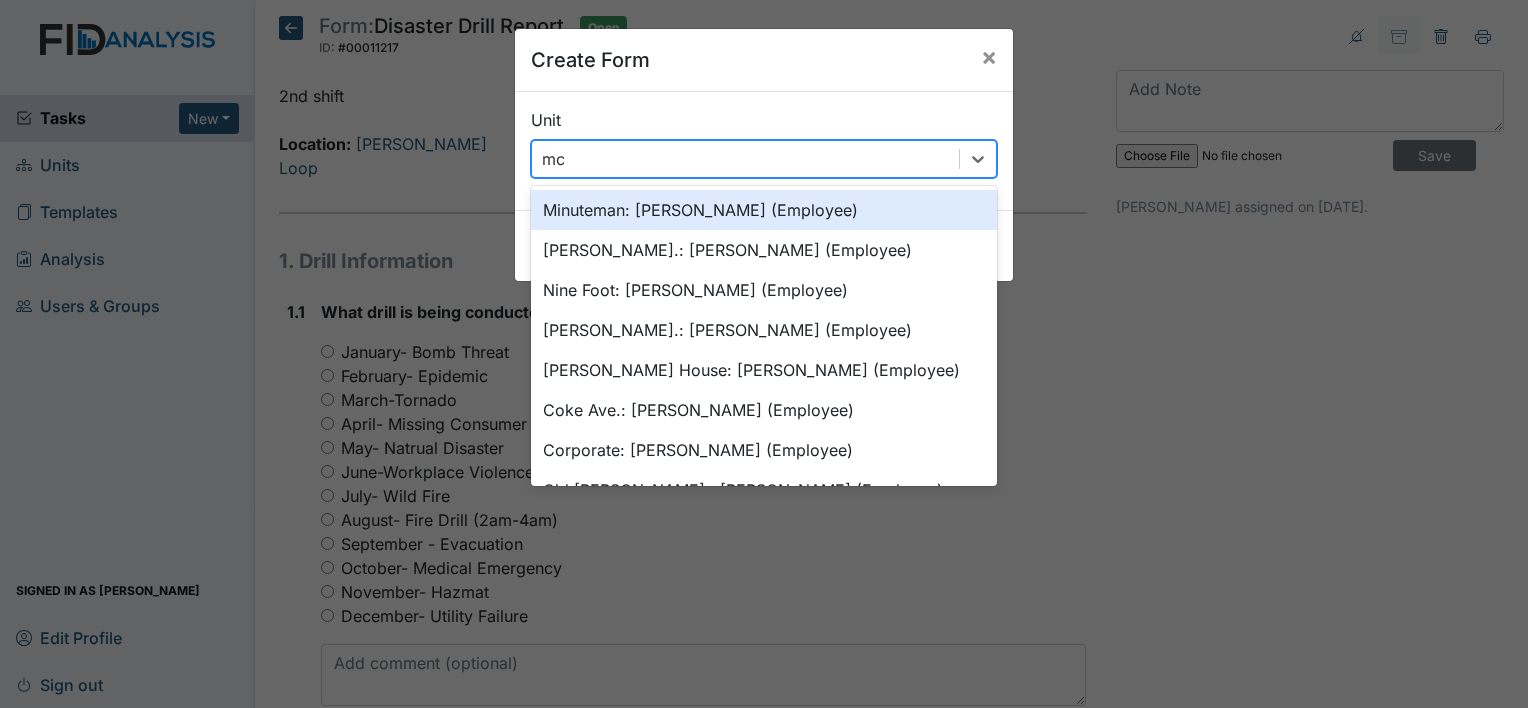 type on "mck" 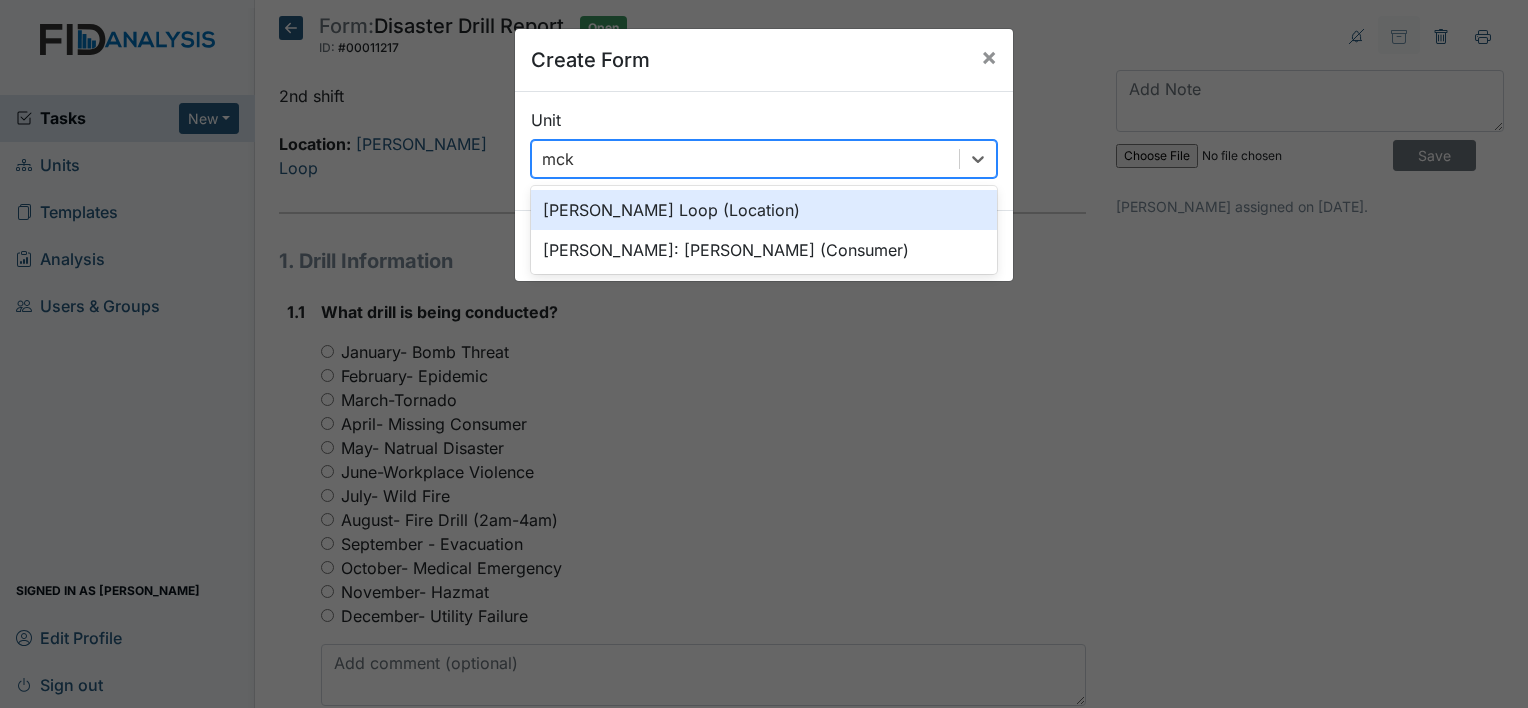 click on "[PERSON_NAME] Loop (Location)" at bounding box center [764, 210] 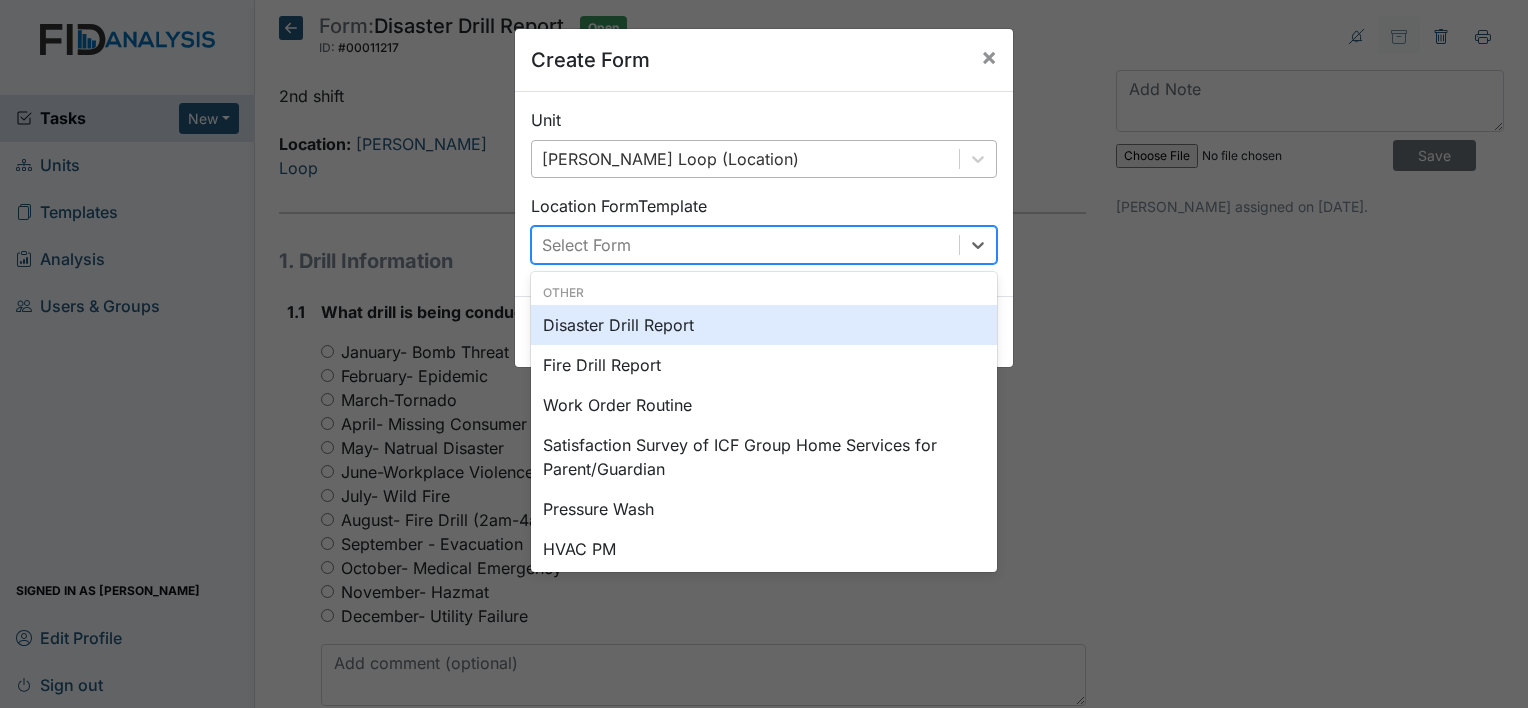 click on "Select Form" at bounding box center (586, 245) 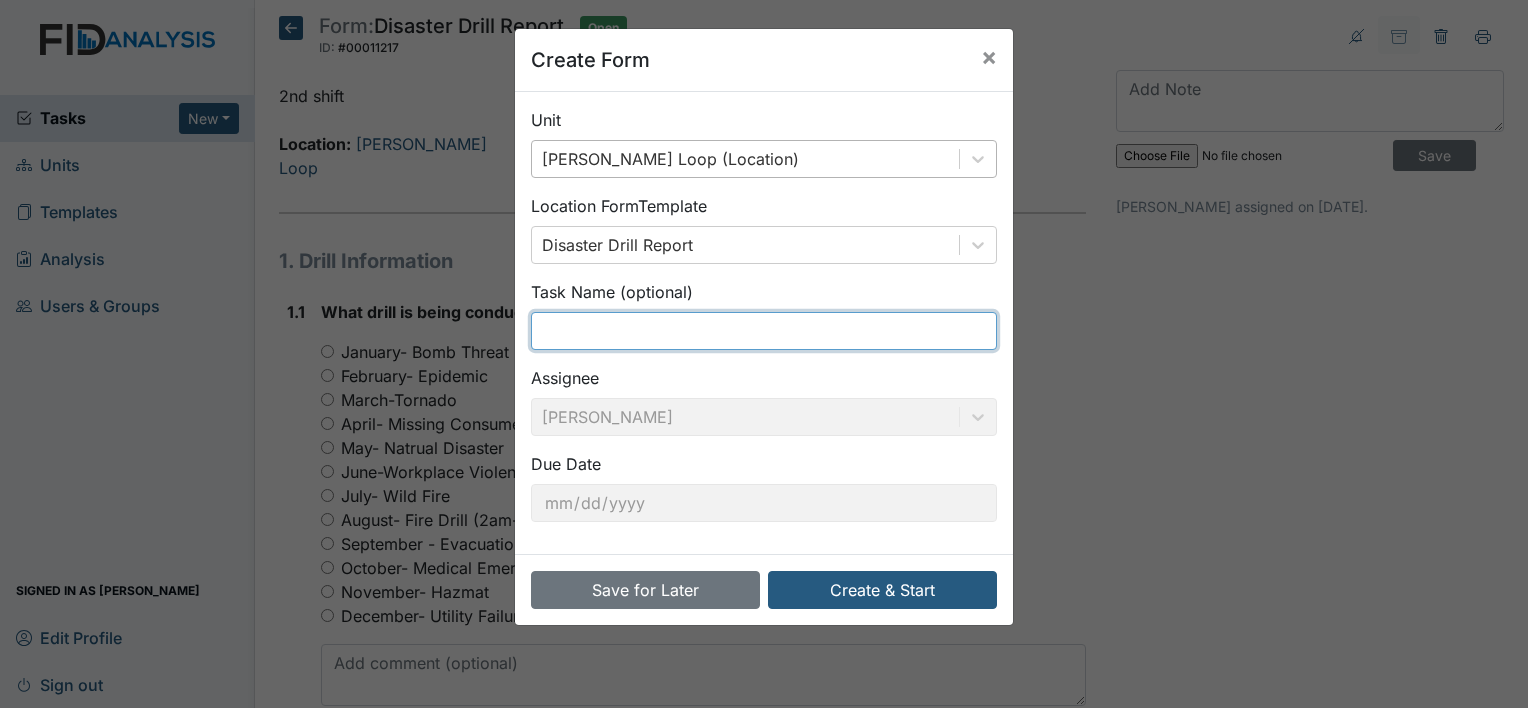click at bounding box center (764, 331) 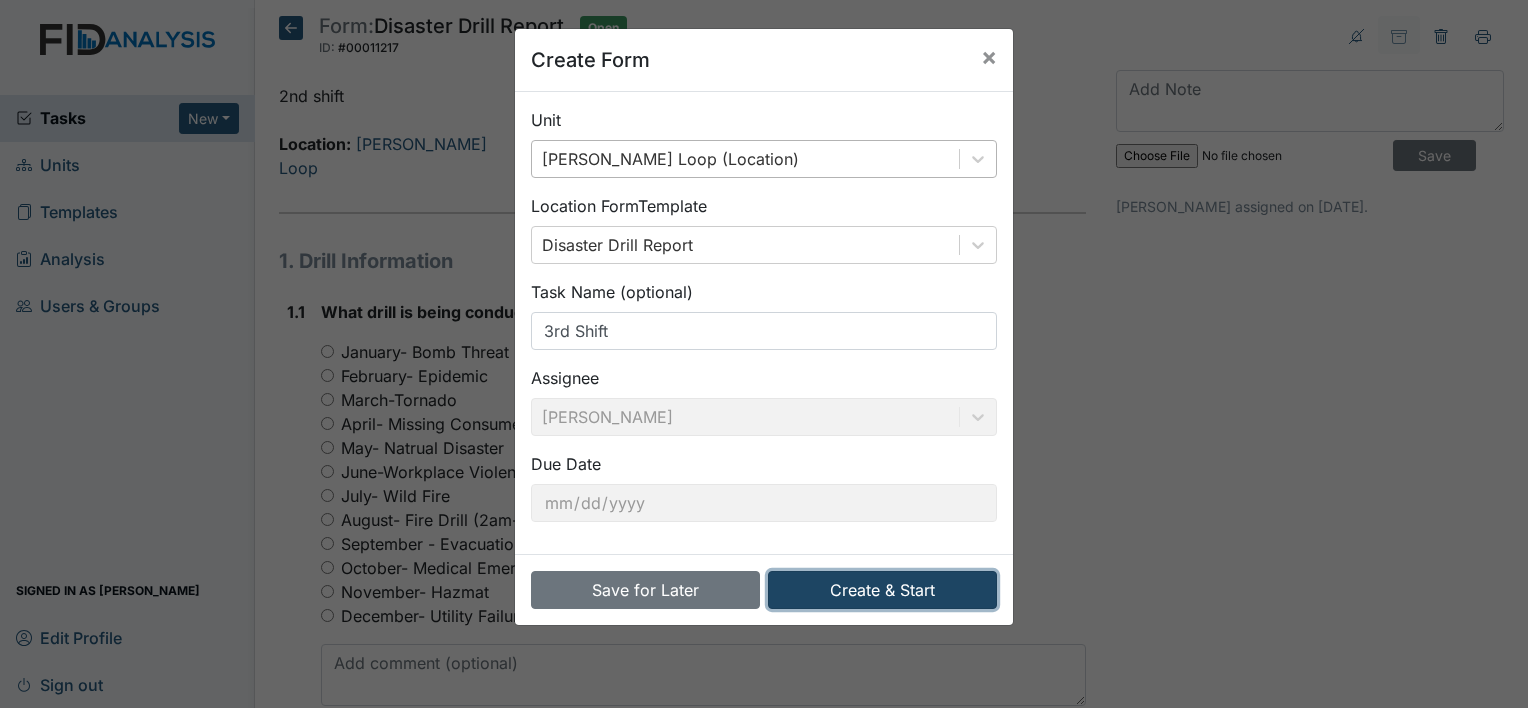 click on "Create & Start" at bounding box center [882, 590] 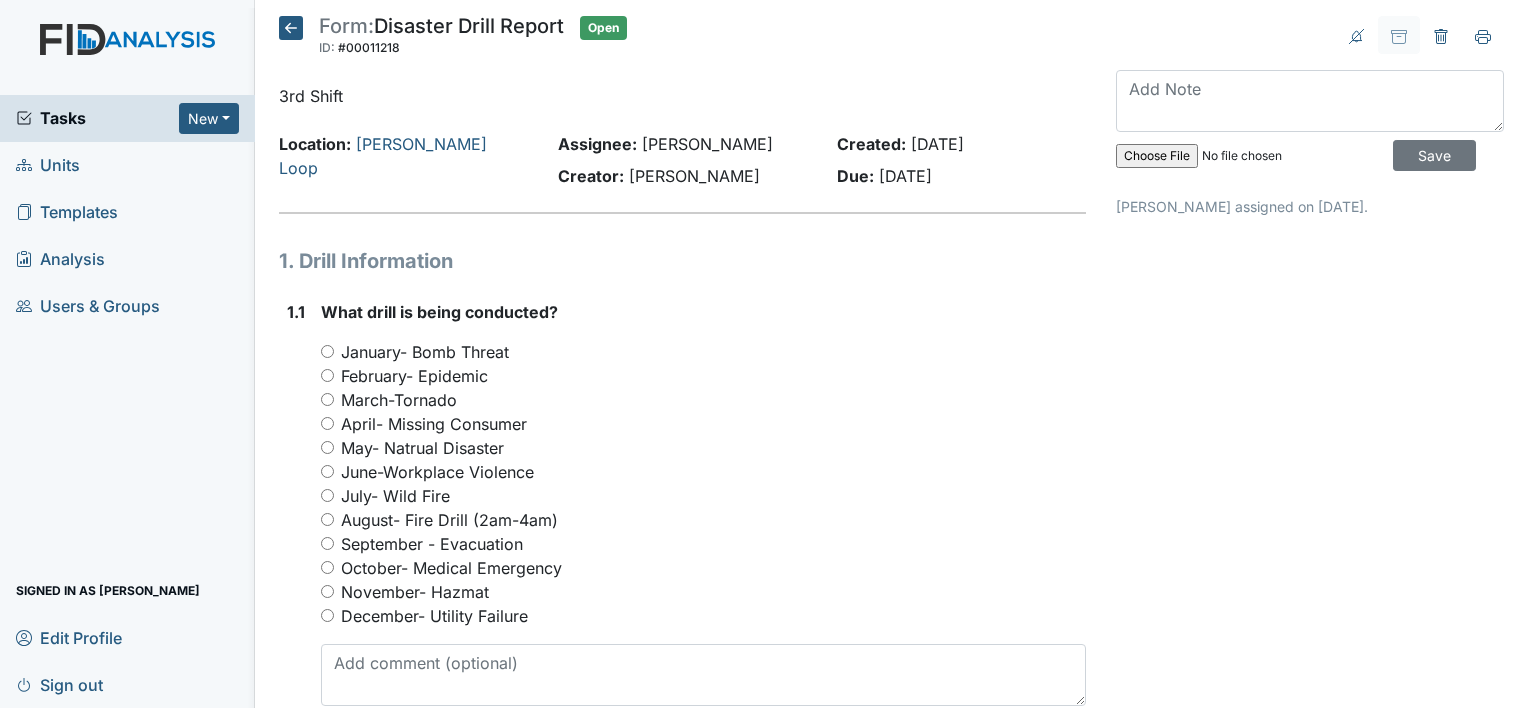 scroll, scrollTop: 0, scrollLeft: 0, axis: both 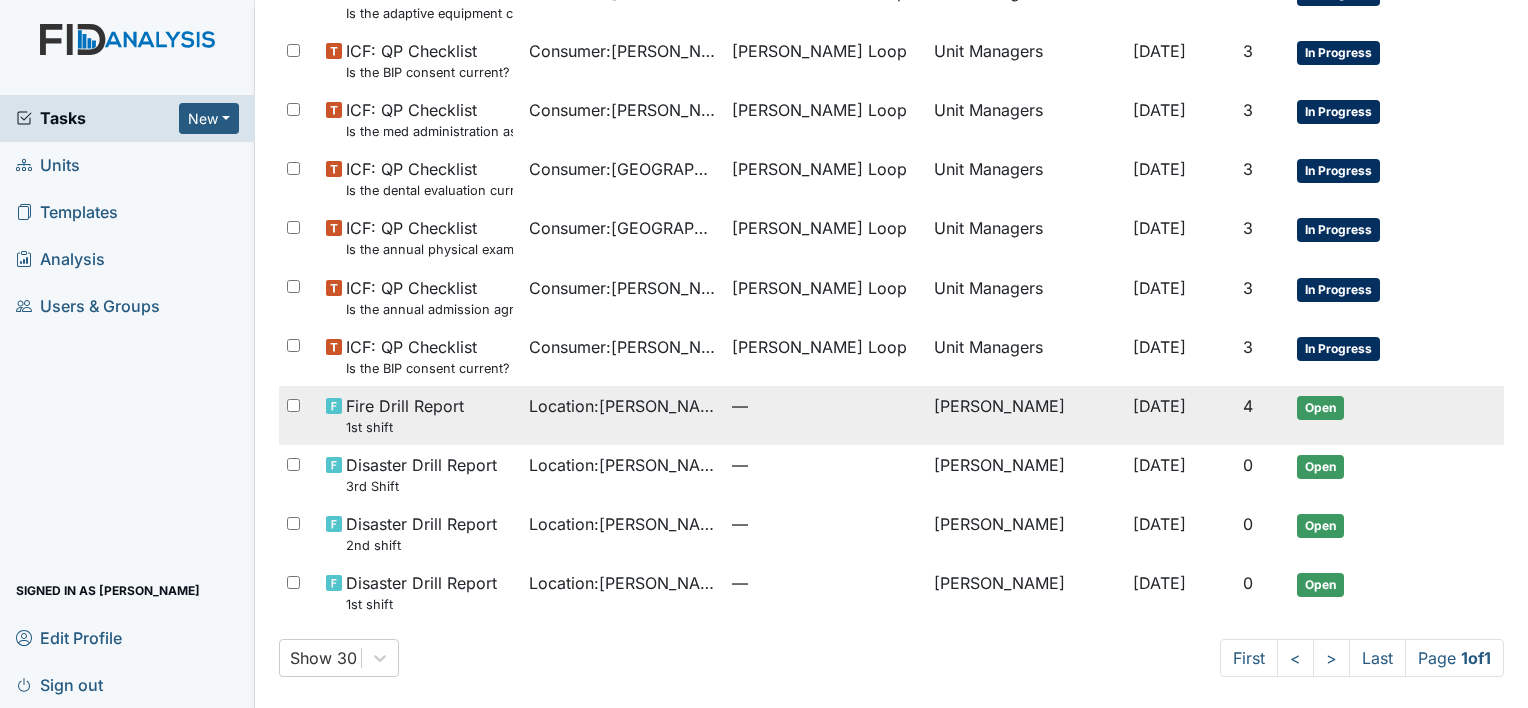 click on "1st shift" at bounding box center (405, 427) 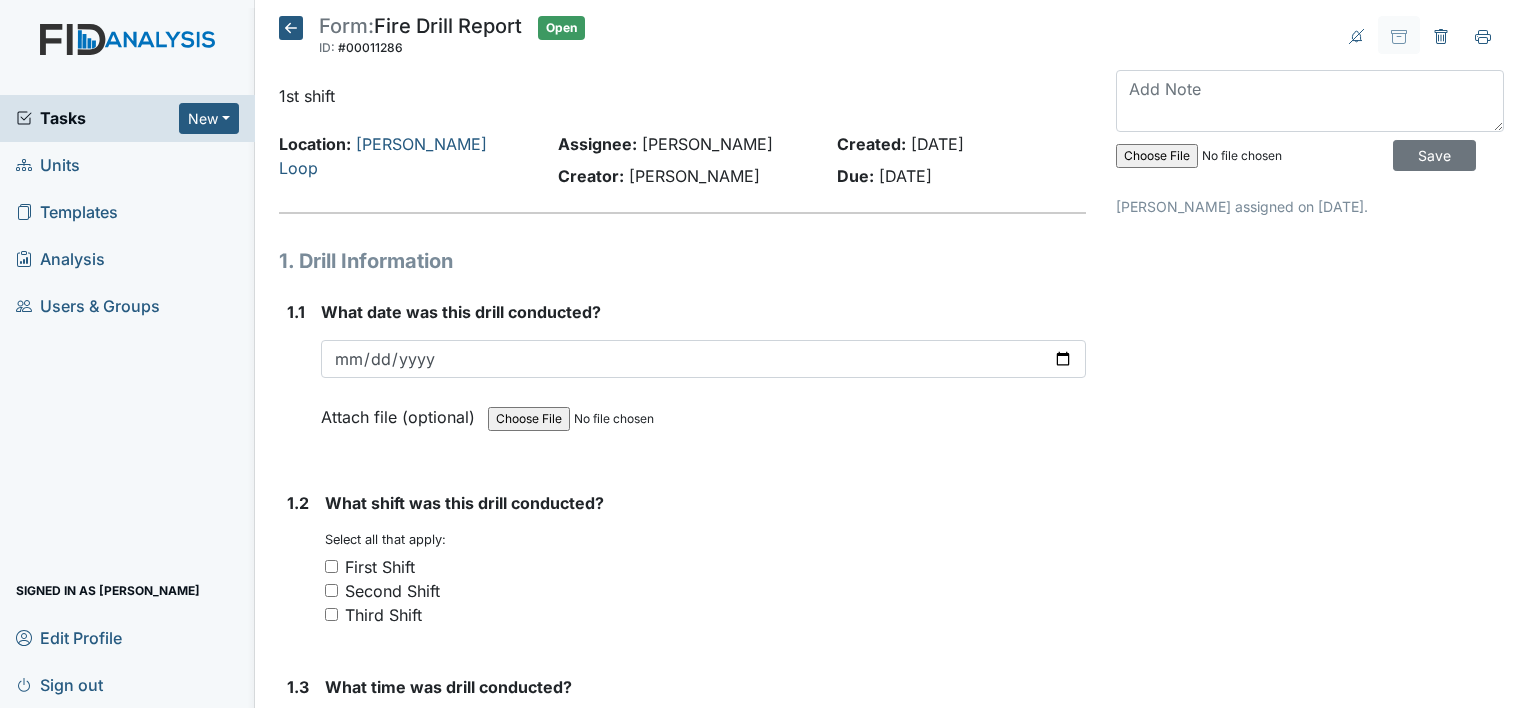 scroll, scrollTop: 0, scrollLeft: 0, axis: both 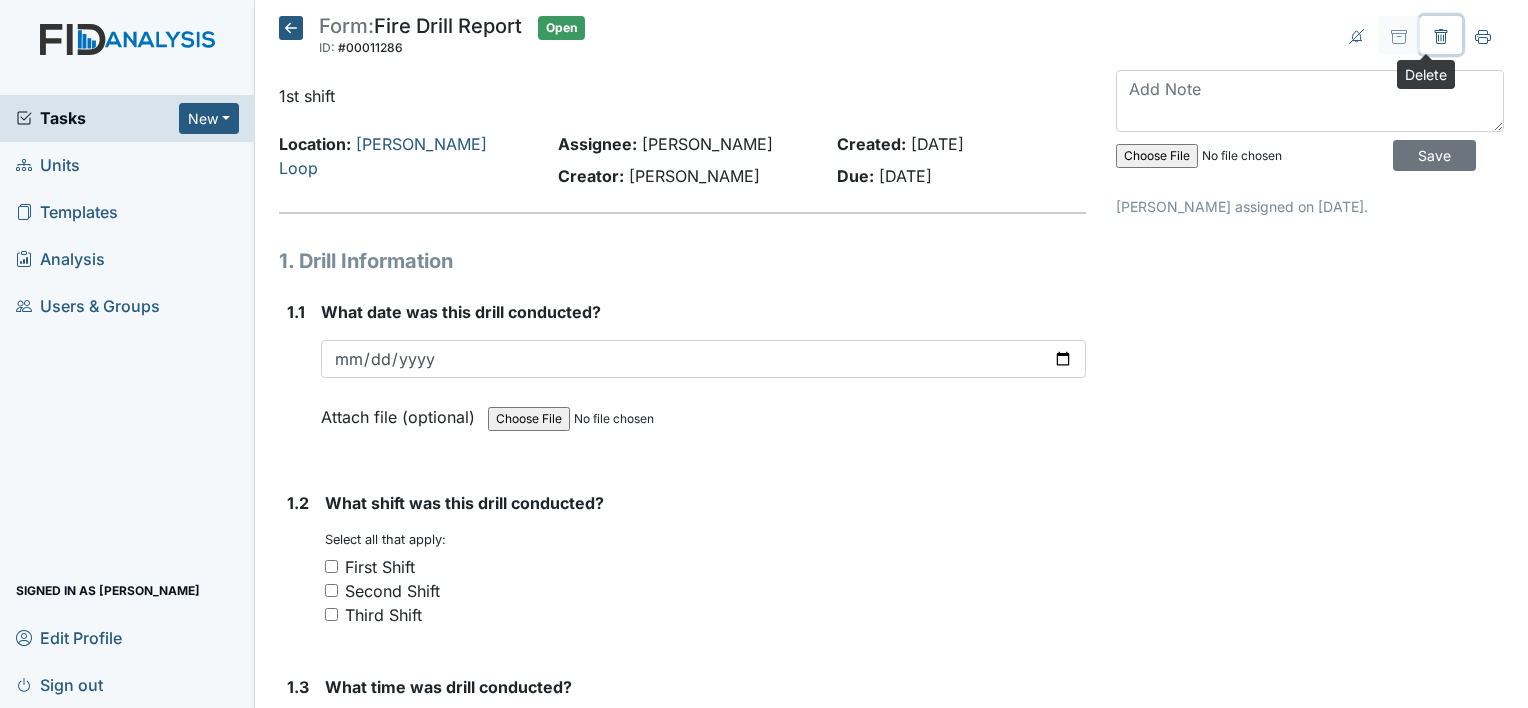 click 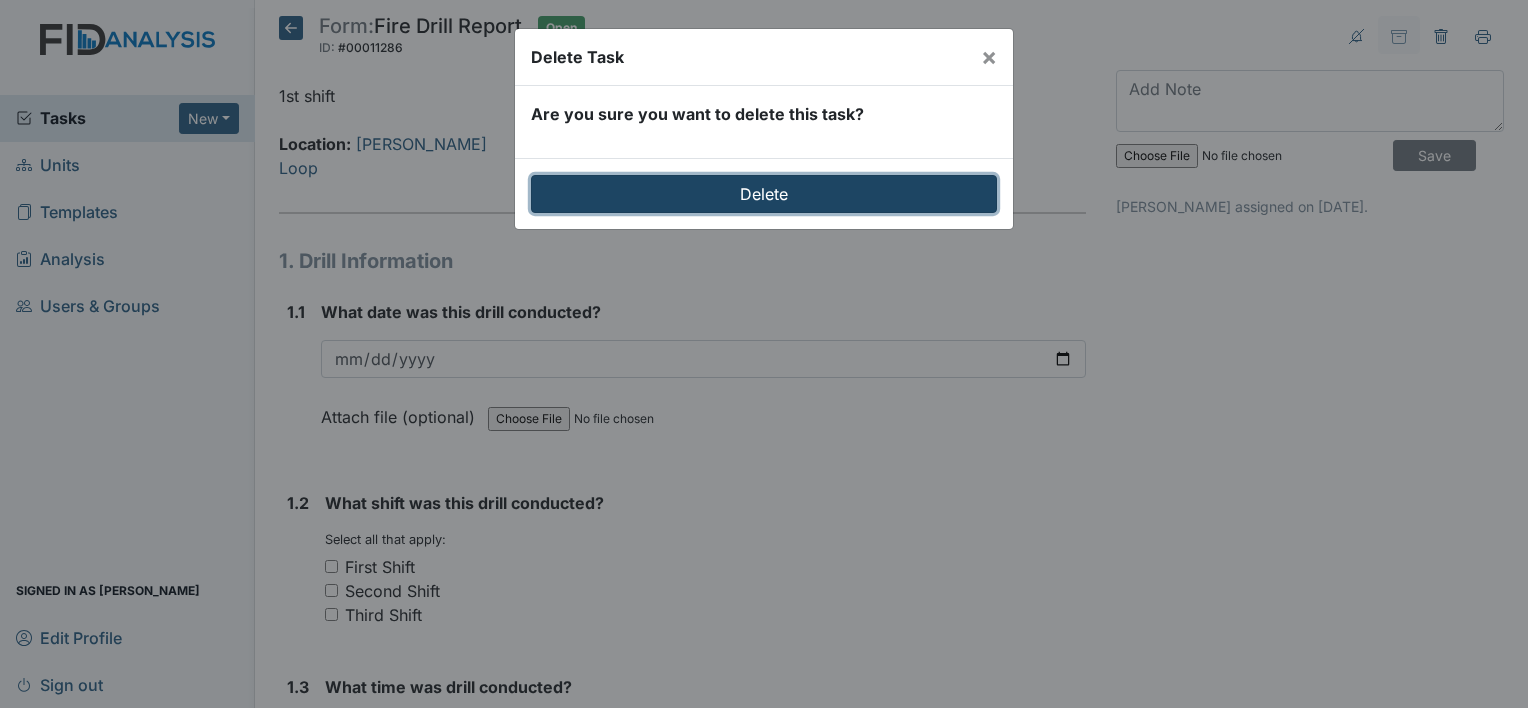 click on "Delete" at bounding box center [764, 194] 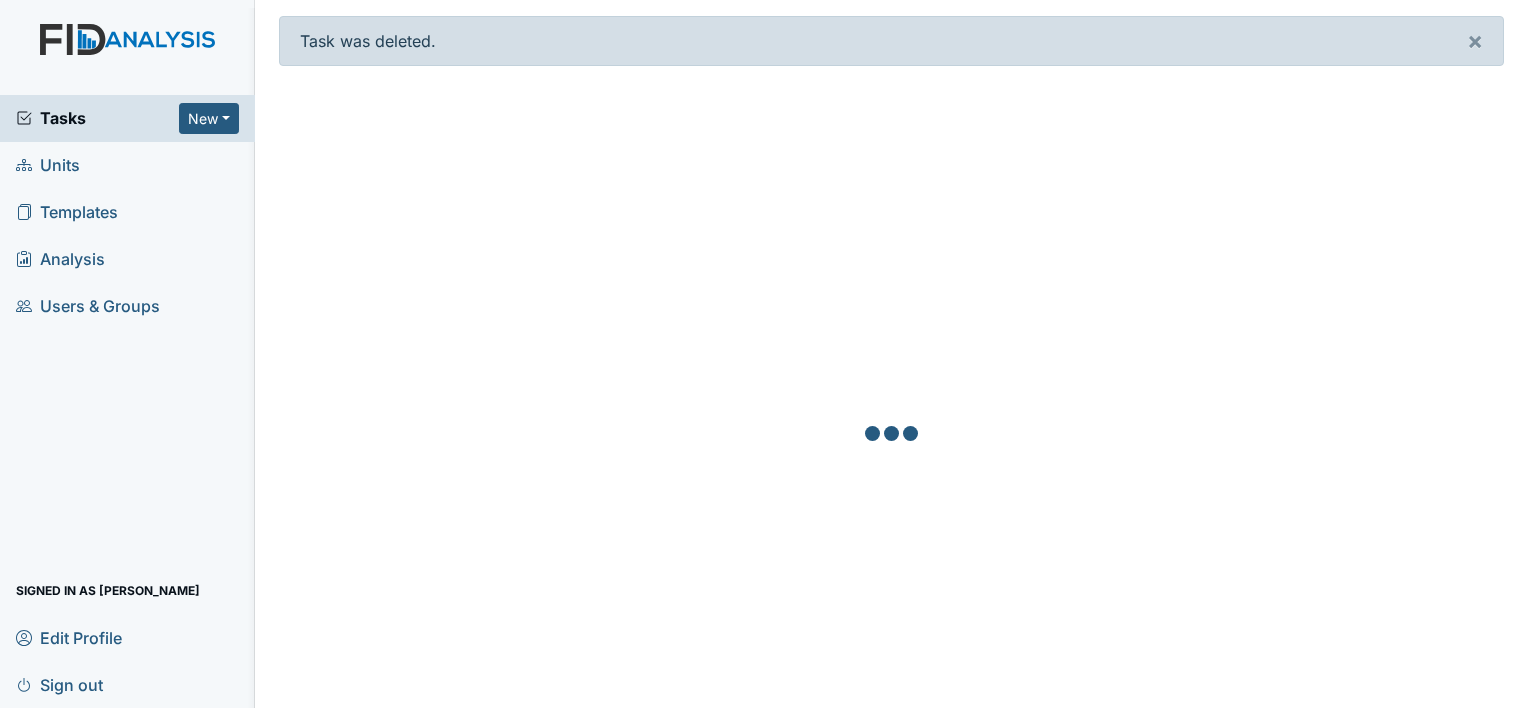 scroll, scrollTop: 0, scrollLeft: 0, axis: both 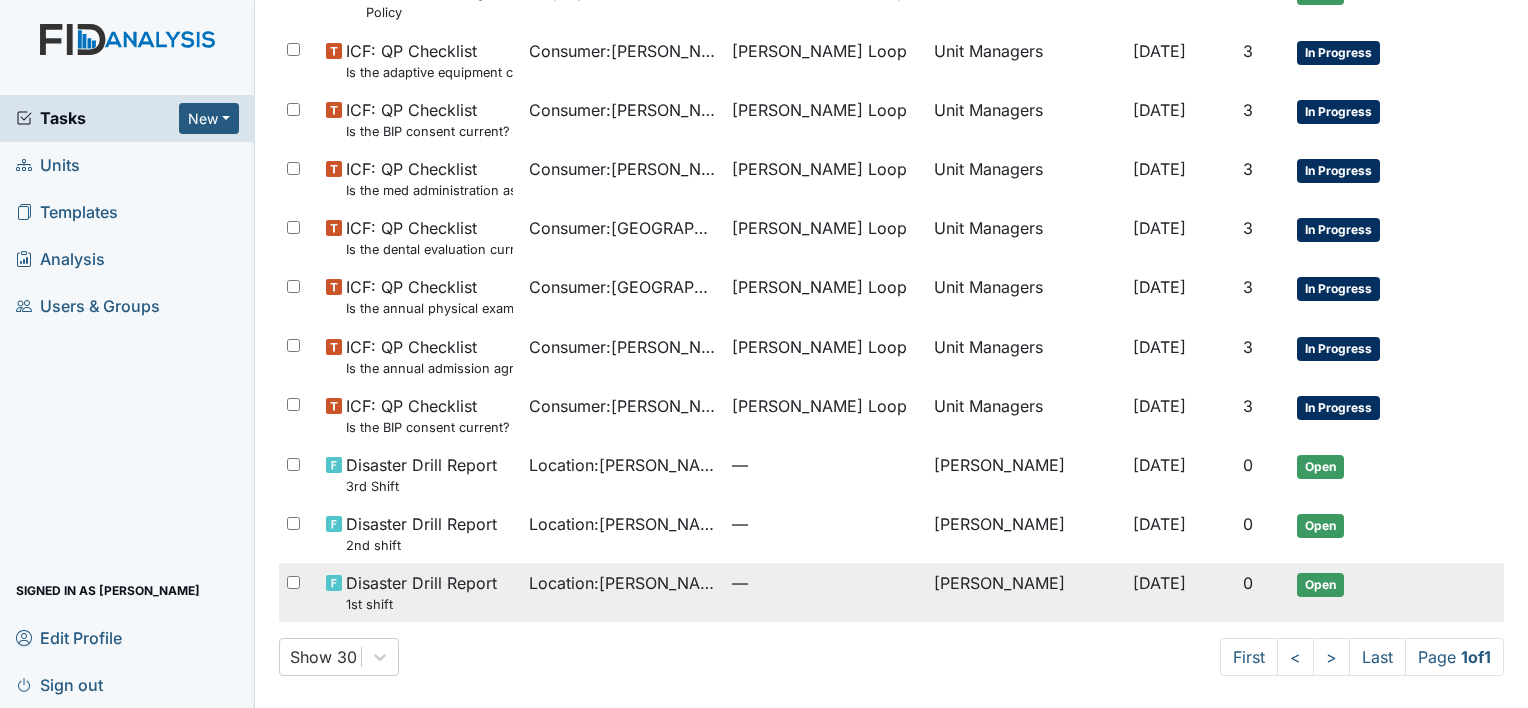 click on "Location :  McKeel Loop" at bounding box center (622, 583) 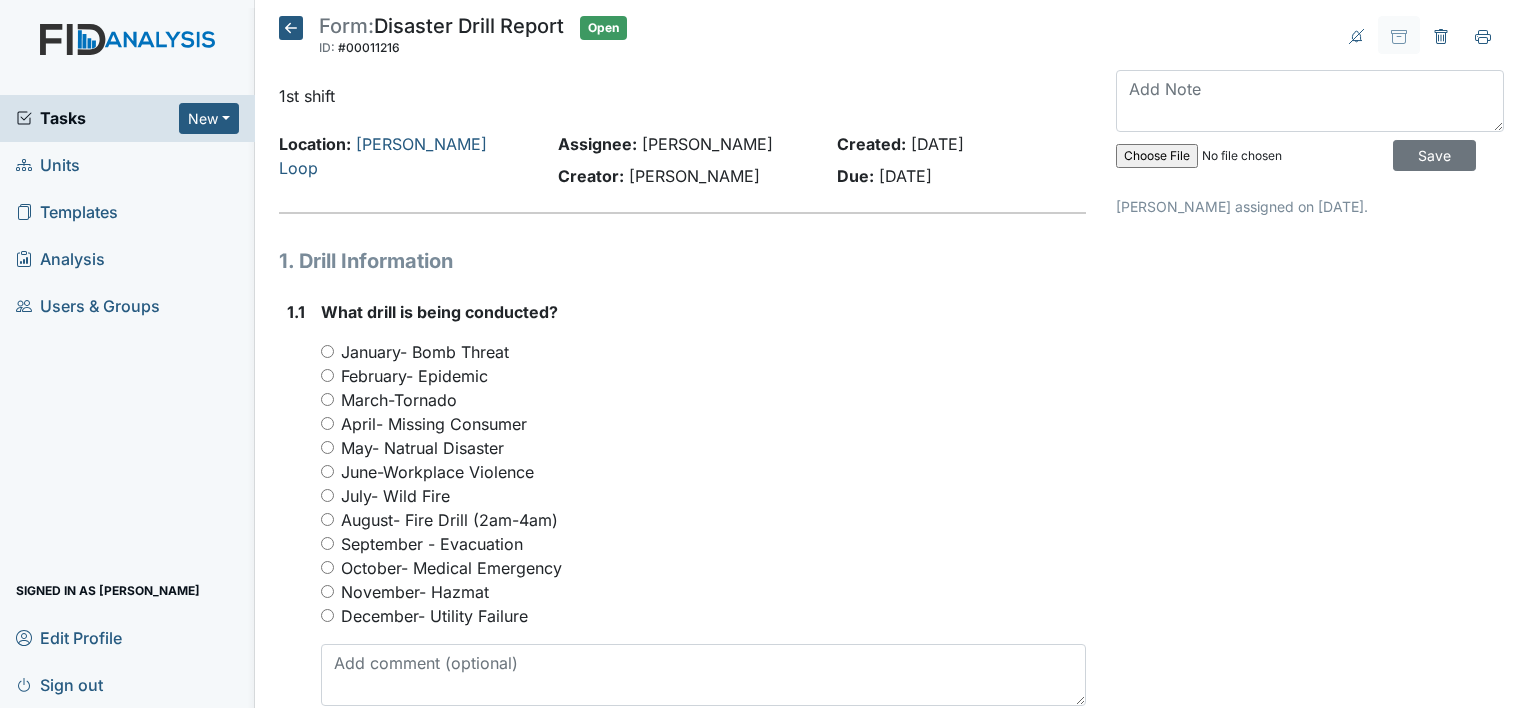 scroll, scrollTop: 0, scrollLeft: 0, axis: both 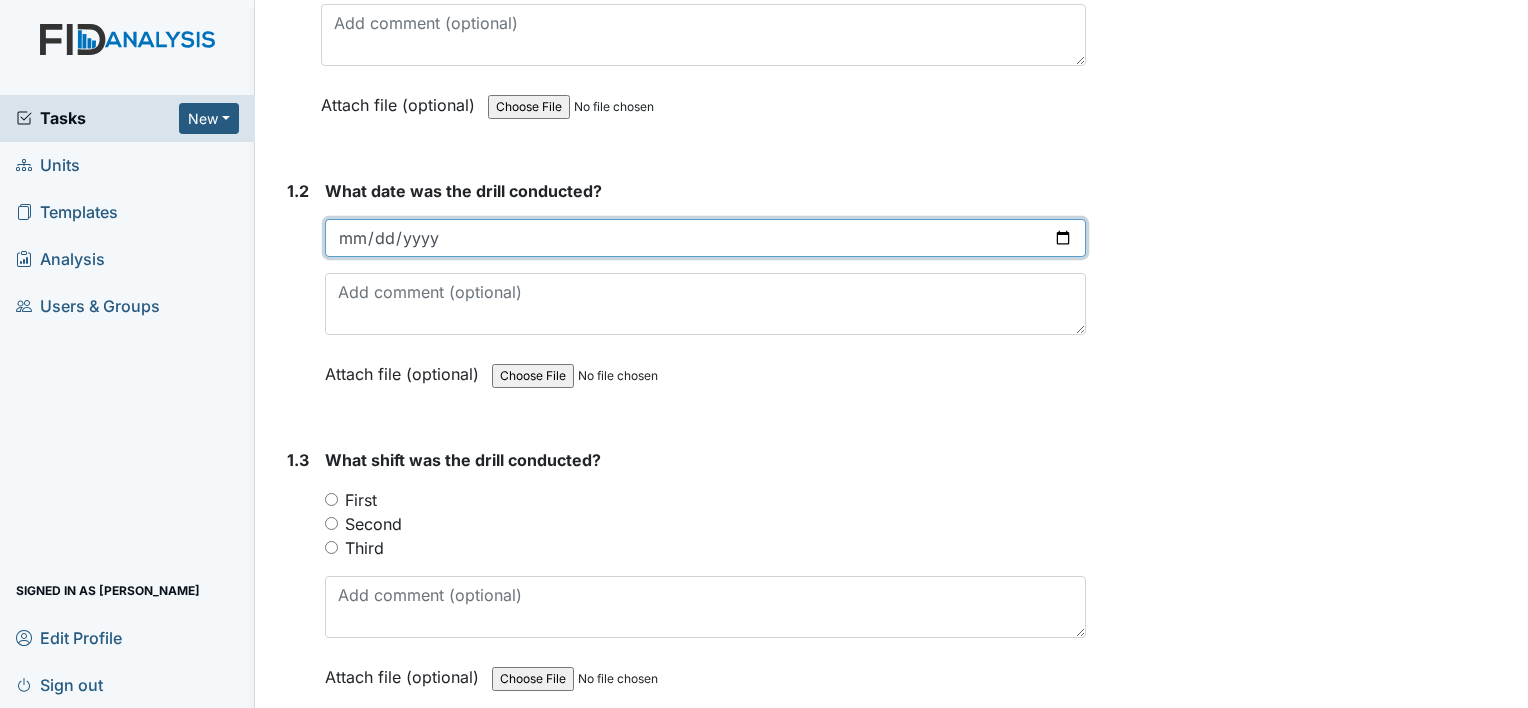 click at bounding box center [705, 238] 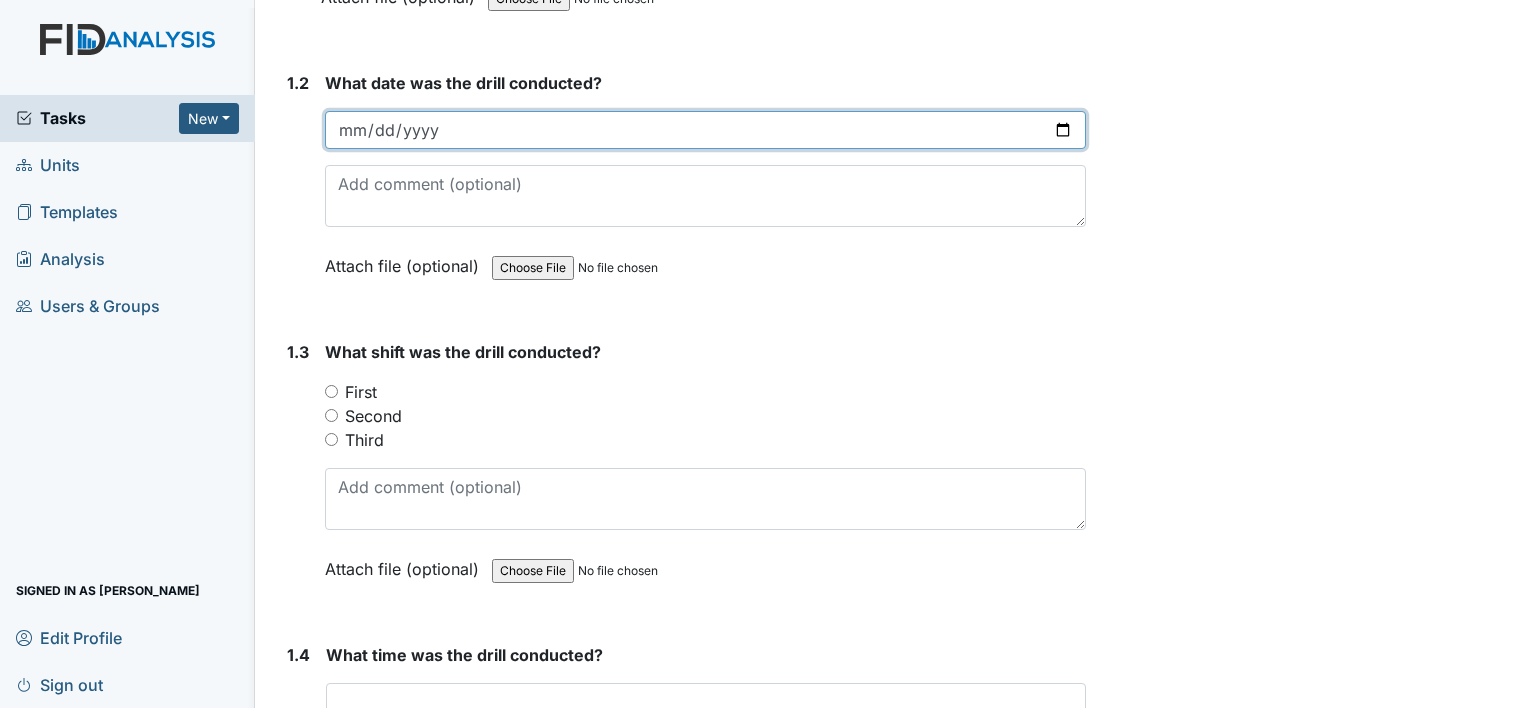scroll, scrollTop: 752, scrollLeft: 0, axis: vertical 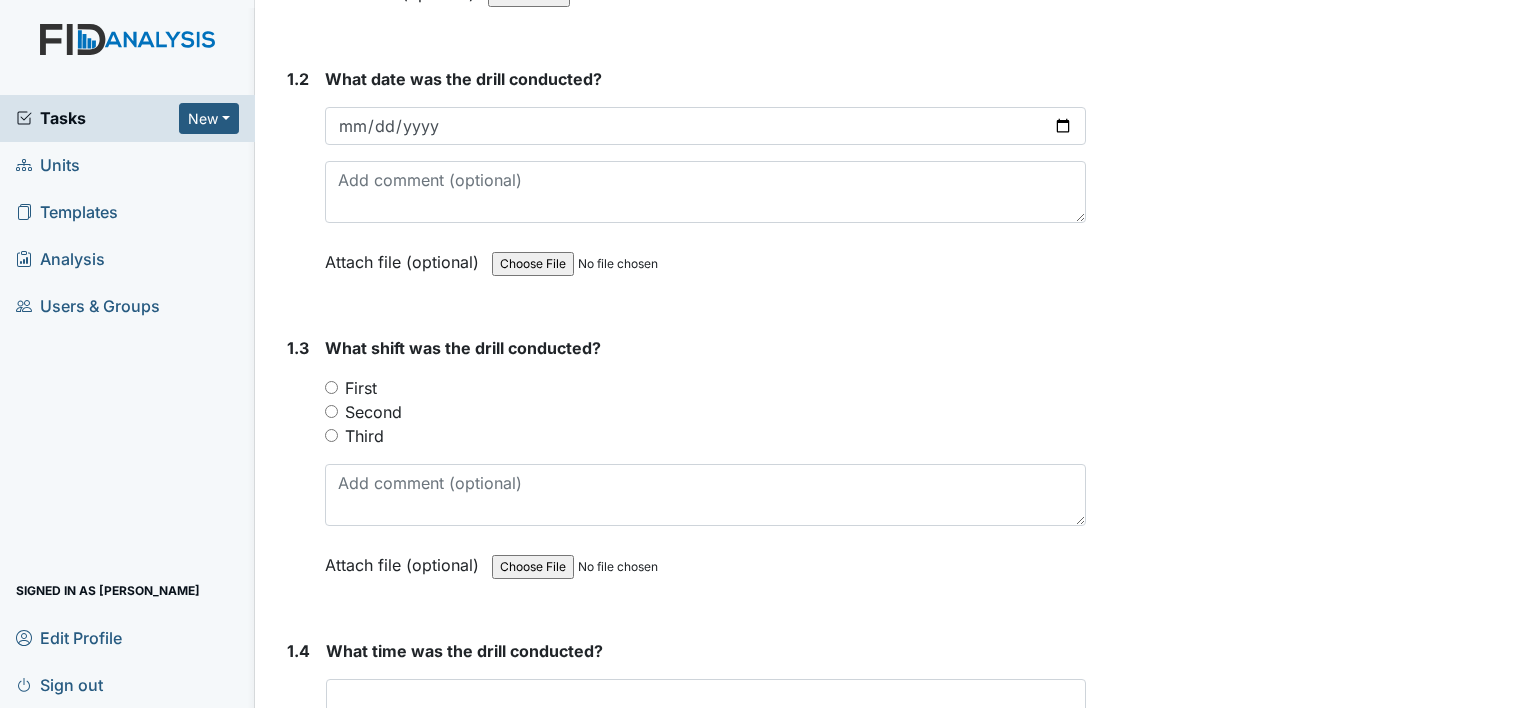 click on "First" at bounding box center [331, 387] 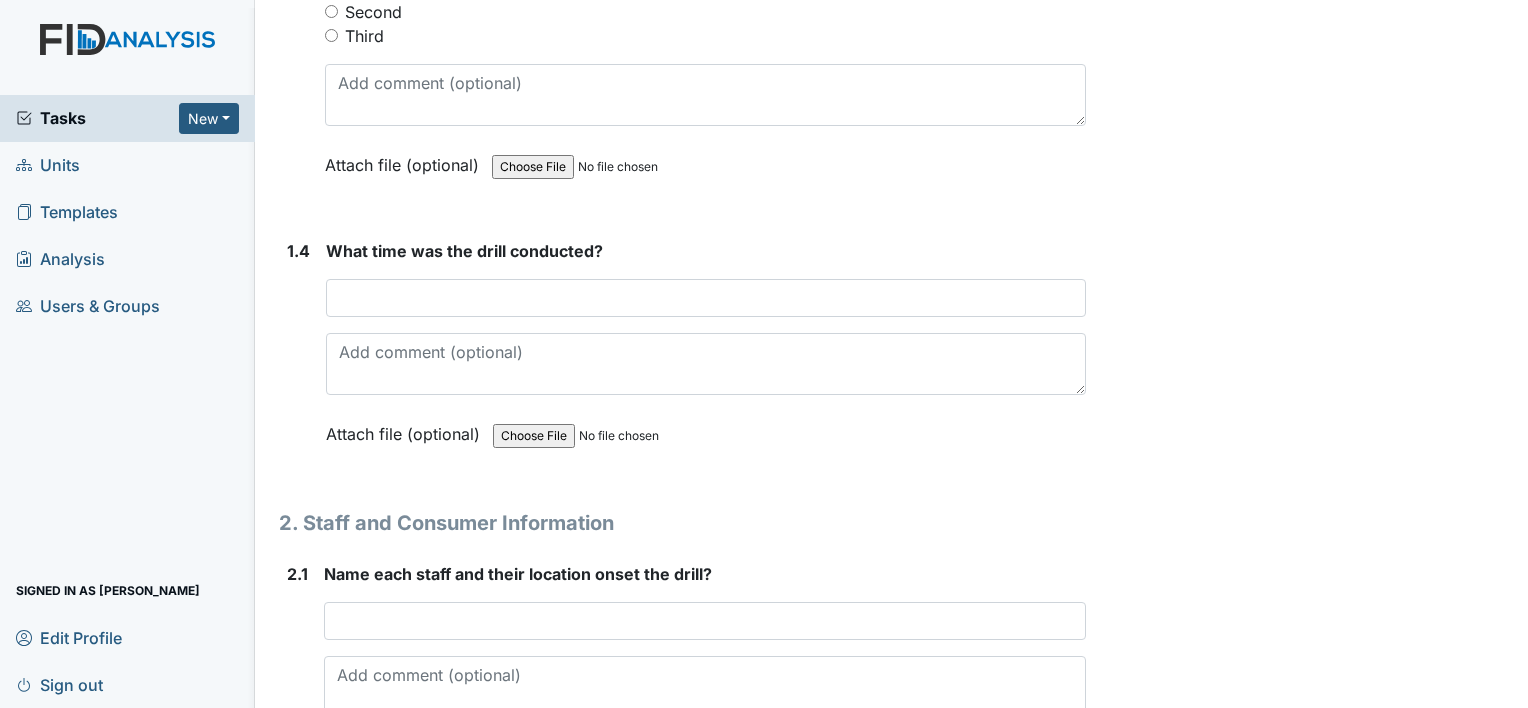 scroll, scrollTop: 1155, scrollLeft: 0, axis: vertical 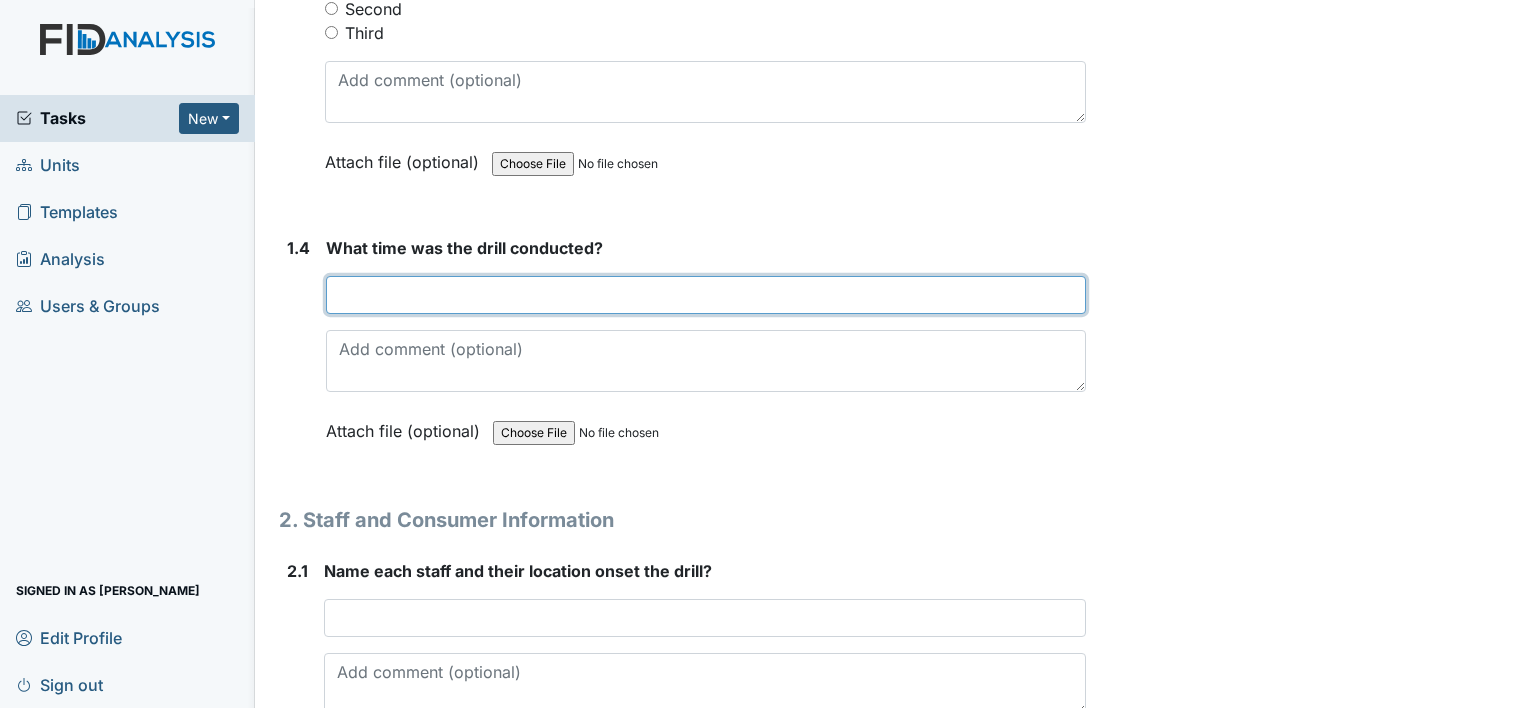 click at bounding box center (706, 295) 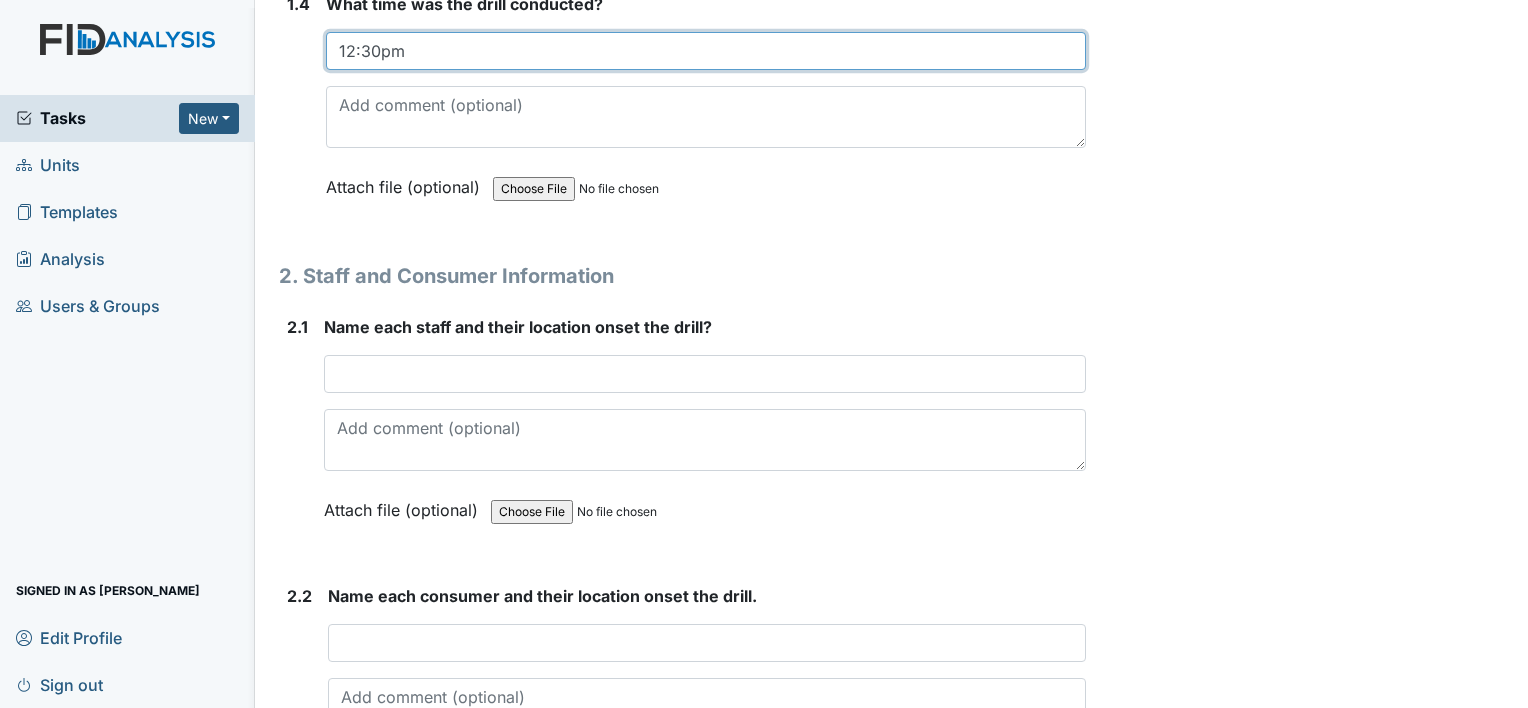 scroll, scrollTop: 1404, scrollLeft: 0, axis: vertical 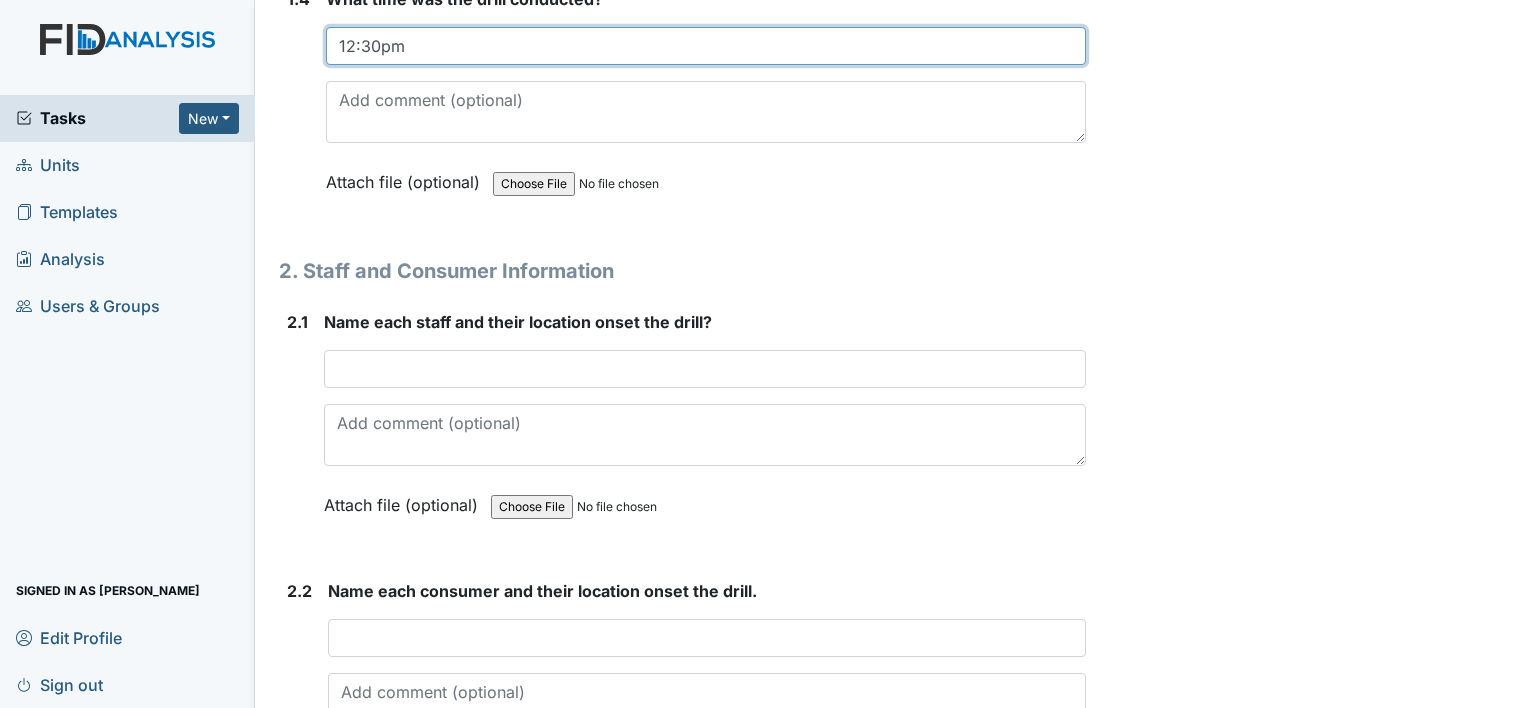 type on "12:30pm" 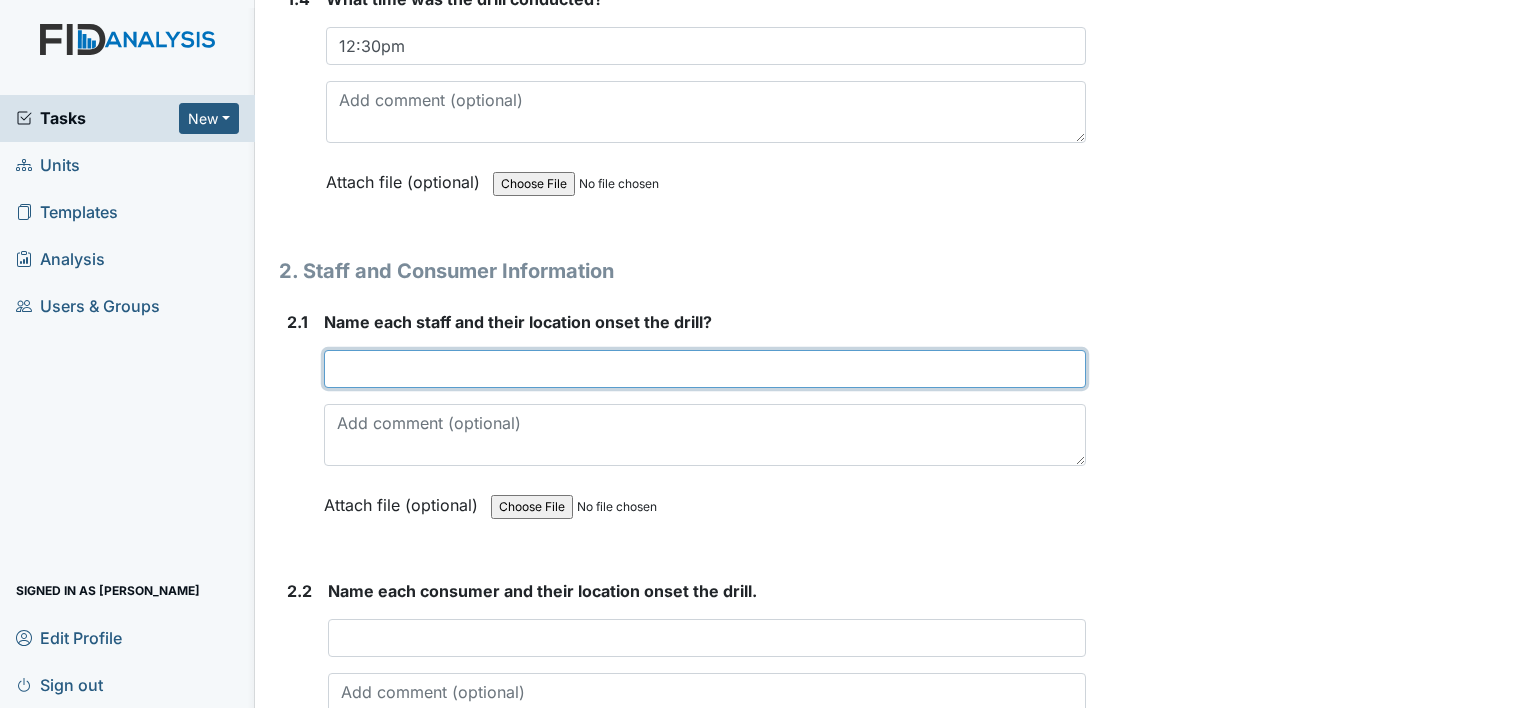 click at bounding box center (705, 369) 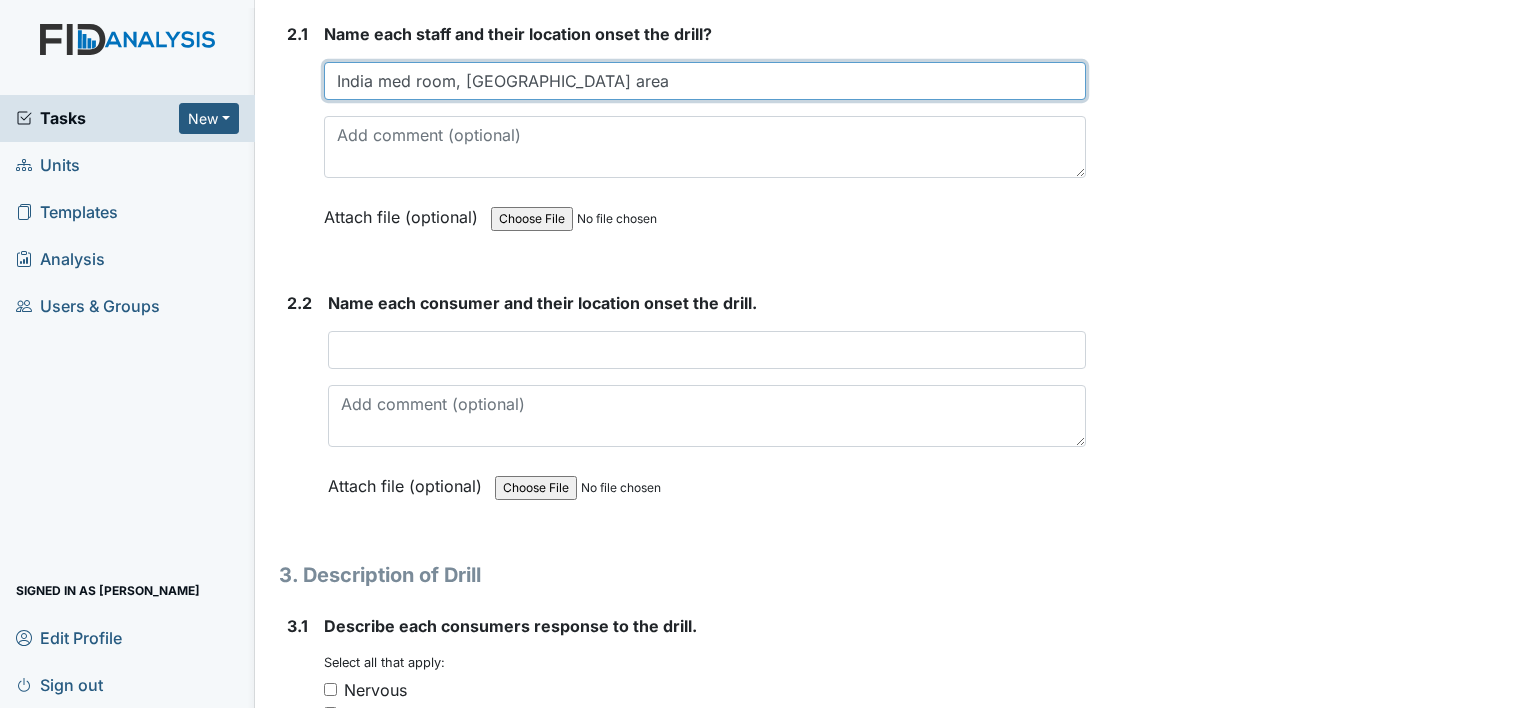scroll, scrollTop: 1726, scrollLeft: 0, axis: vertical 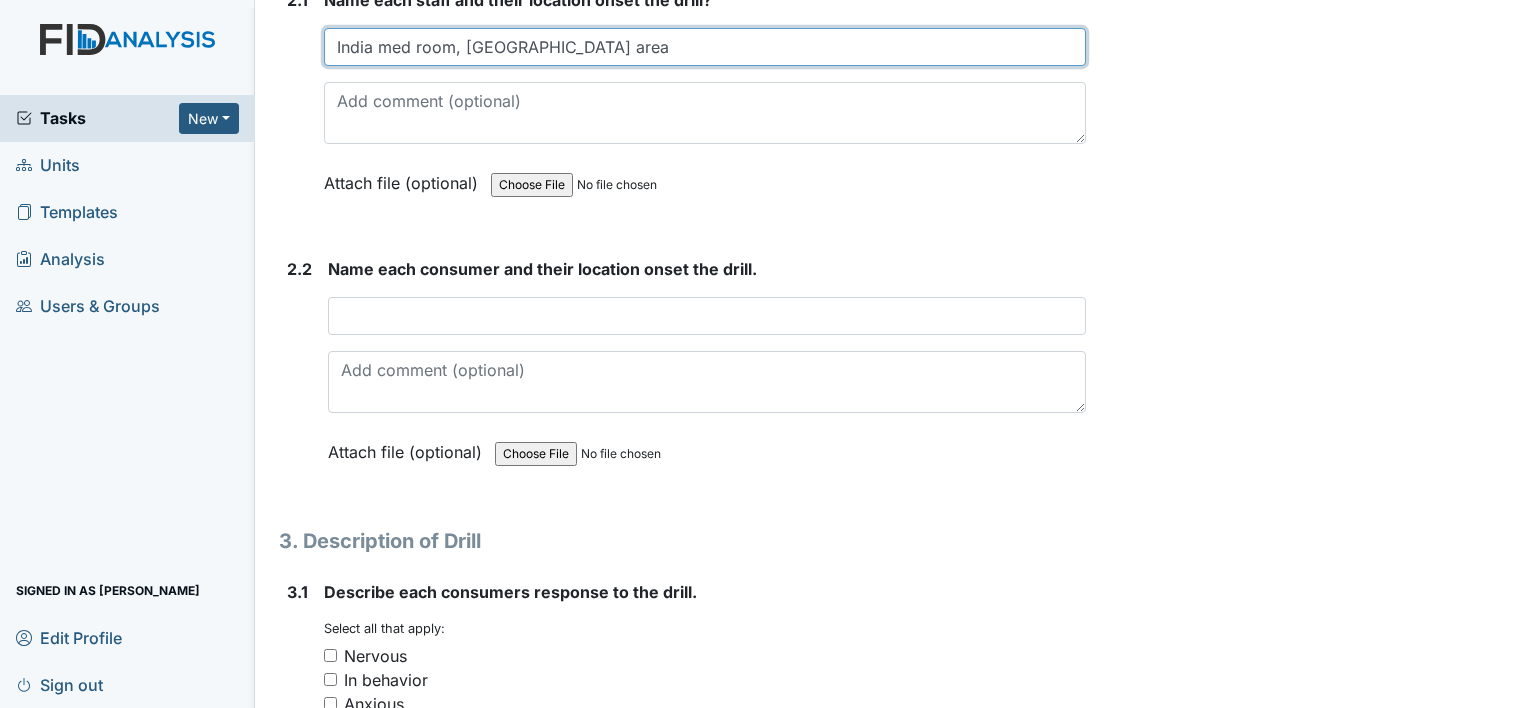 type on "India med room, Quay kitchen area" 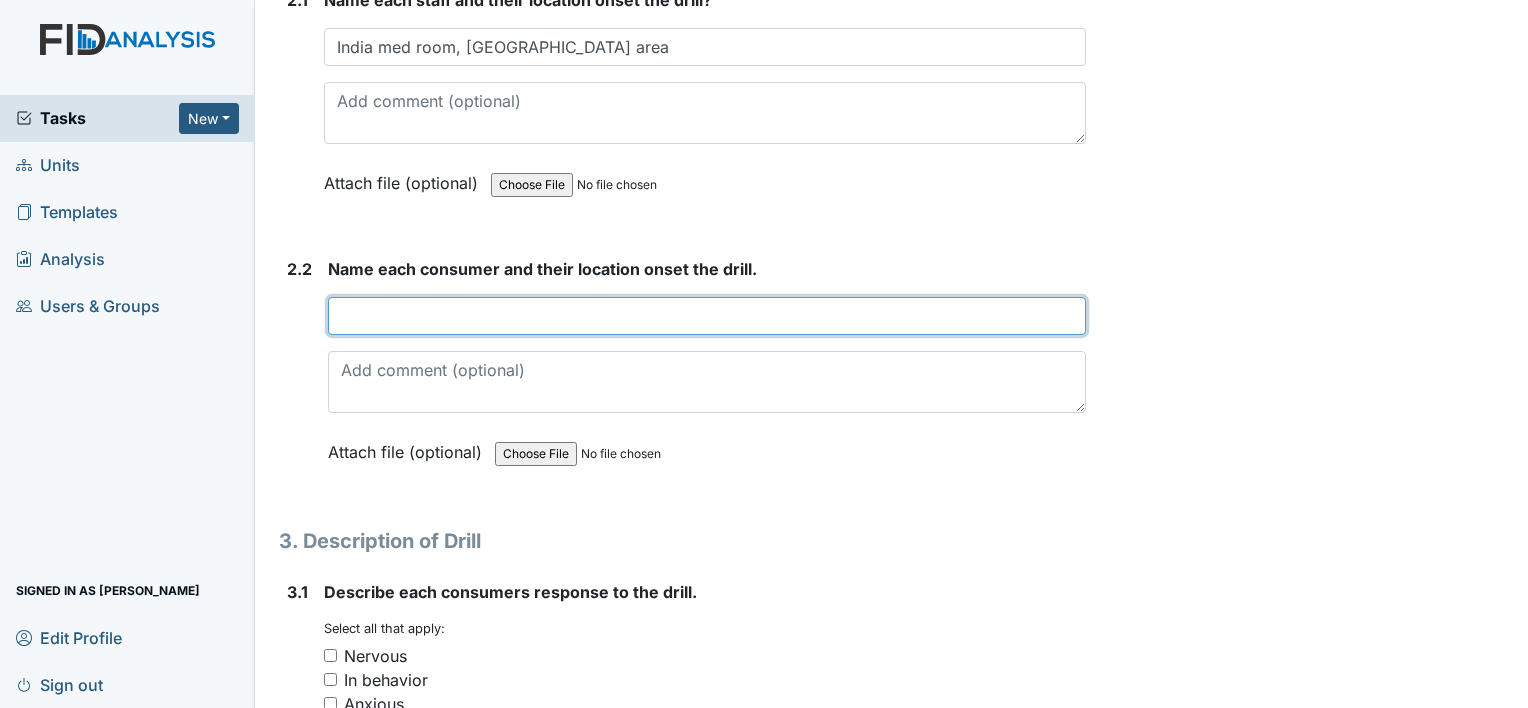 click at bounding box center (707, 316) 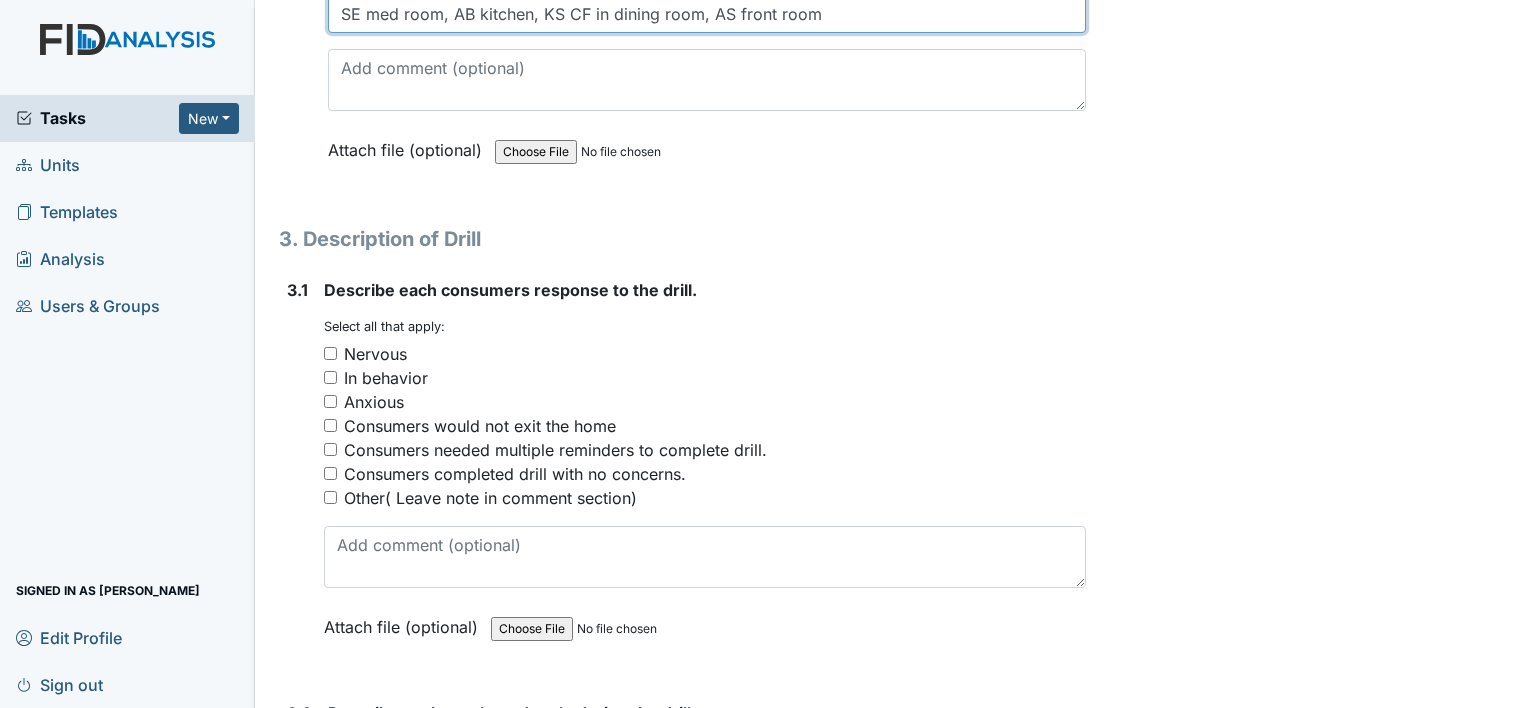 scroll, scrollTop: 2031, scrollLeft: 0, axis: vertical 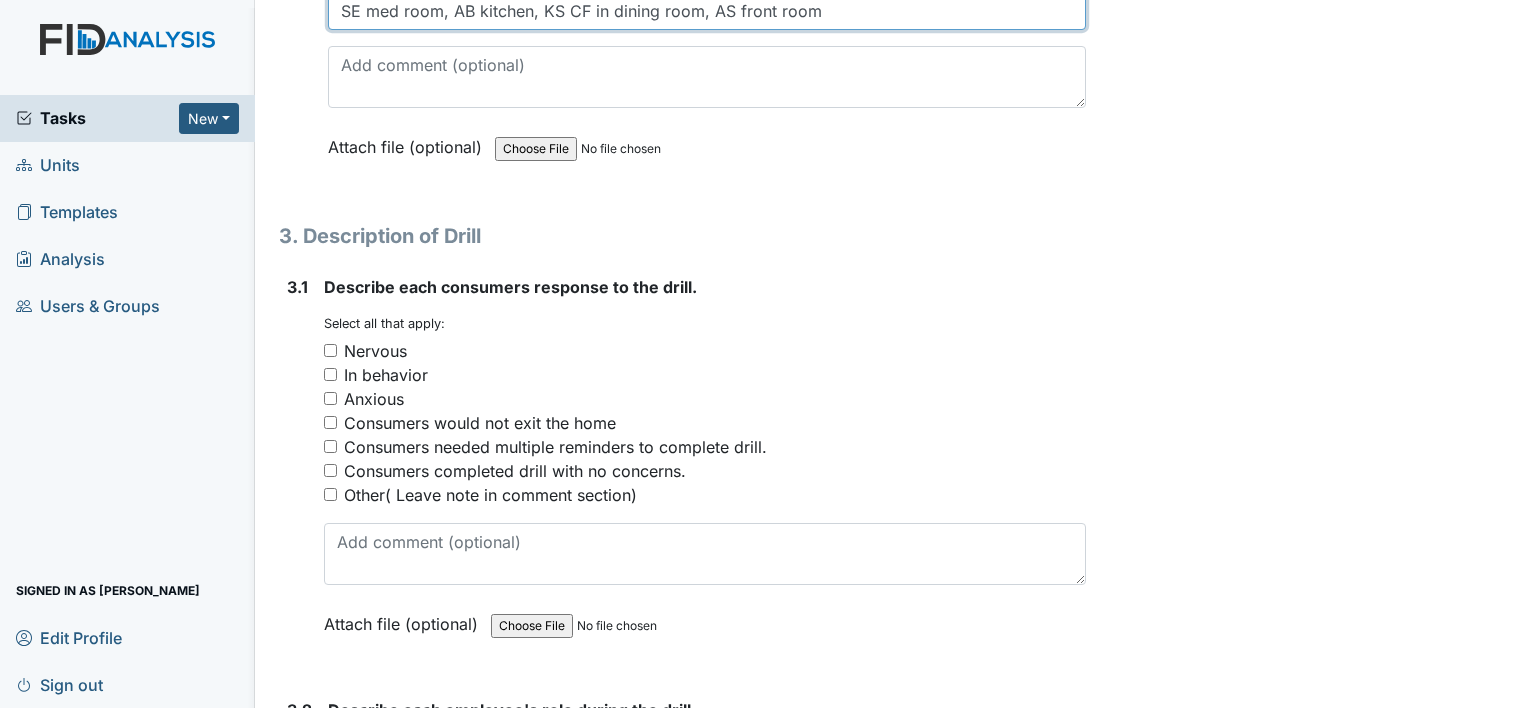 type on "SE med room, AB kitchen, KS CF in dining room, AS front room" 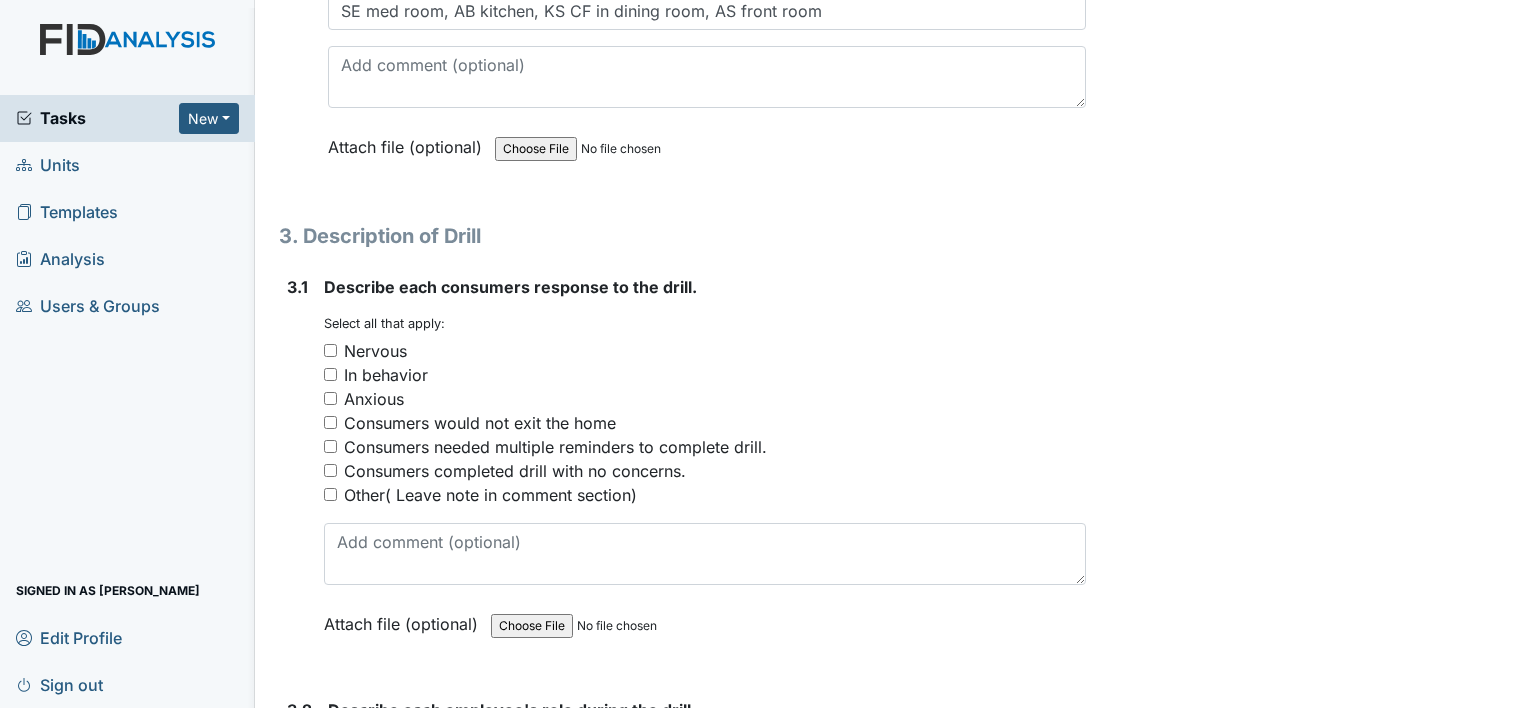 click on "Consumers completed drill with no concerns." at bounding box center [330, 470] 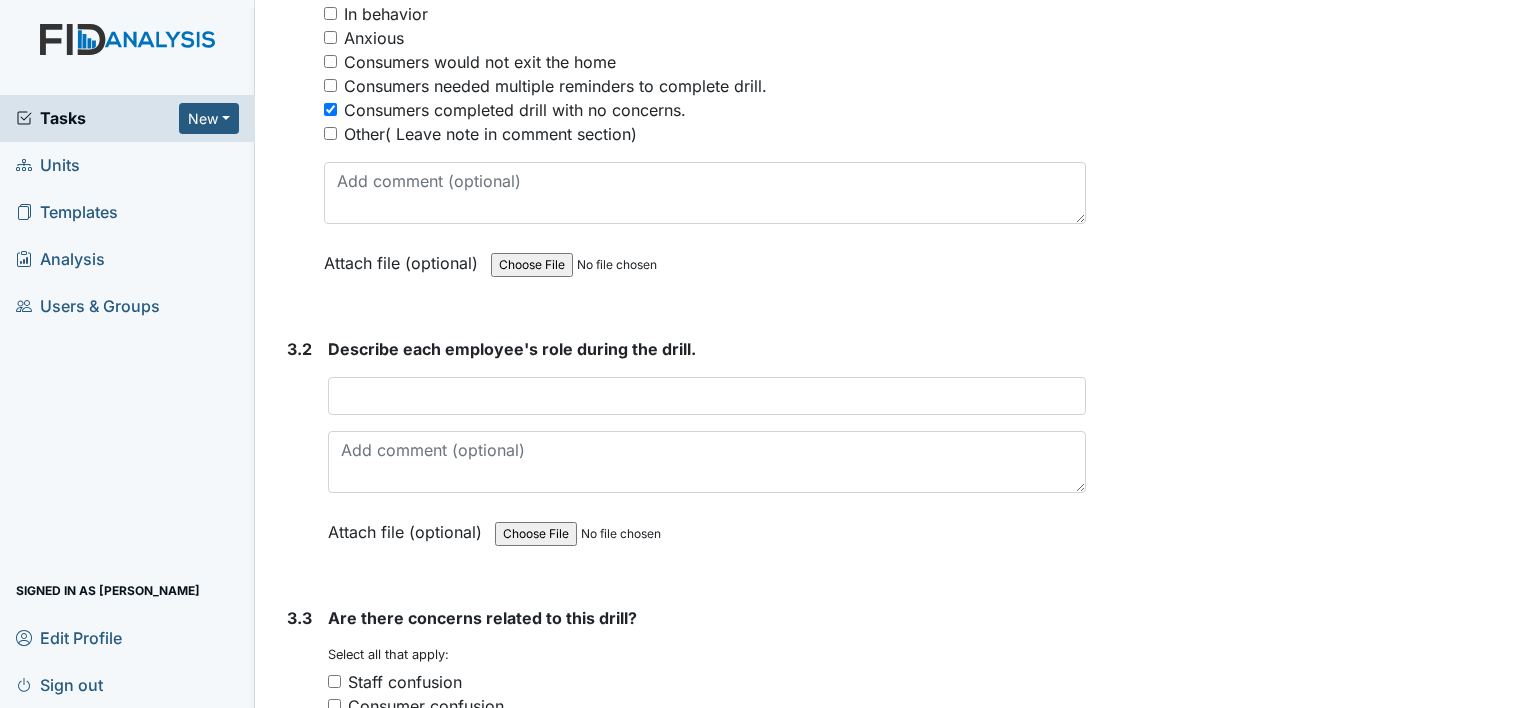 scroll, scrollTop: 2394, scrollLeft: 0, axis: vertical 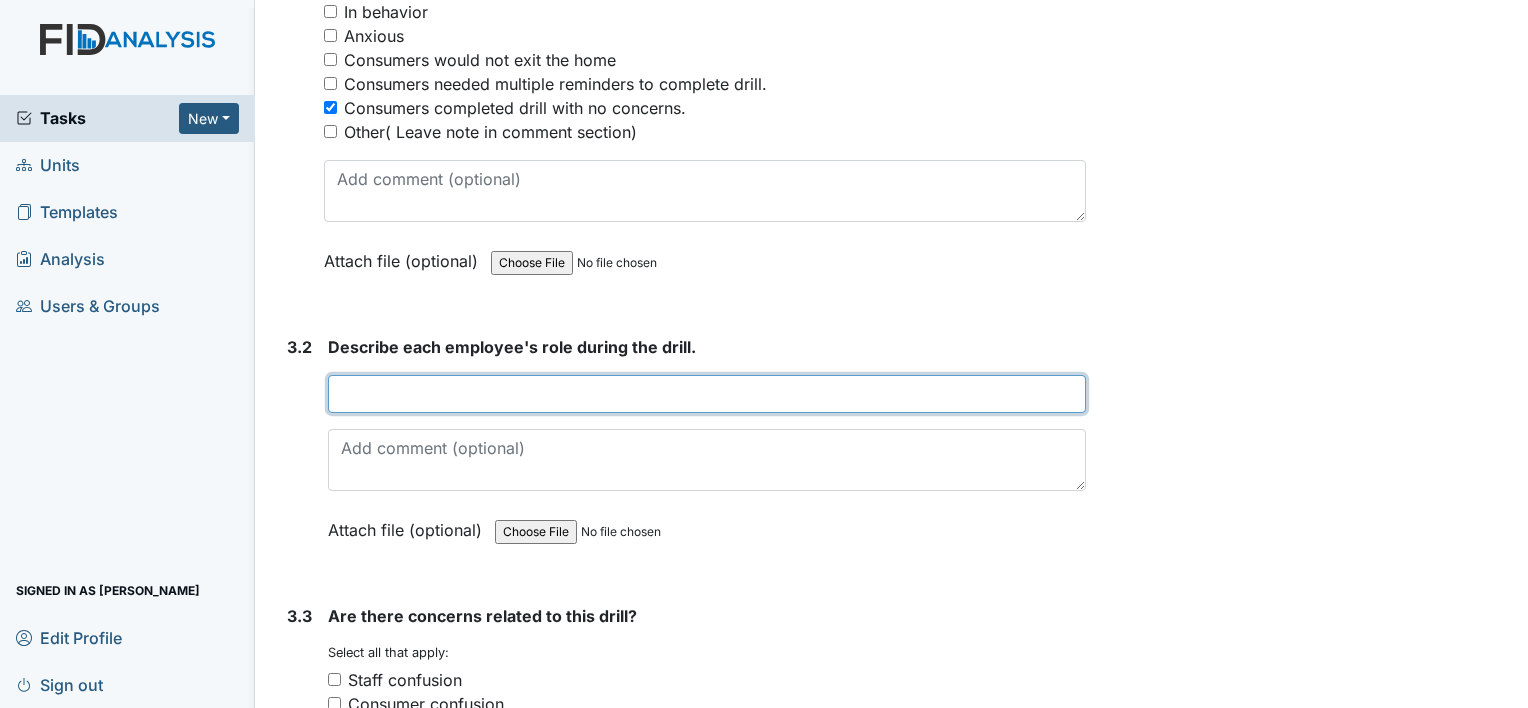 click at bounding box center (707, 394) 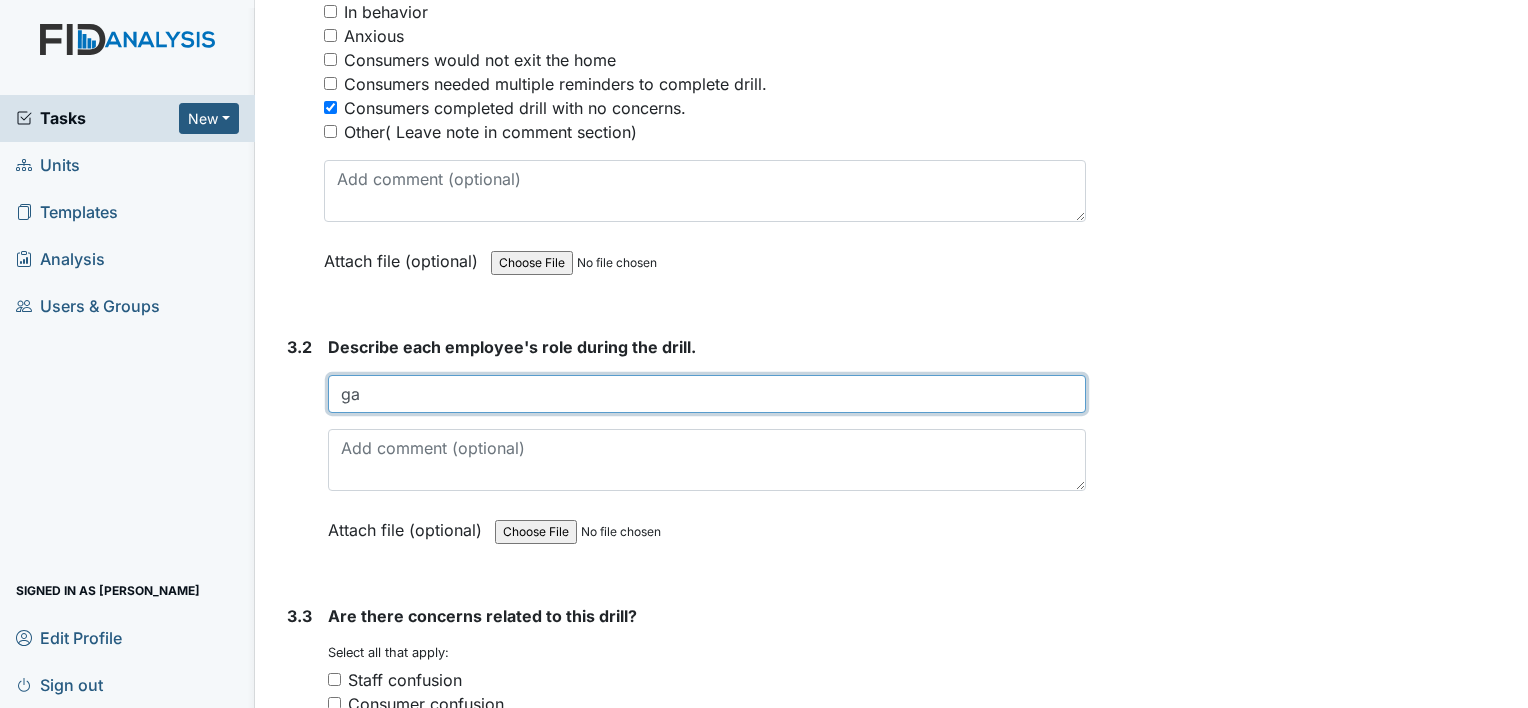 type on "g" 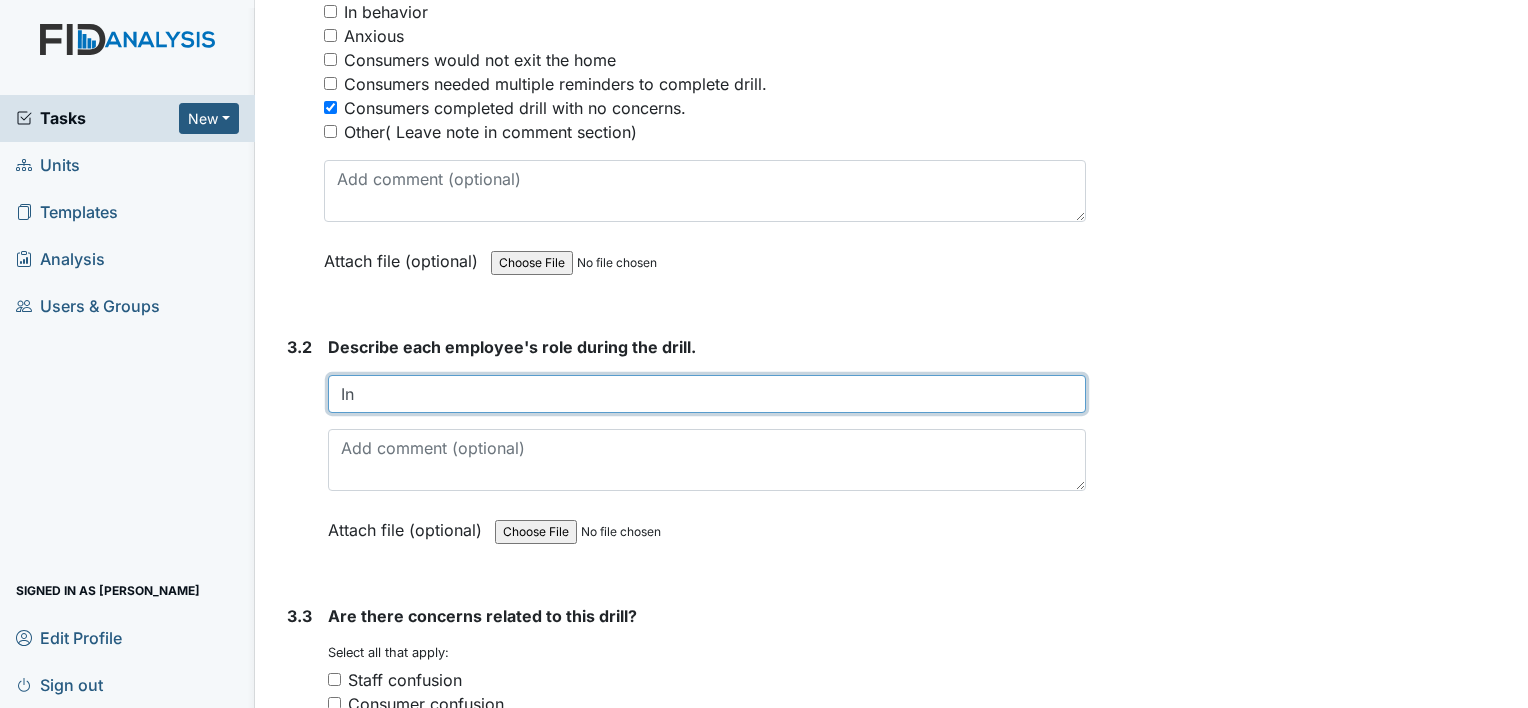 type on "I" 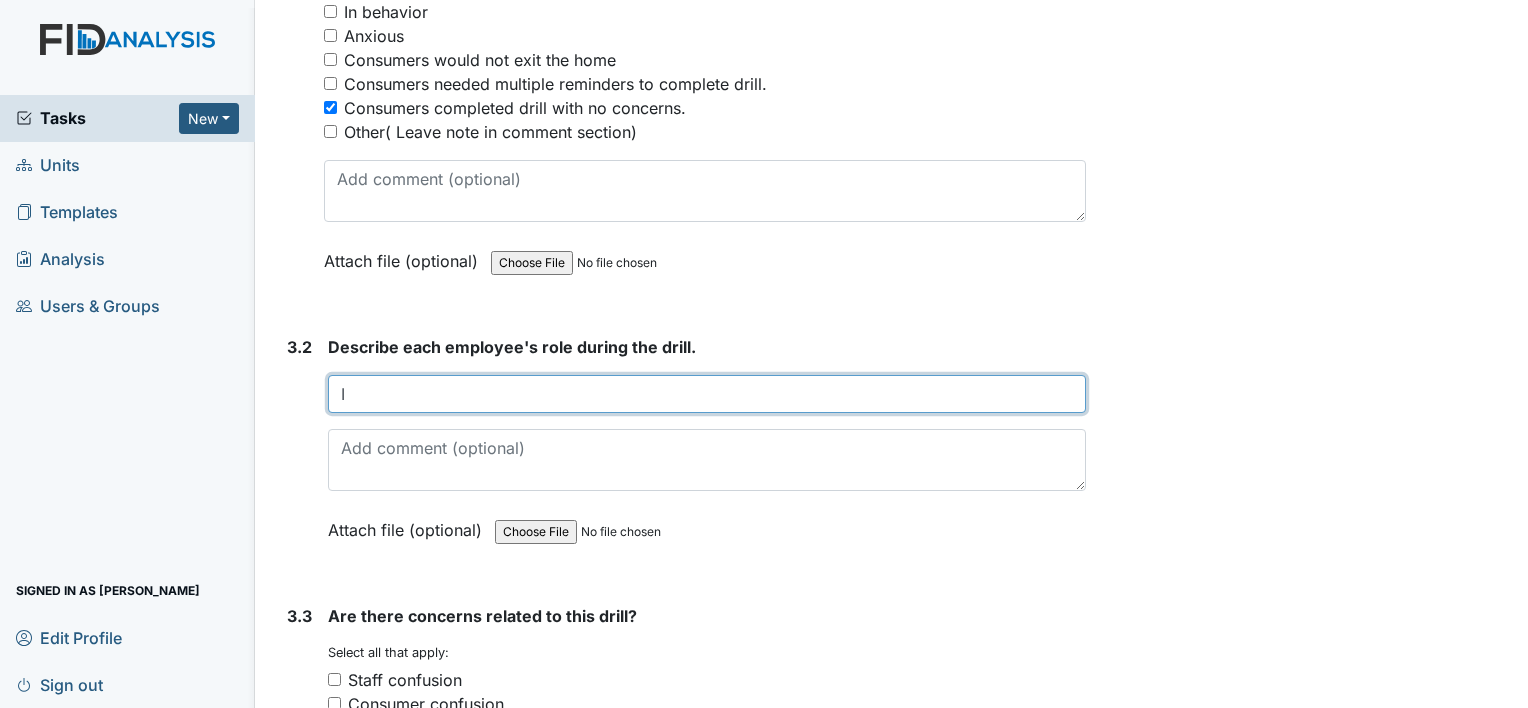 type 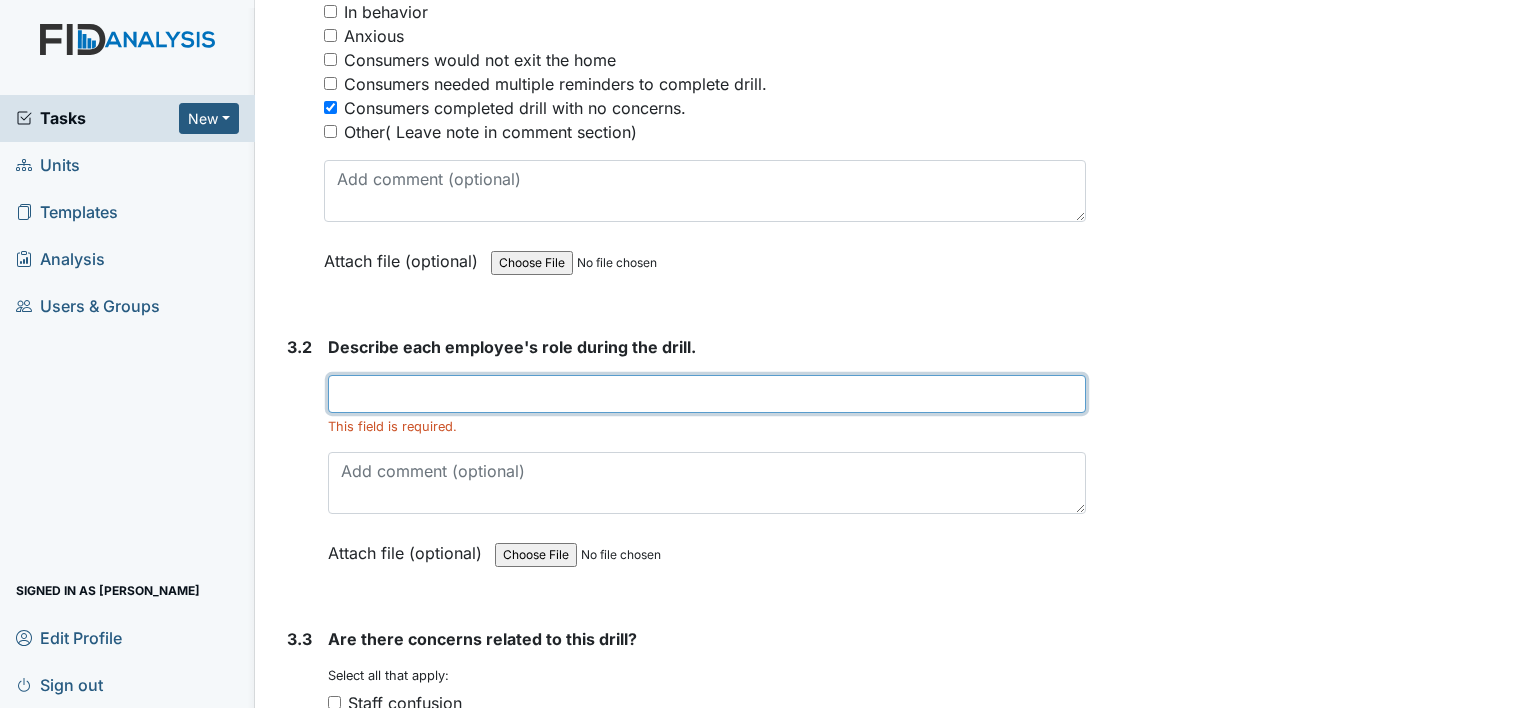 click at bounding box center [707, 394] 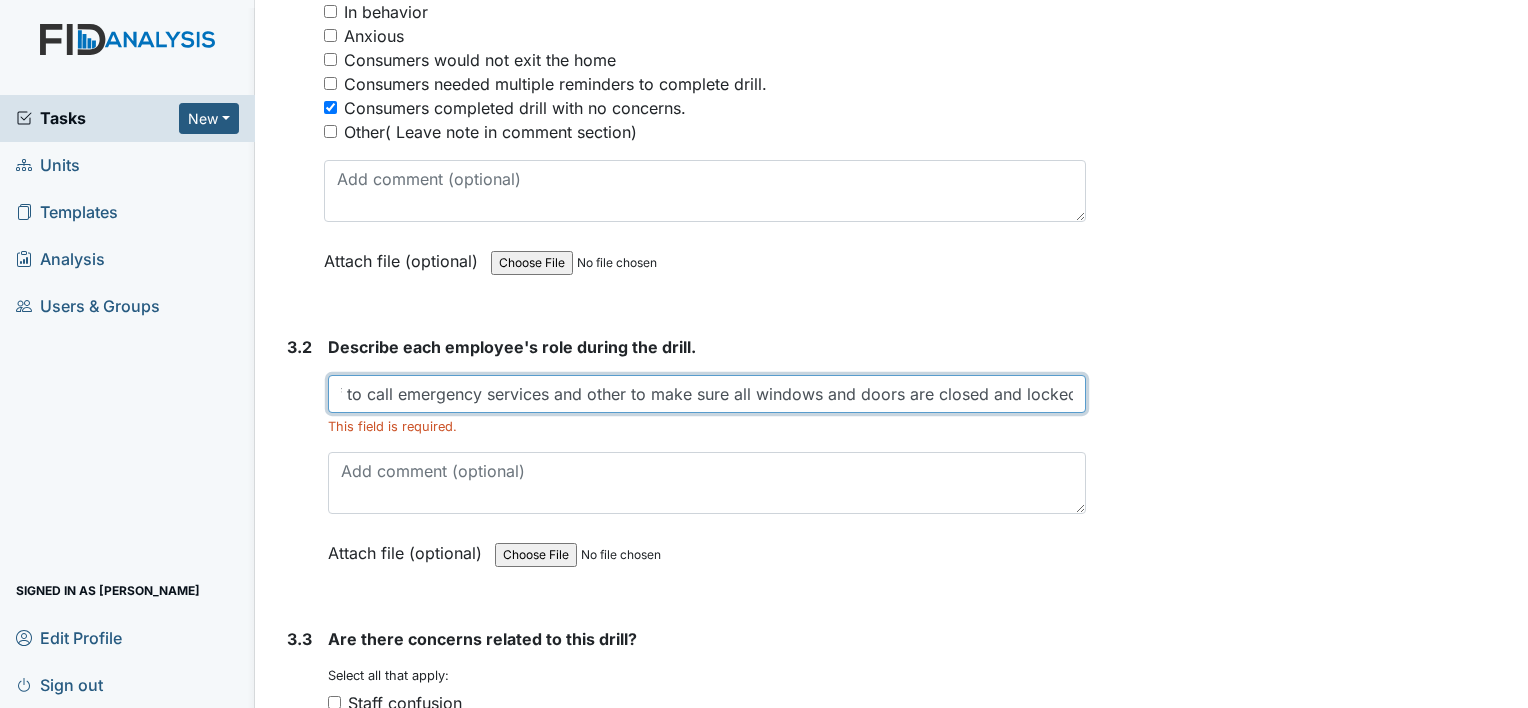 scroll, scrollTop: 0, scrollLeft: 75, axis: horizontal 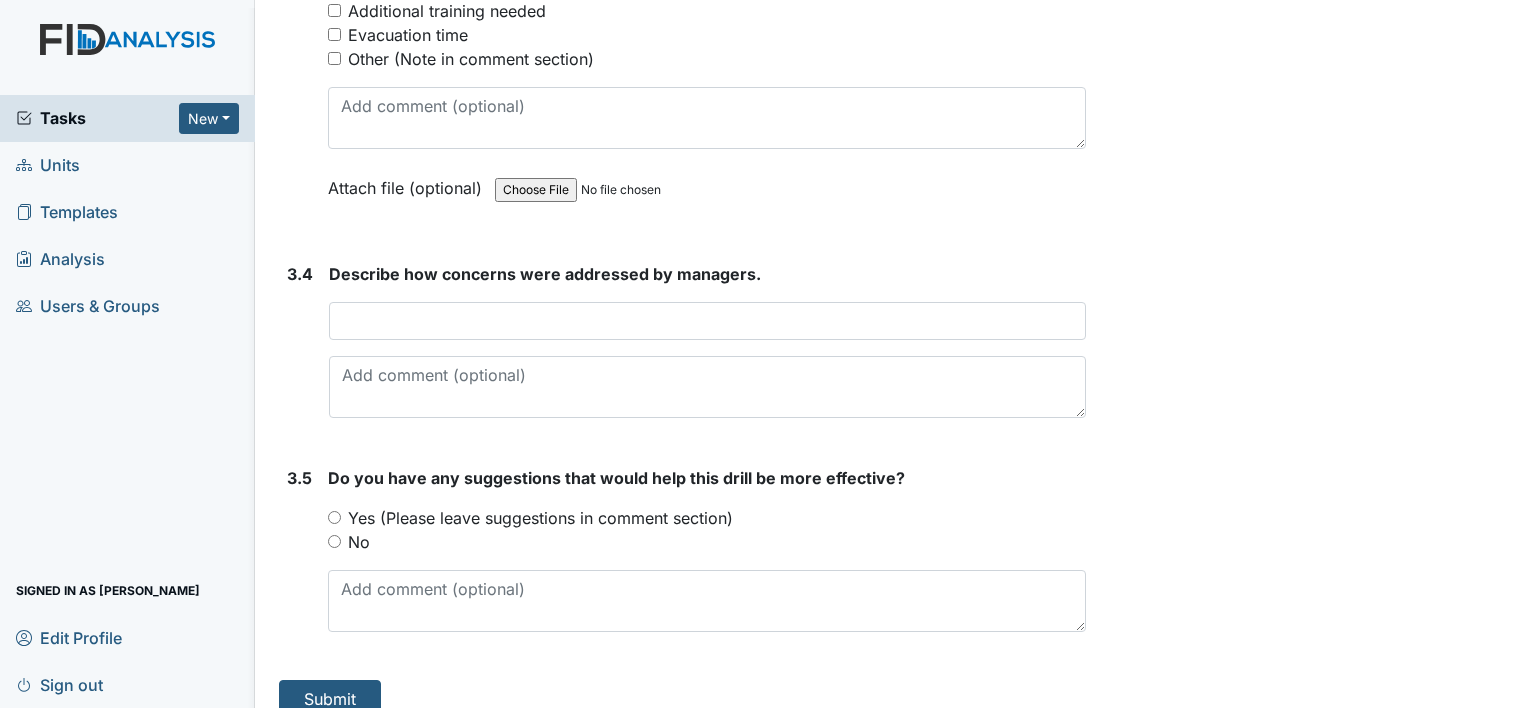 type on "one staff to call emergency services and other to make sure all windows and doors are closed and locked" 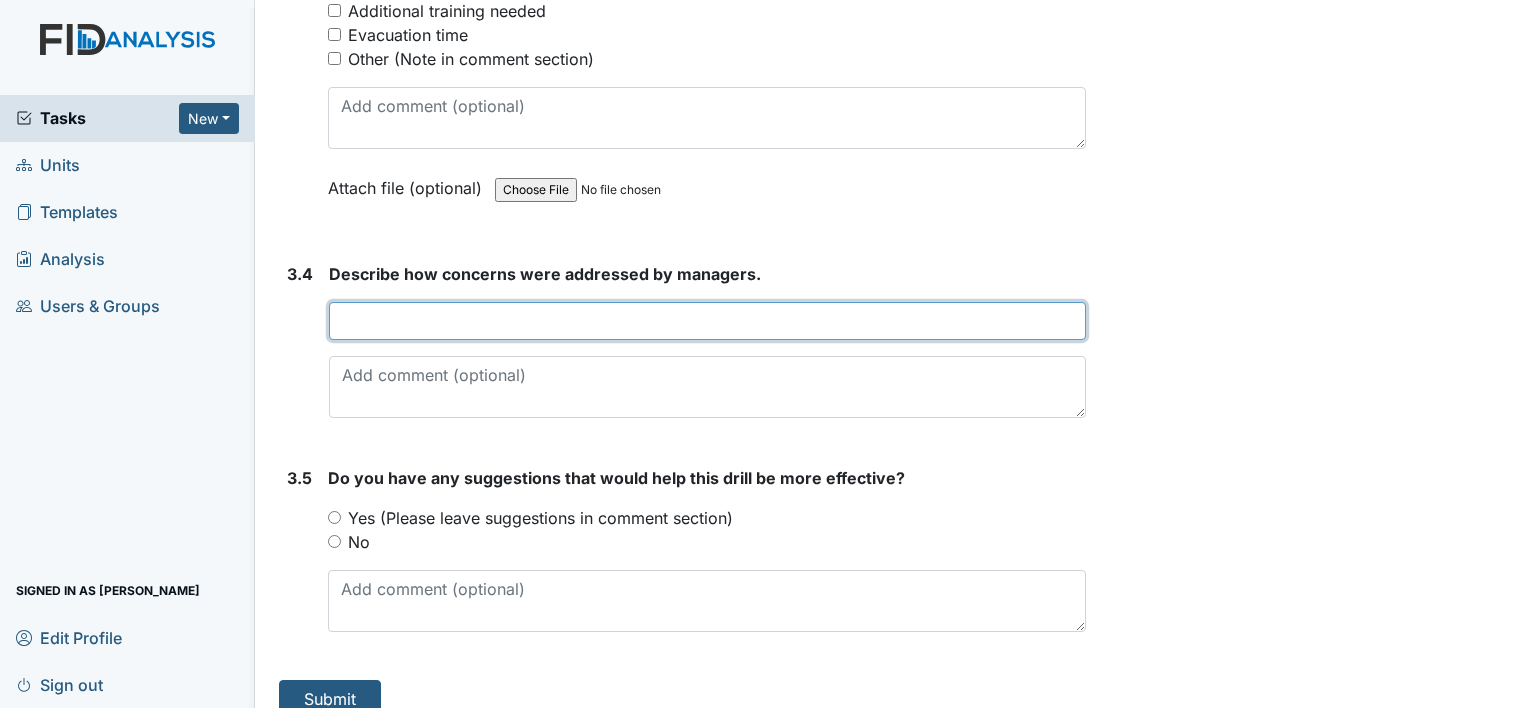 scroll, scrollTop: 0, scrollLeft: 0, axis: both 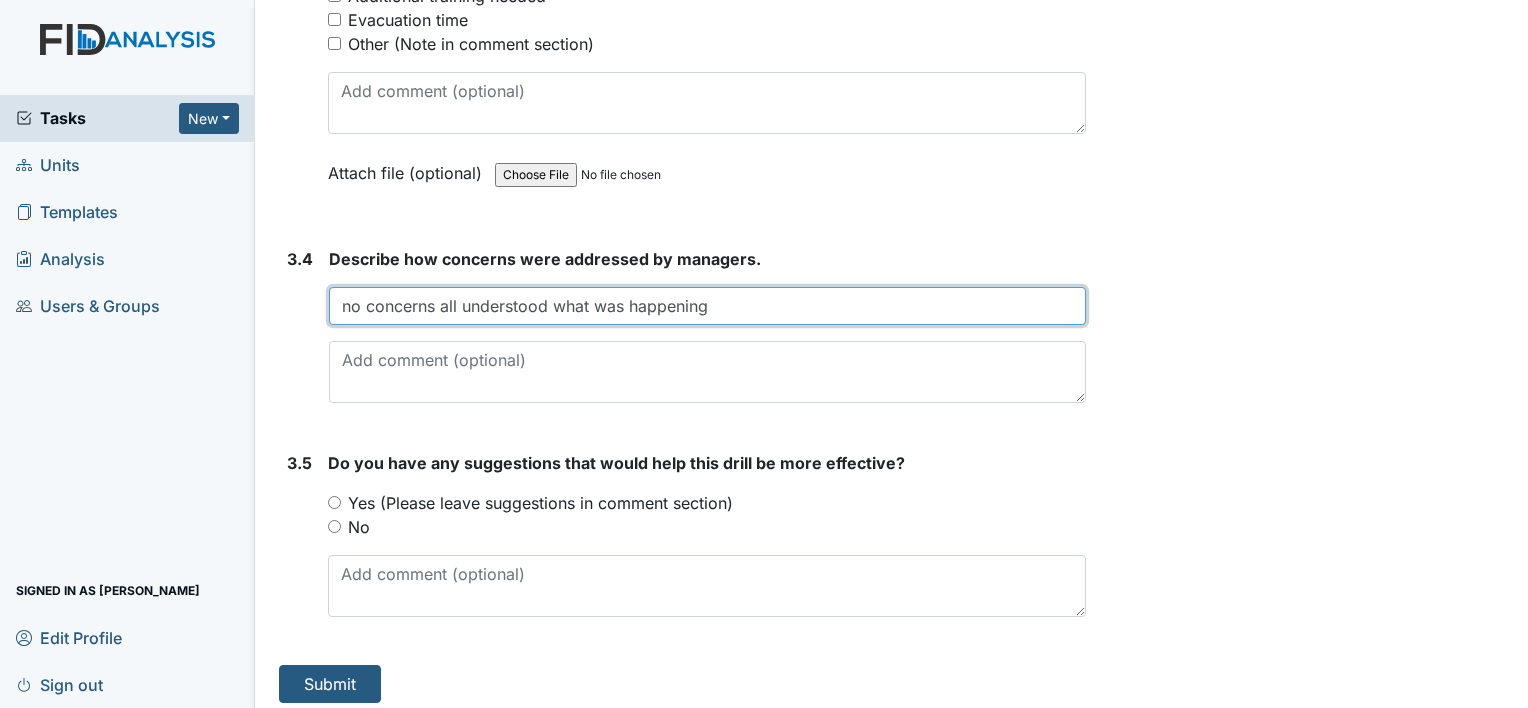 type on "no concerns all understood what was happening" 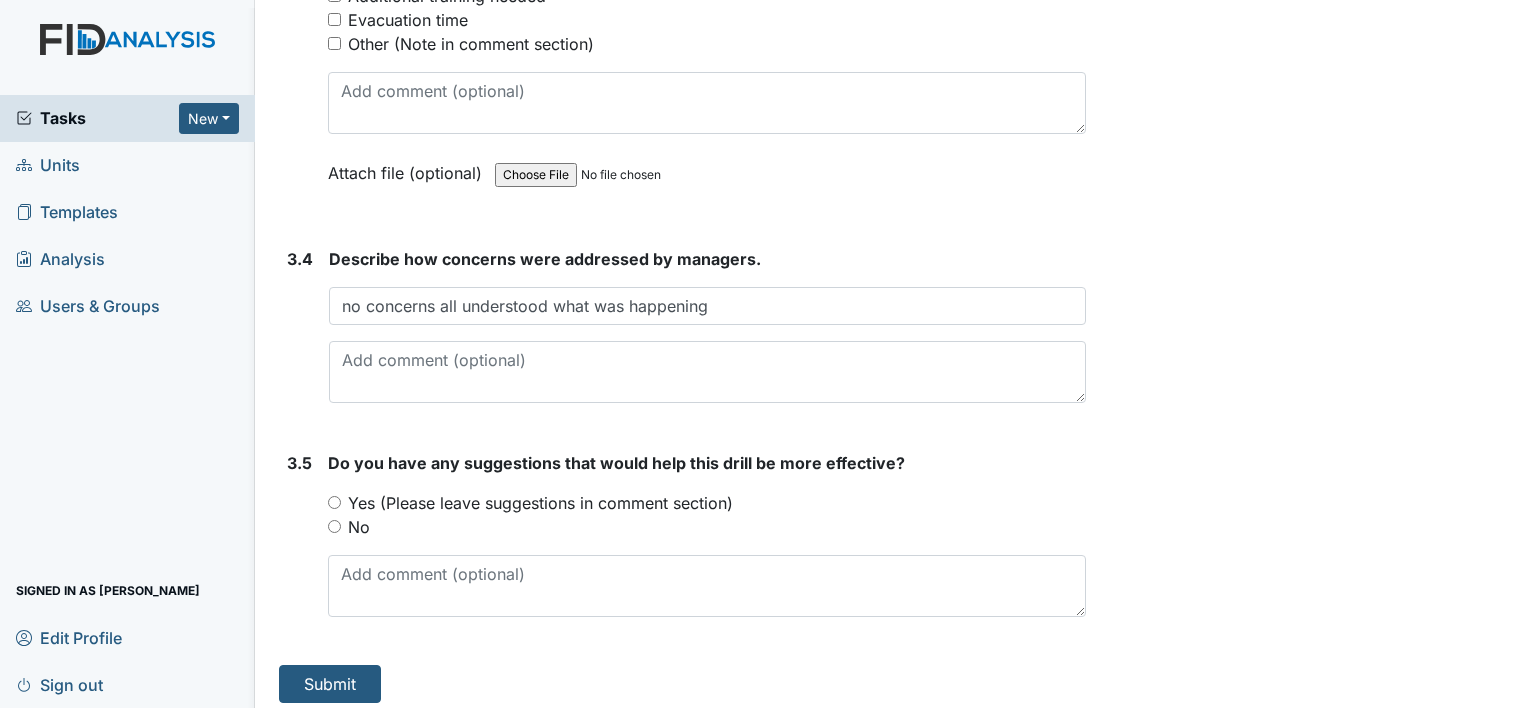 click on "No" at bounding box center [334, 526] 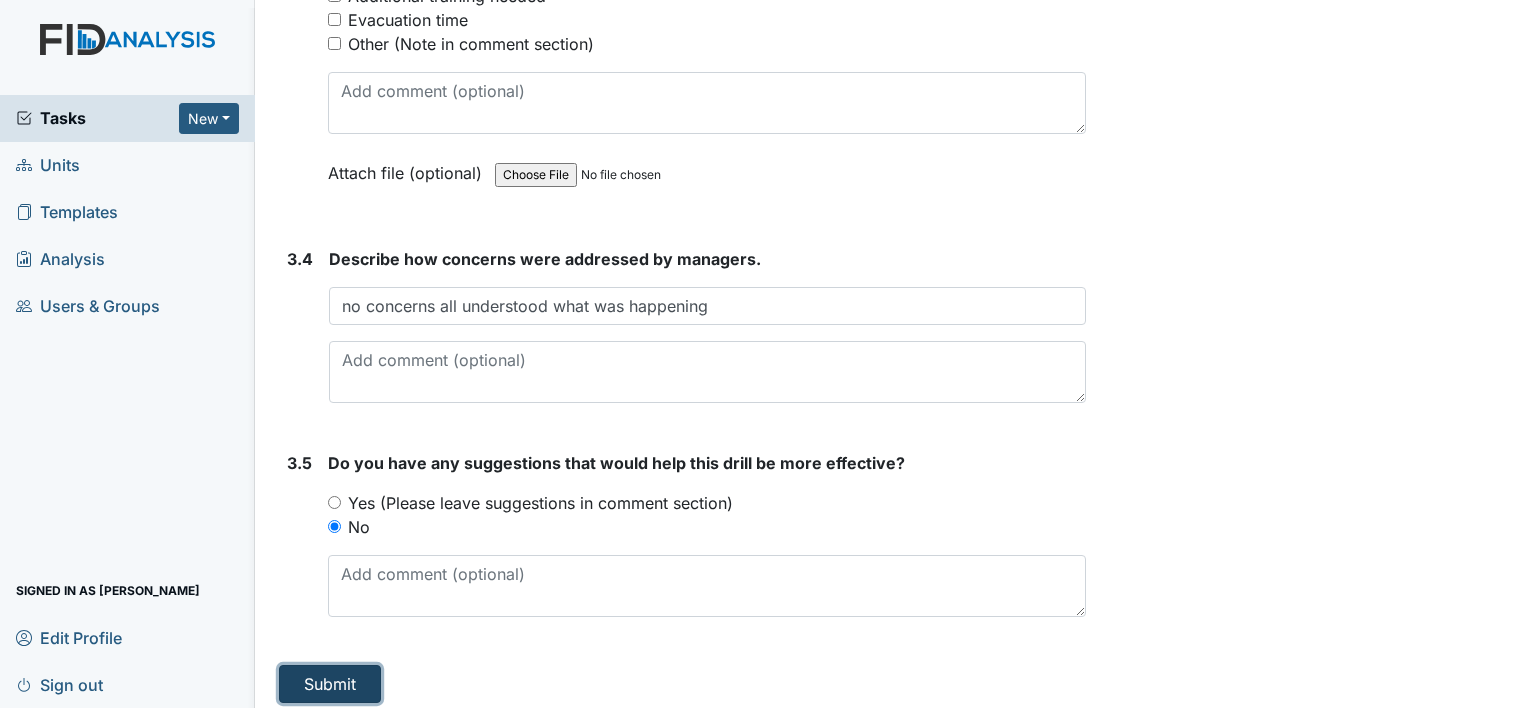 click on "Submit" at bounding box center [330, 684] 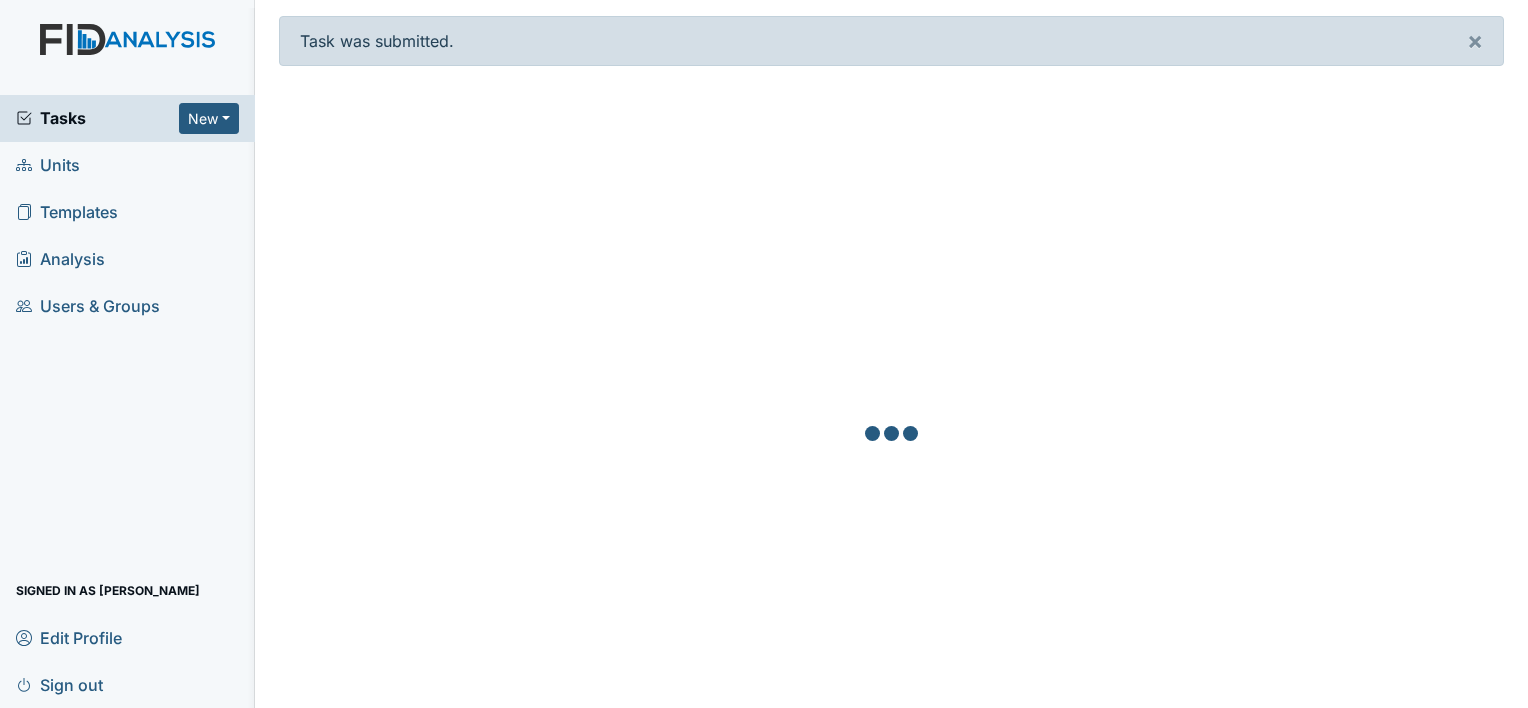 scroll, scrollTop: 0, scrollLeft: 0, axis: both 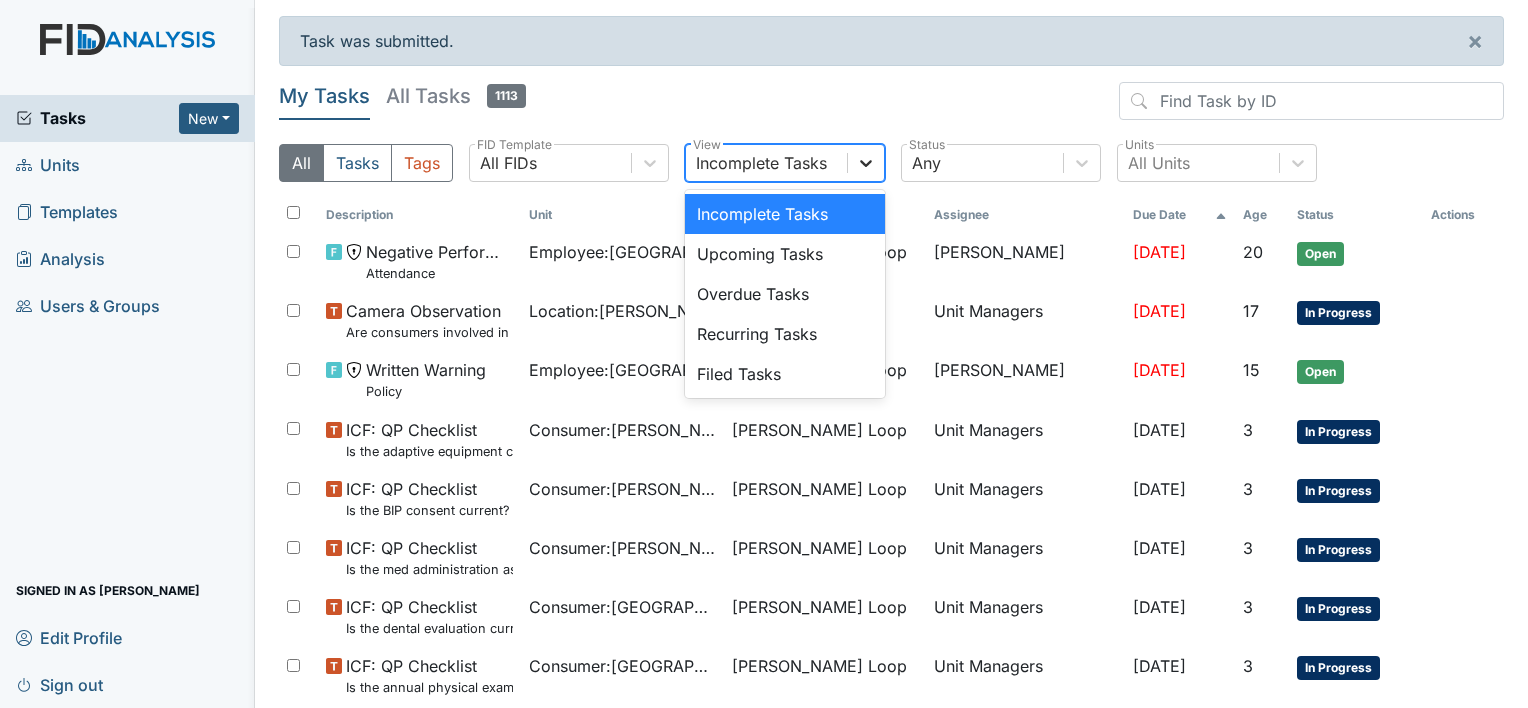 click 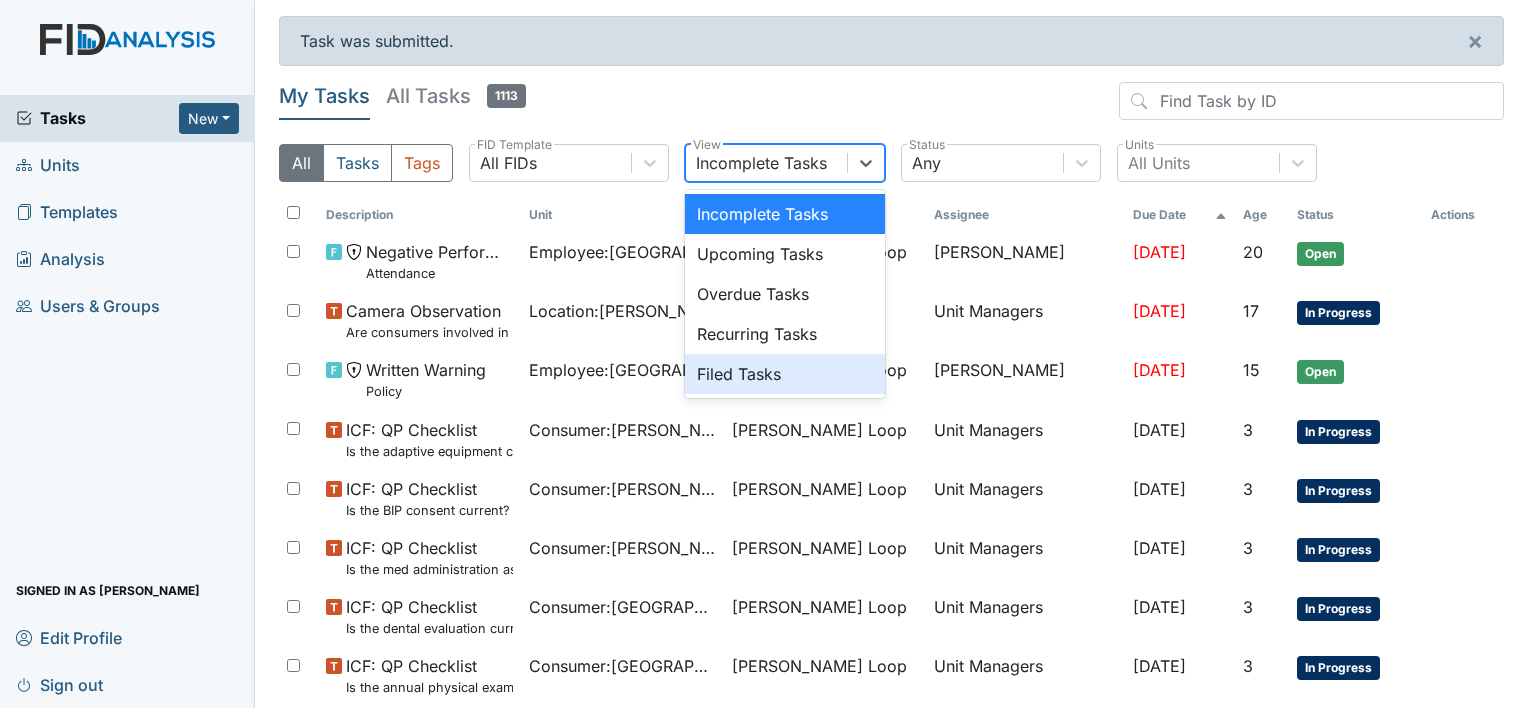 click on "Filed Tasks" at bounding box center [785, 374] 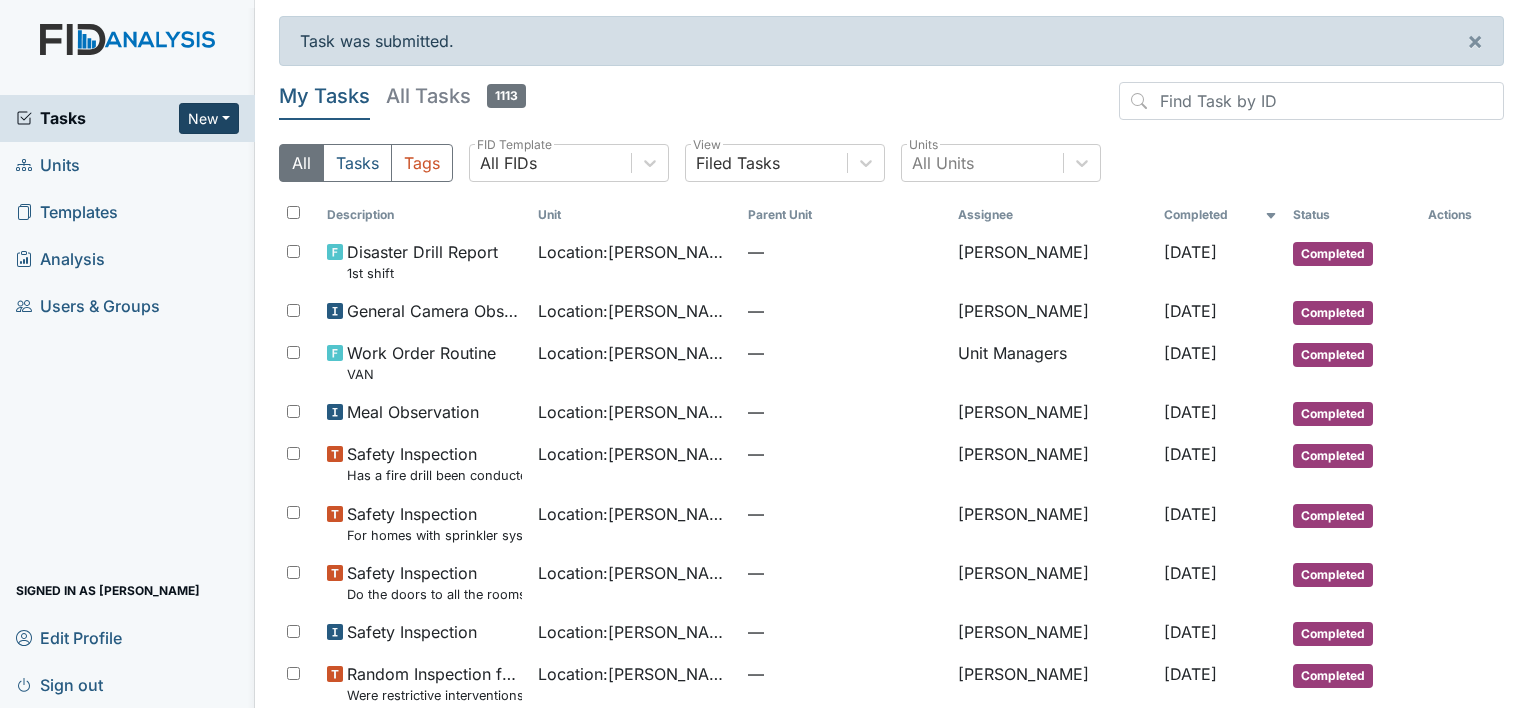 click on "New" at bounding box center (209, 118) 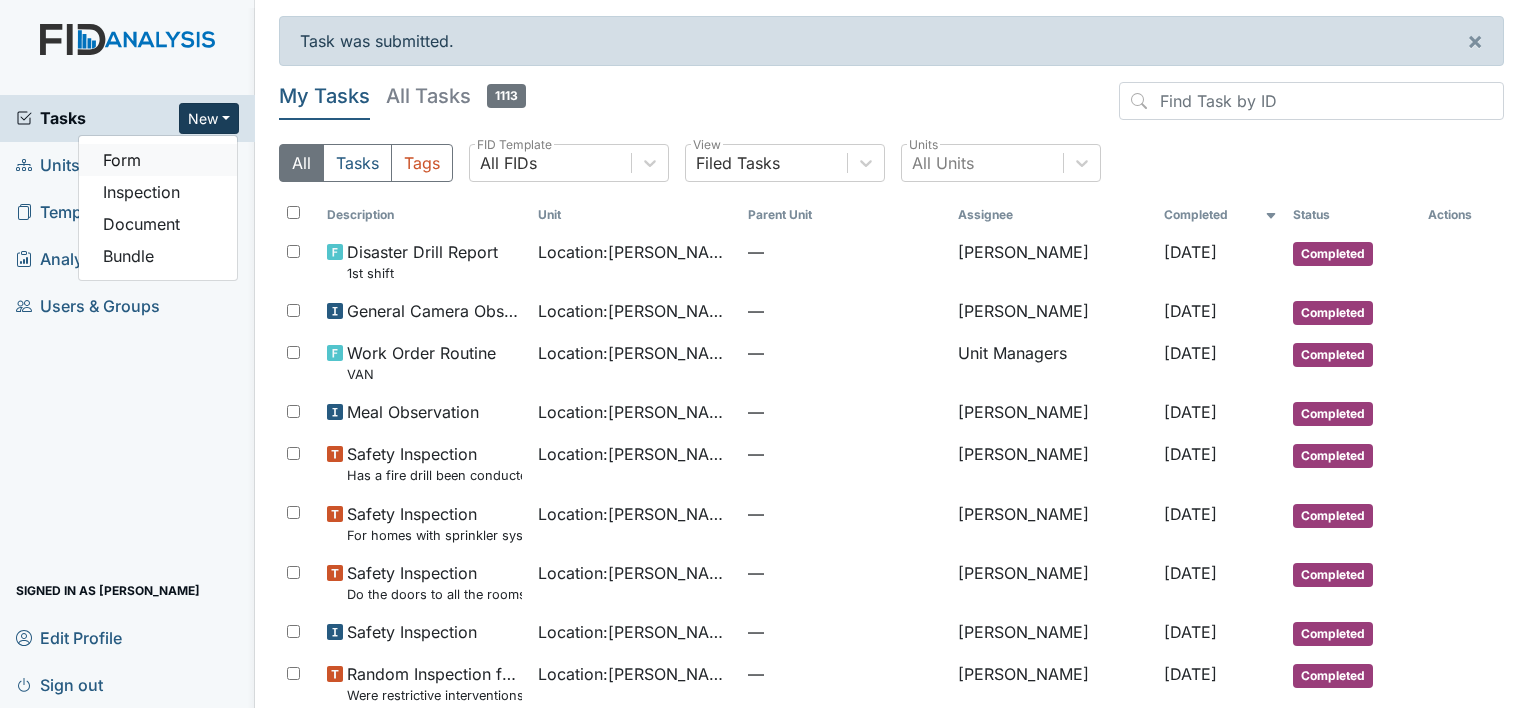 click on "Form" at bounding box center (158, 160) 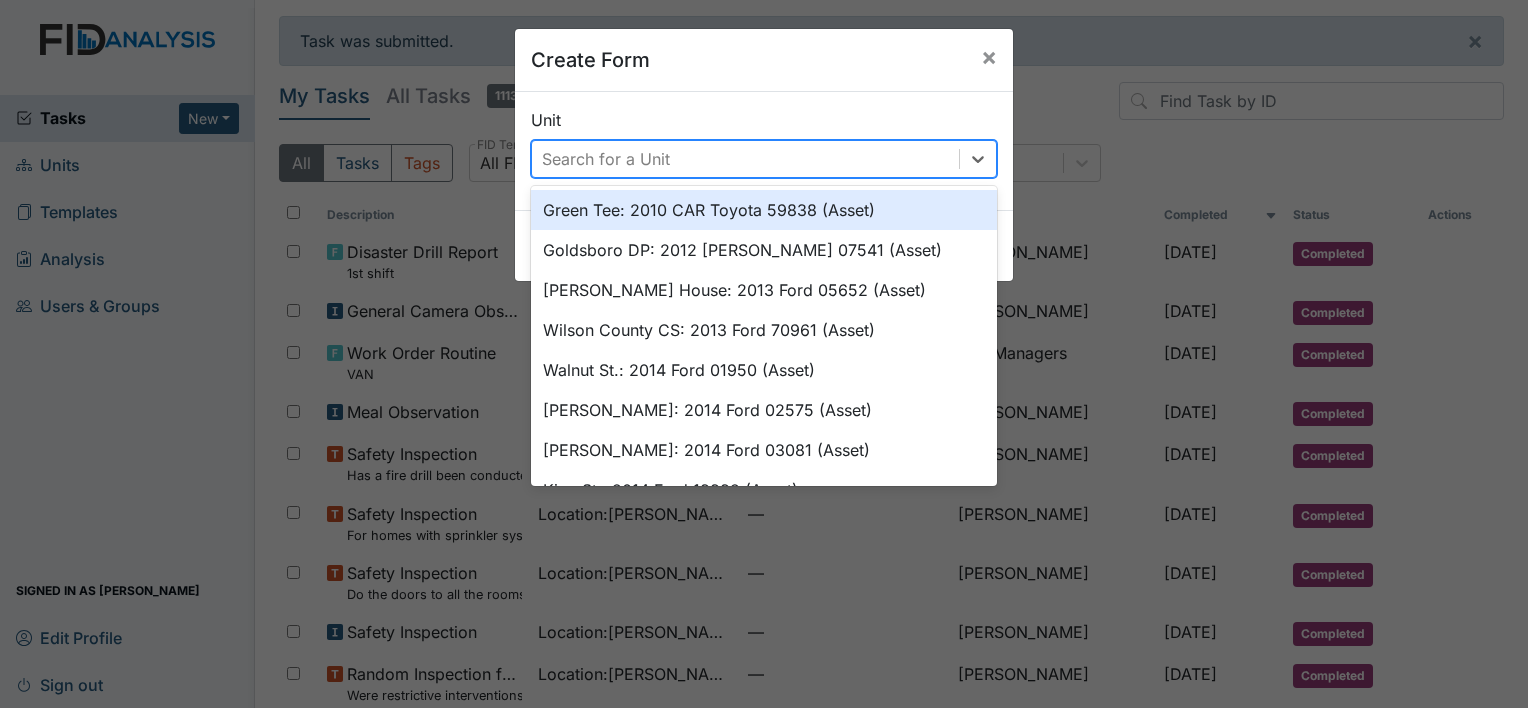 click on "Search for a Unit" at bounding box center [745, 159] 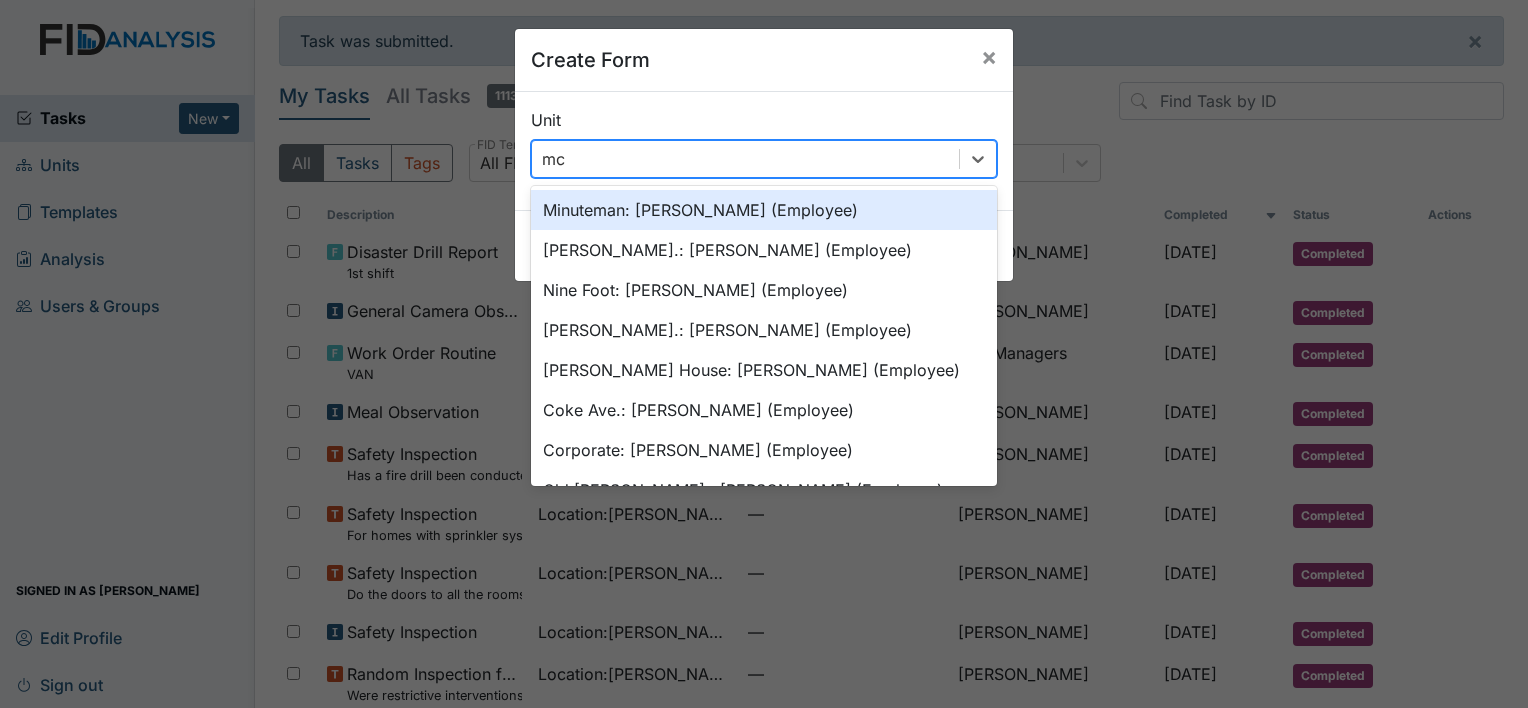 type on "mck" 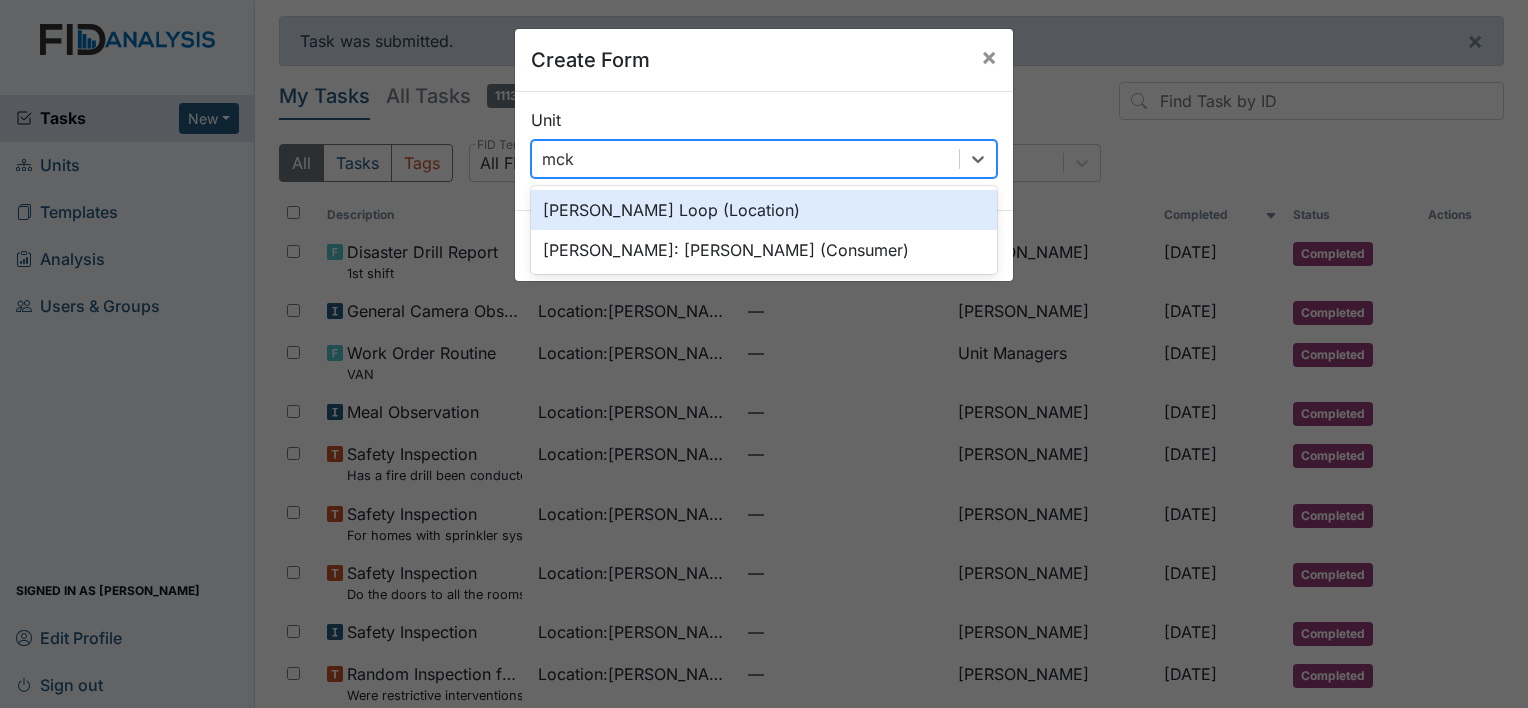 click on "McKeel Loop (Location)" at bounding box center (764, 210) 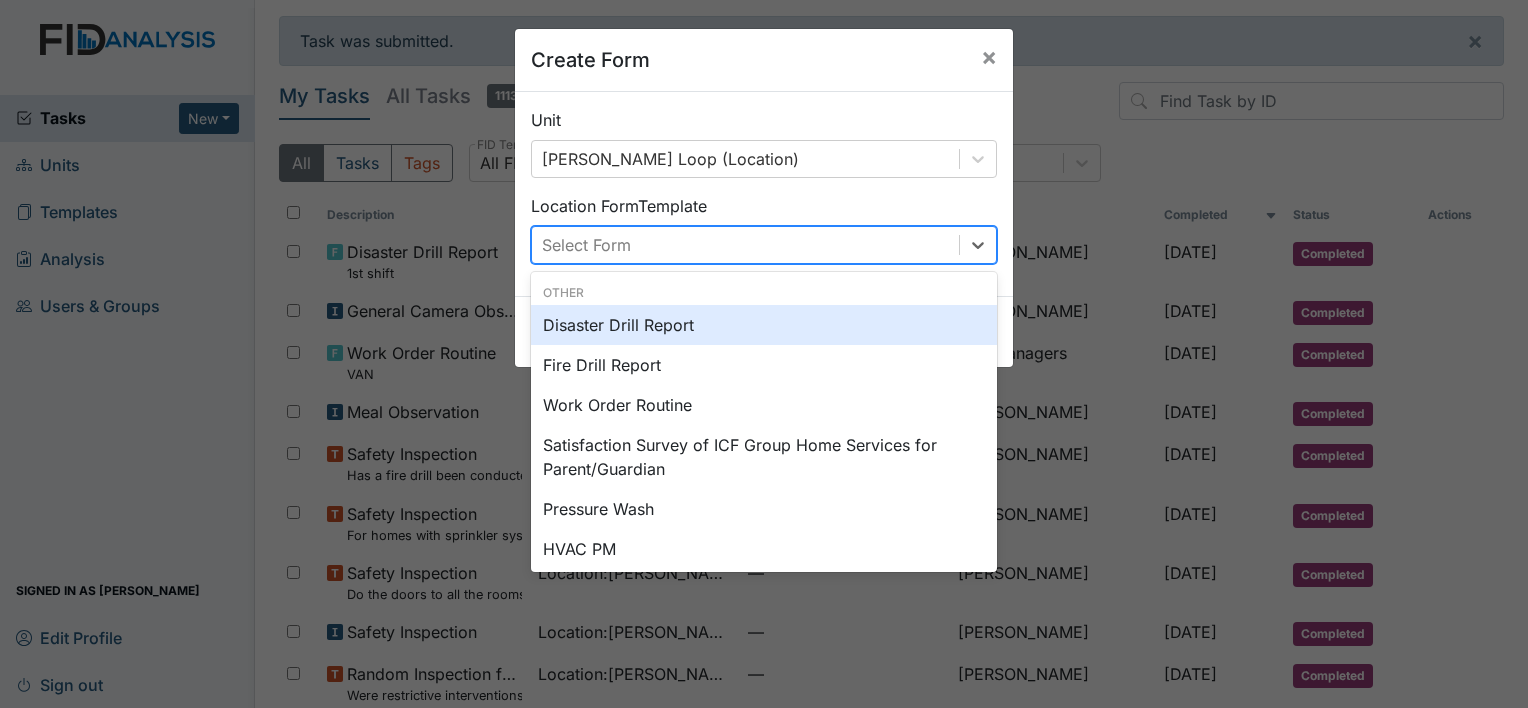 click on "Select Form" at bounding box center [586, 245] 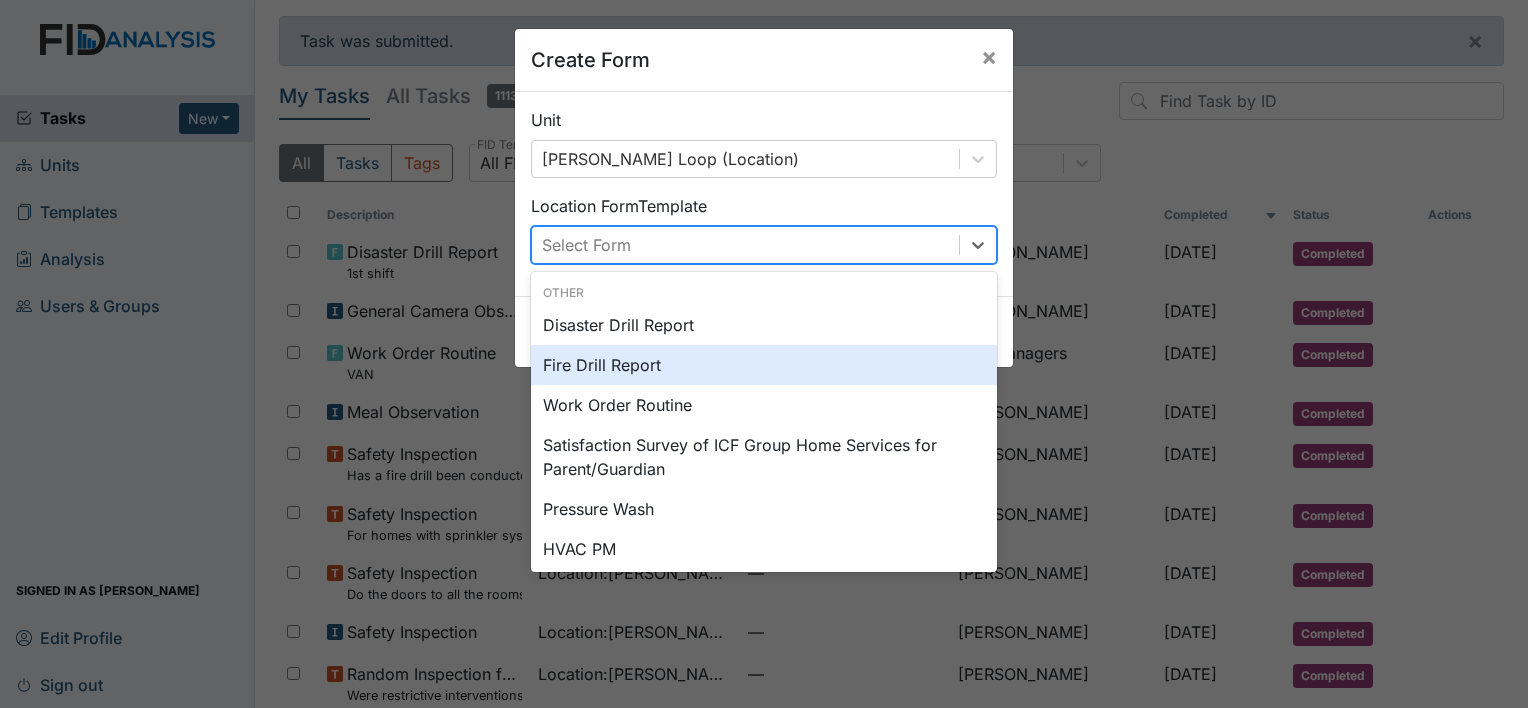 click on "Fire Drill Report" at bounding box center (764, 365) 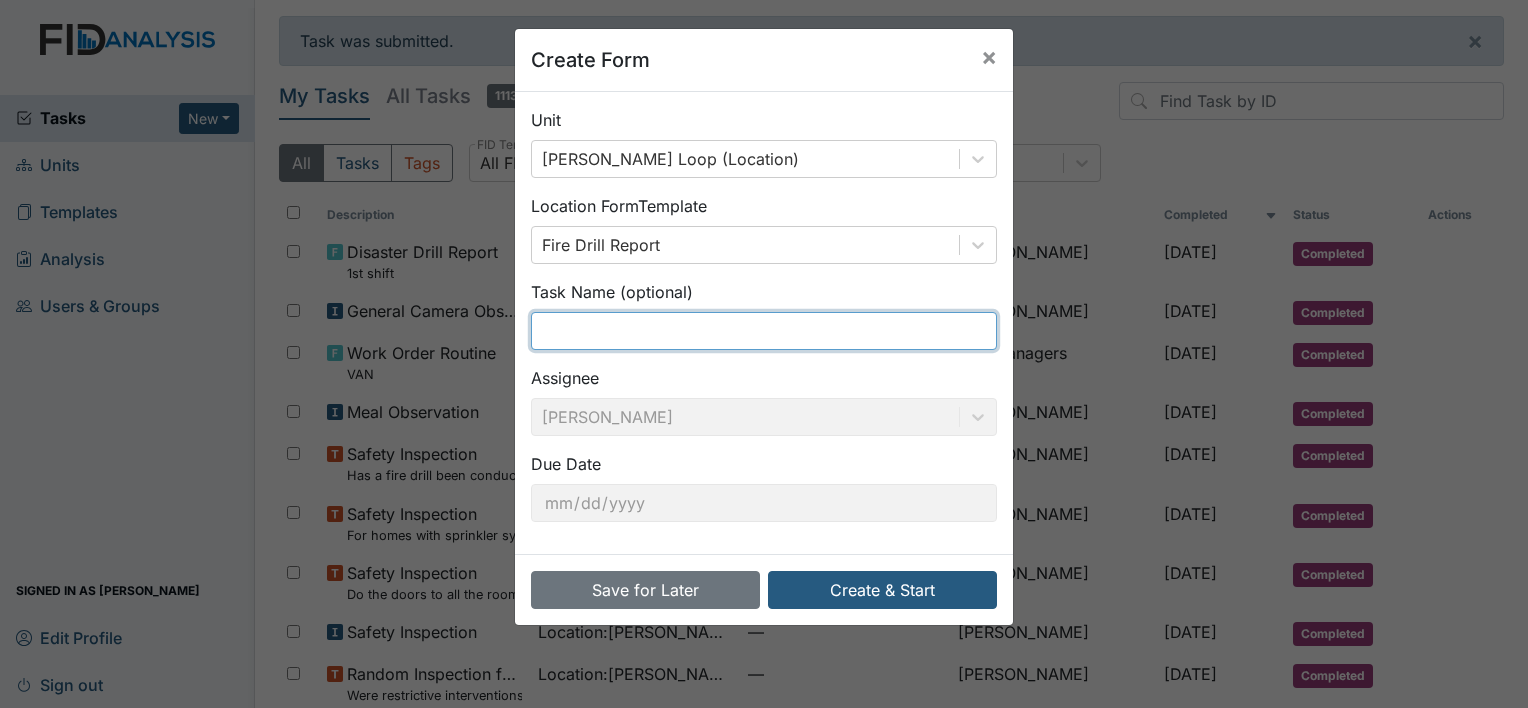 click at bounding box center (764, 331) 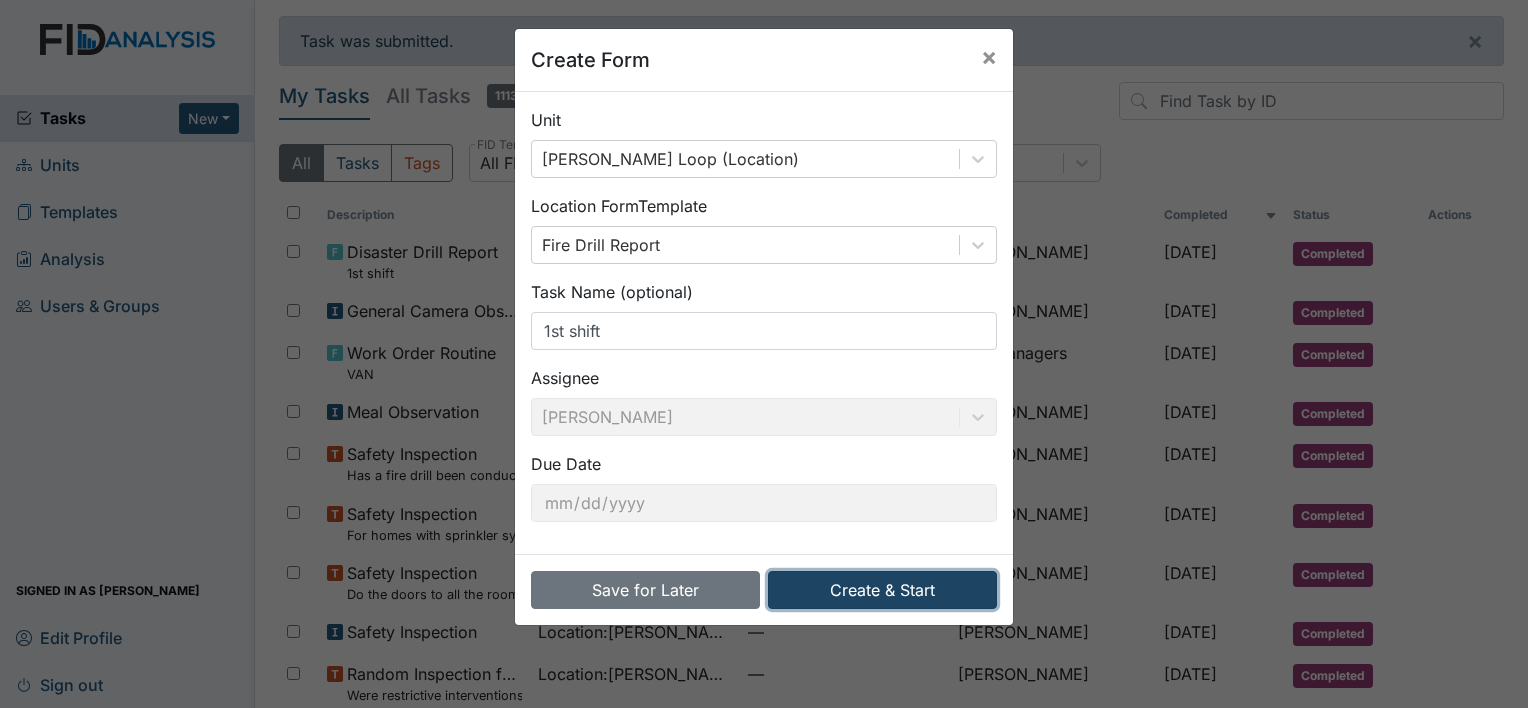 click on "Create & Start" at bounding box center (882, 590) 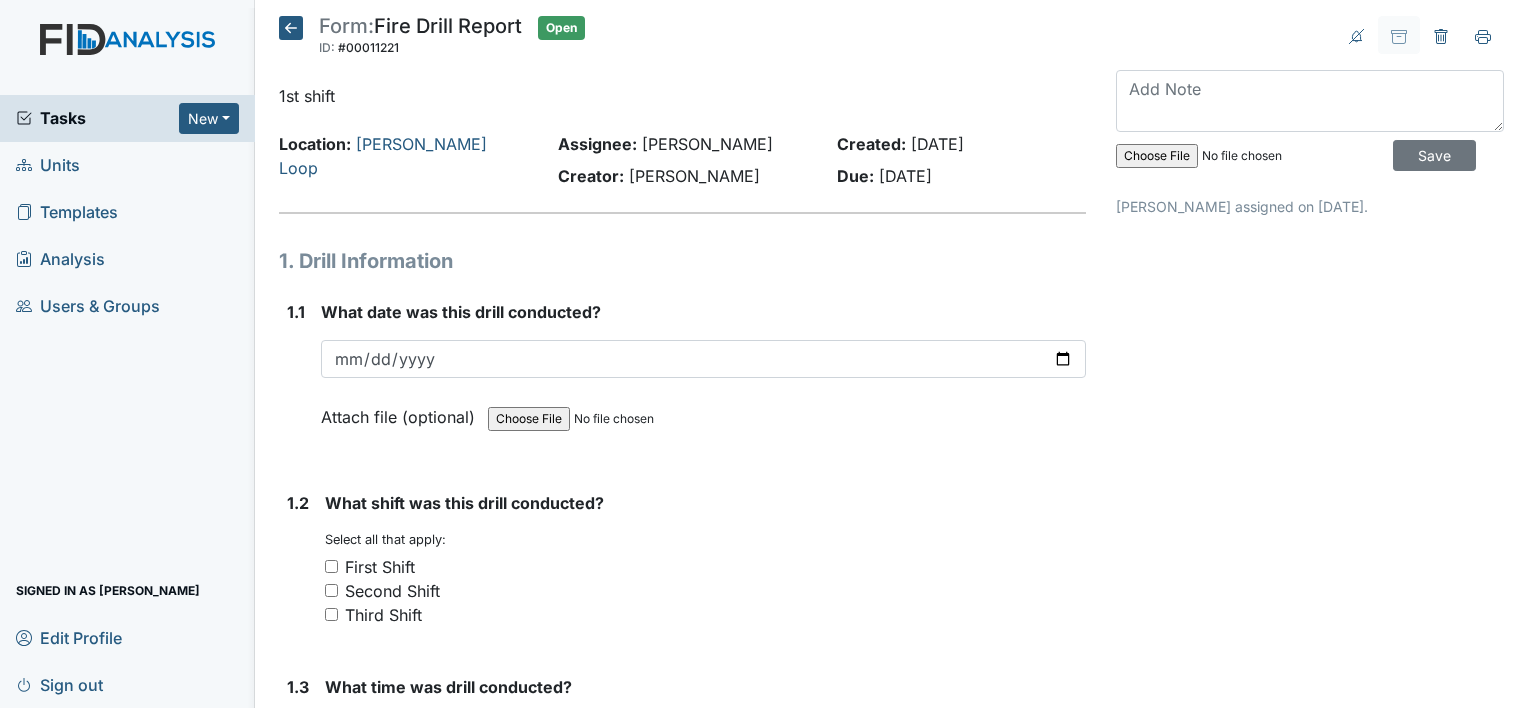 scroll, scrollTop: 0, scrollLeft: 0, axis: both 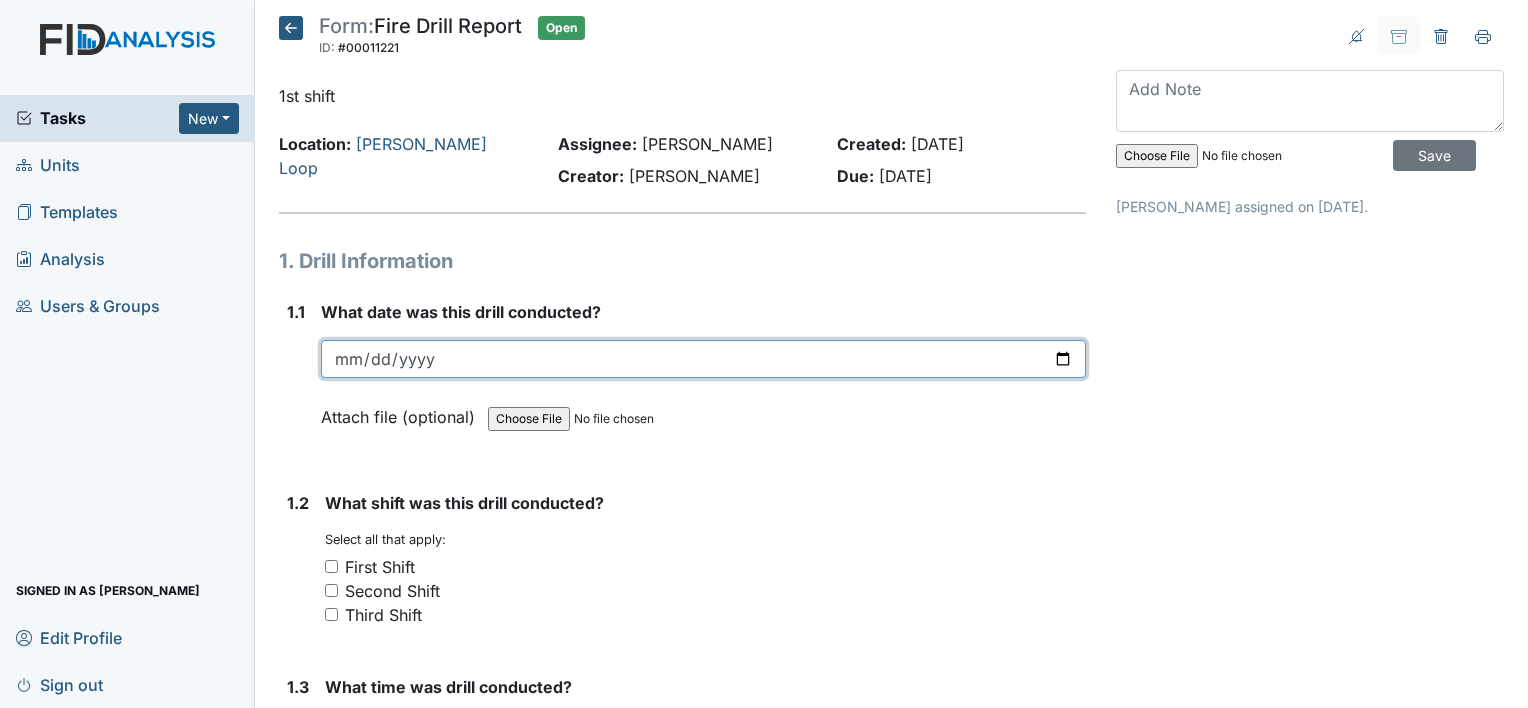 click at bounding box center (703, 359) 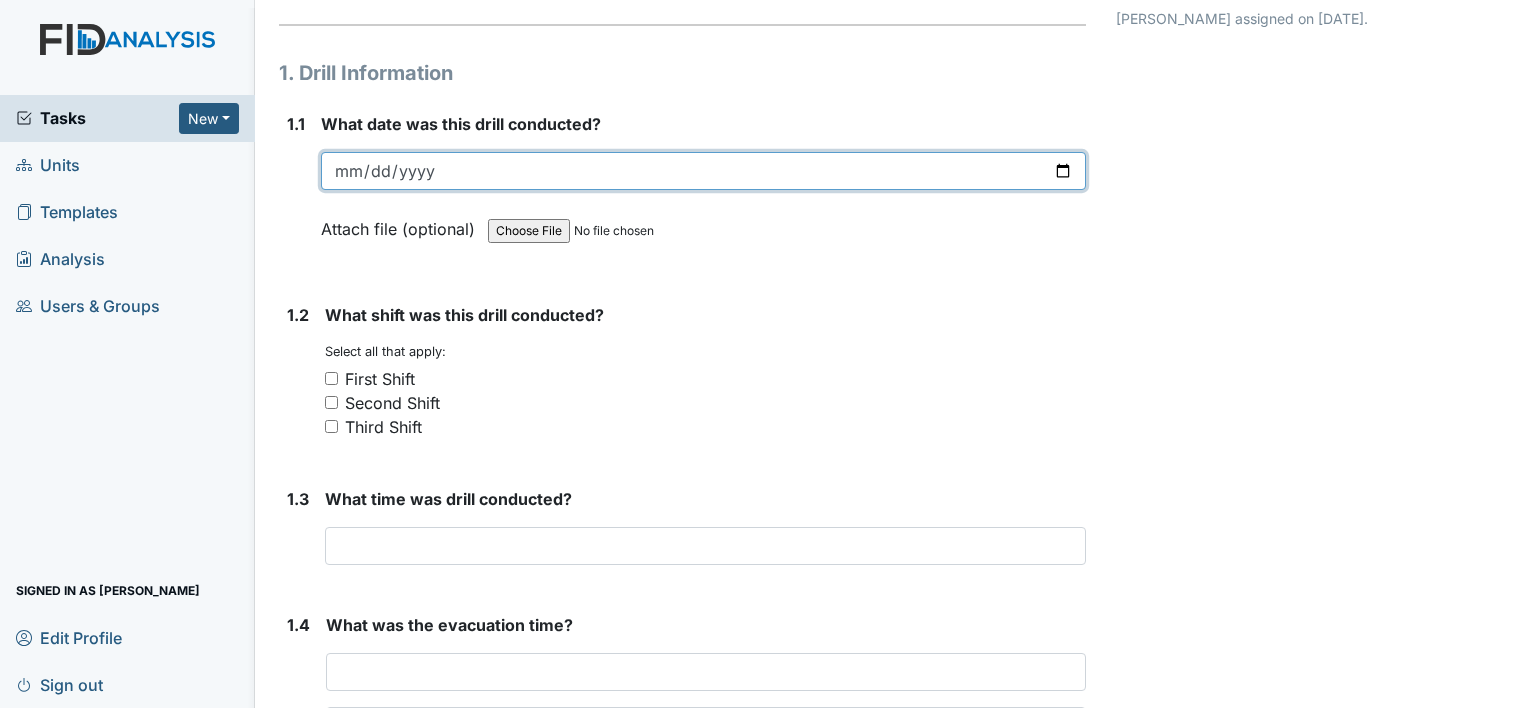 scroll, scrollTop: 215, scrollLeft: 0, axis: vertical 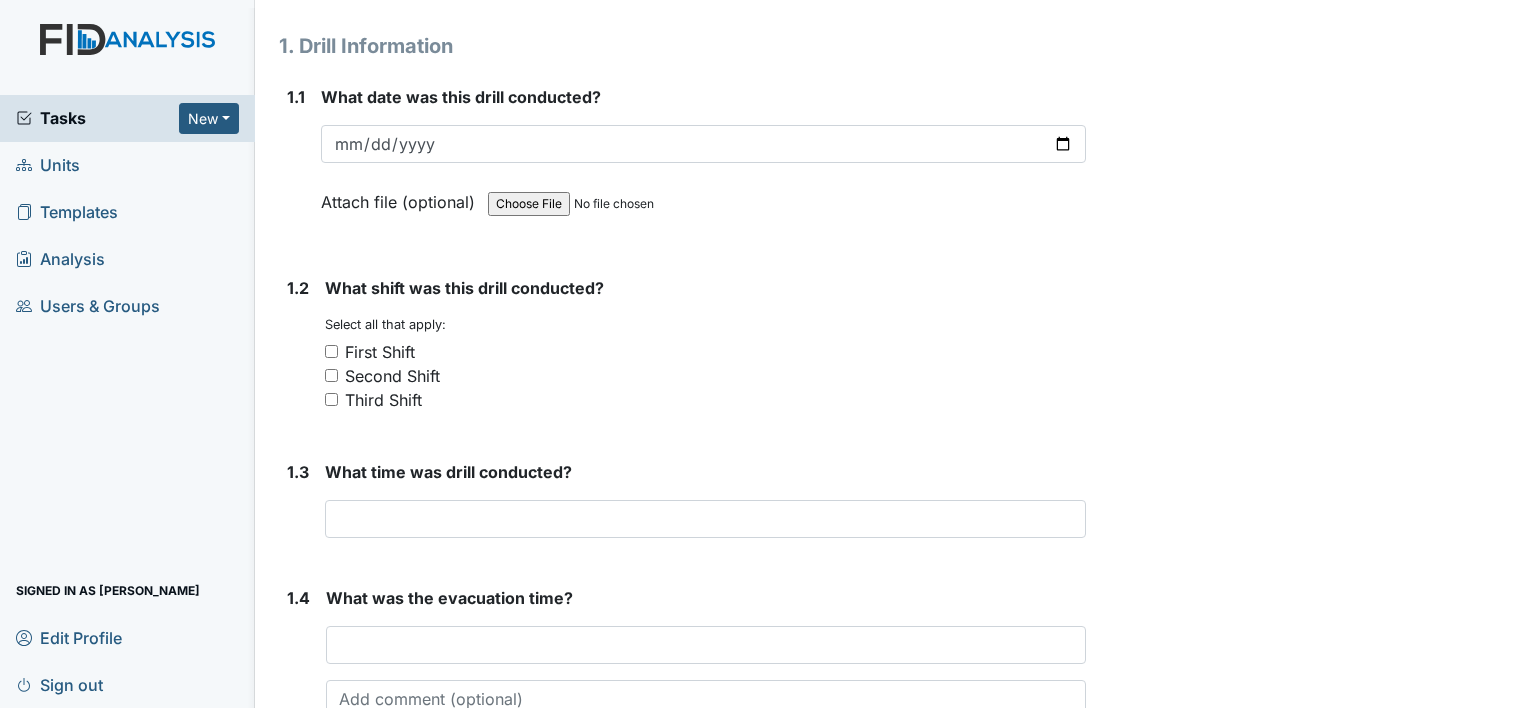 click on "First Shift" at bounding box center (331, 351) 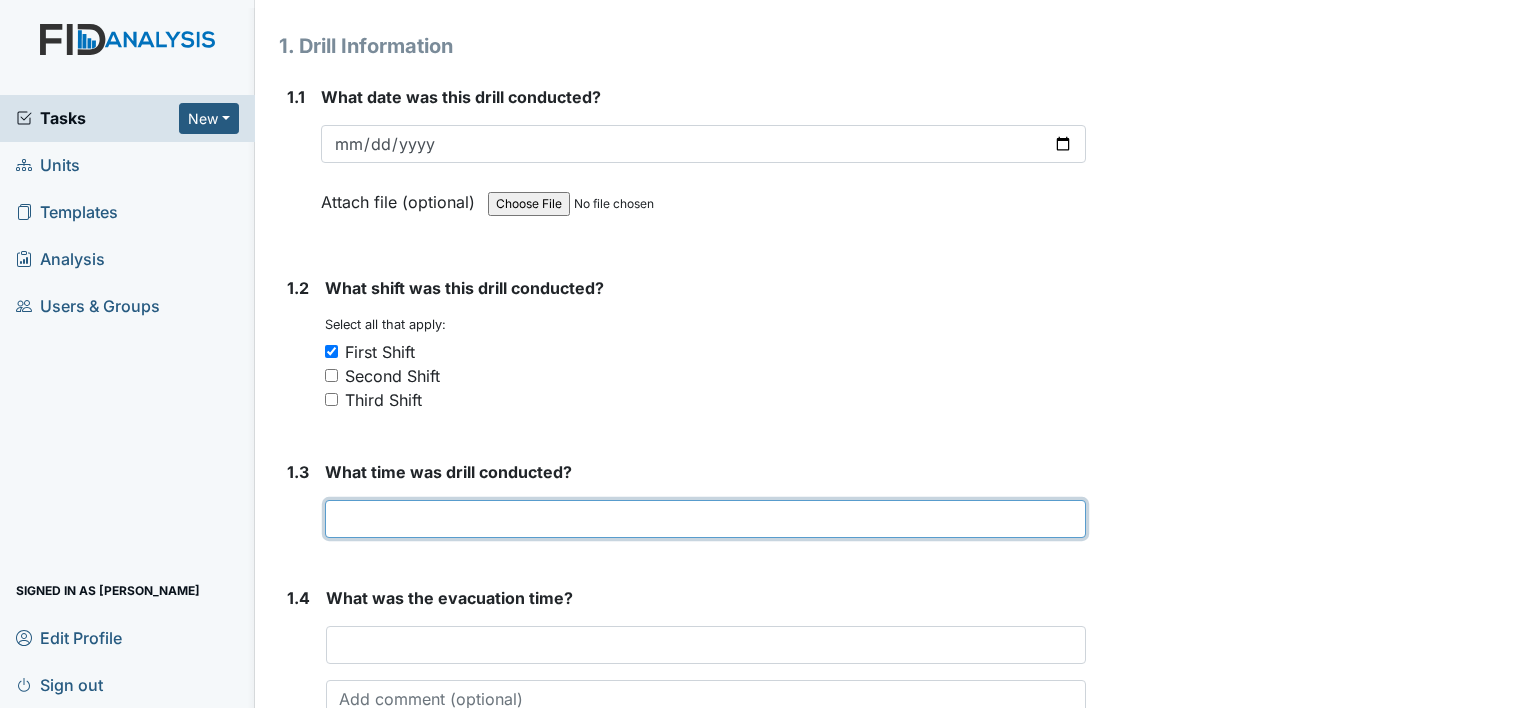 click at bounding box center [705, 519] 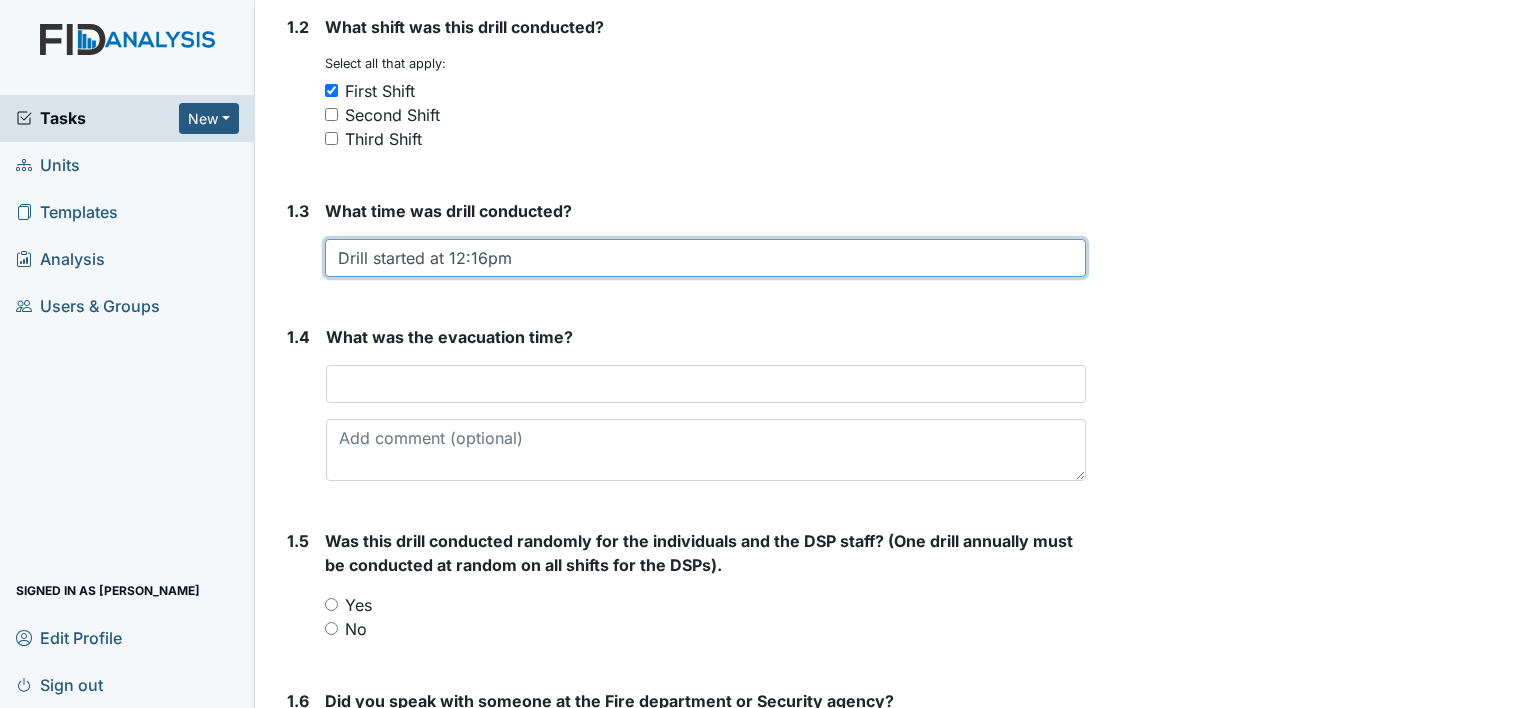 scroll, scrollTop: 478, scrollLeft: 0, axis: vertical 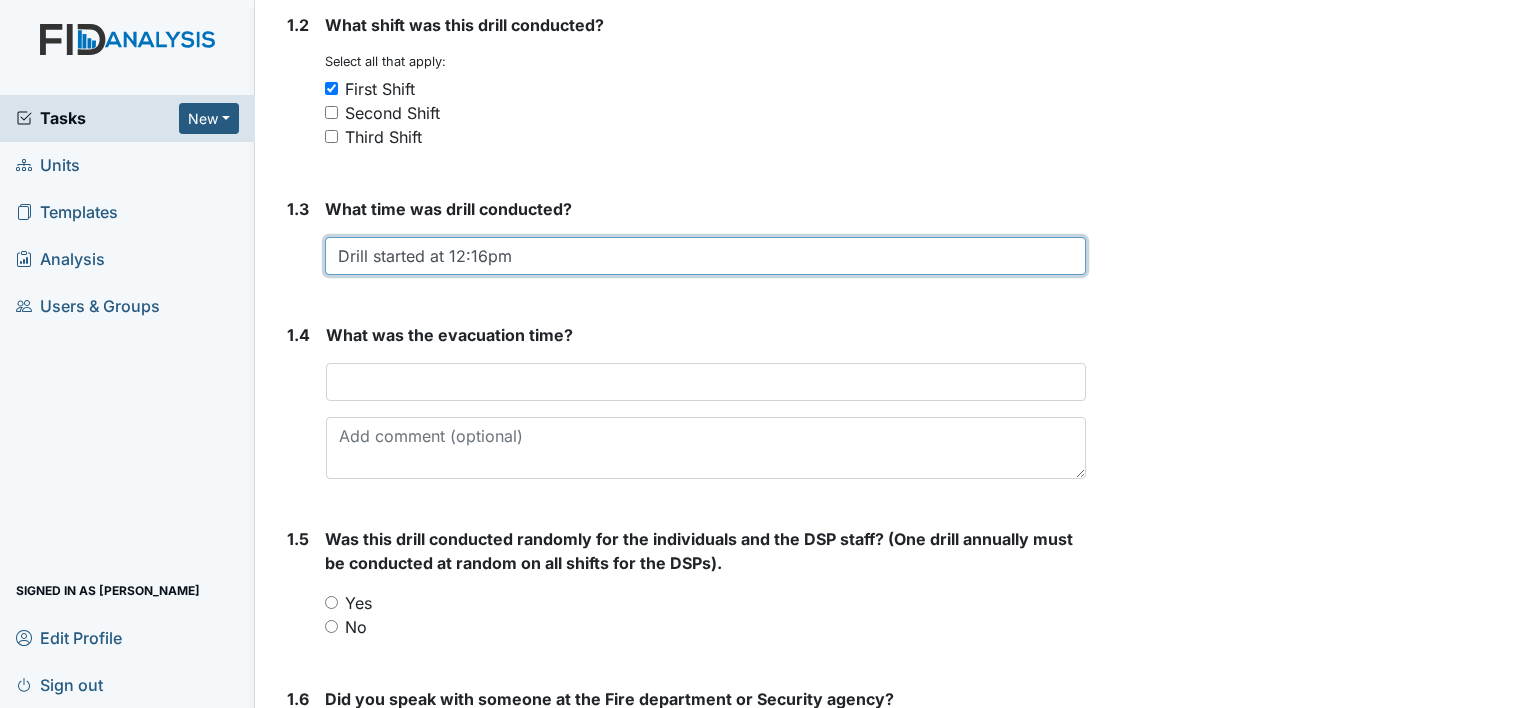 type on "Drill started at 12:16pm" 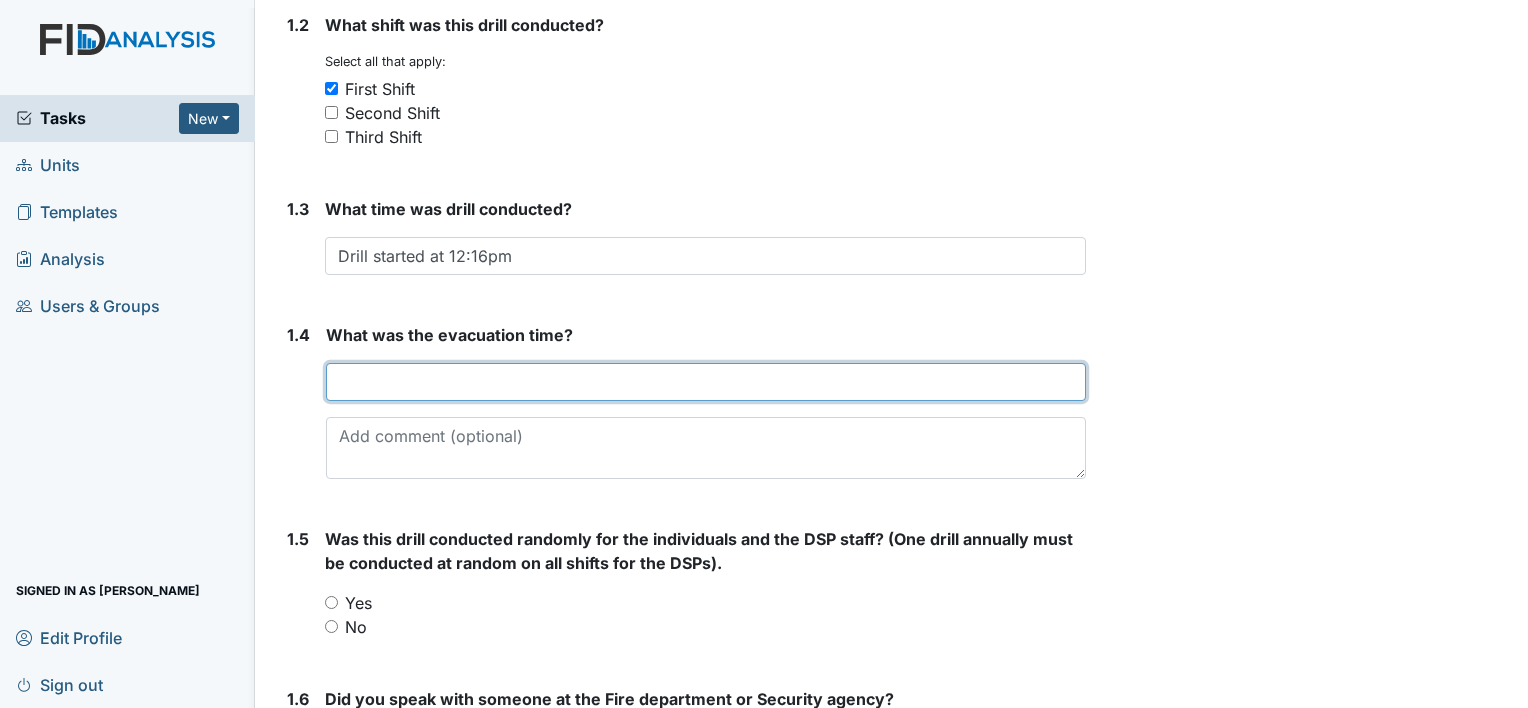 click at bounding box center [706, 382] 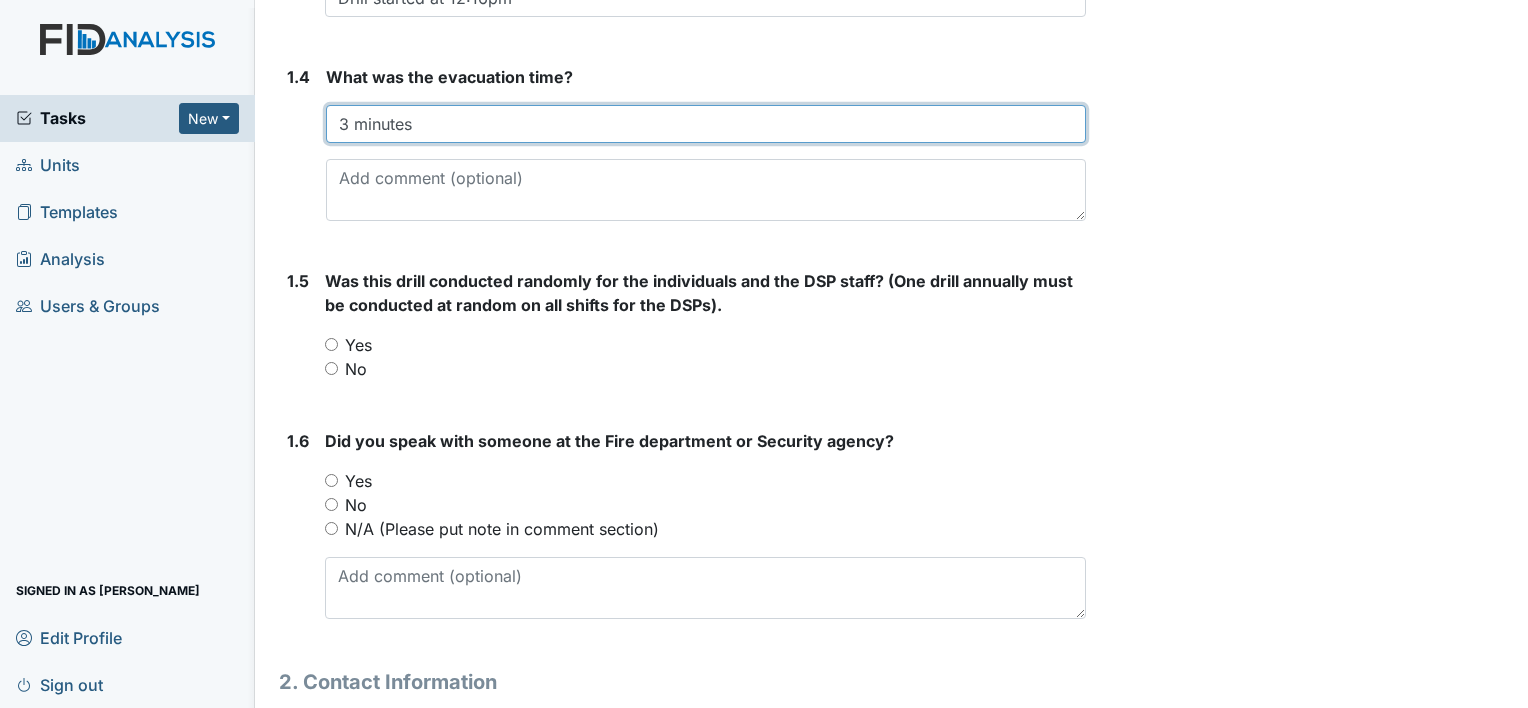 scroll, scrollTop: 744, scrollLeft: 0, axis: vertical 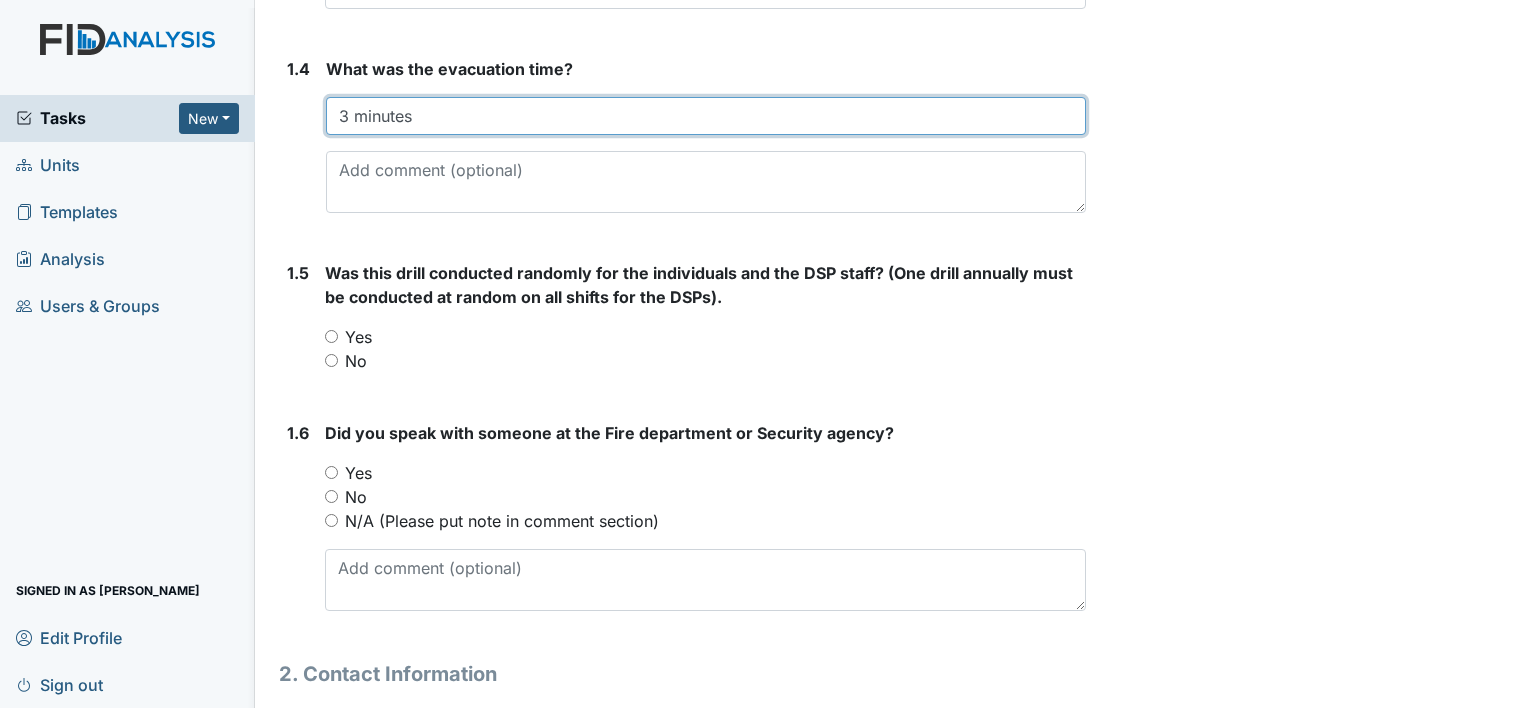 type on "3 minutes" 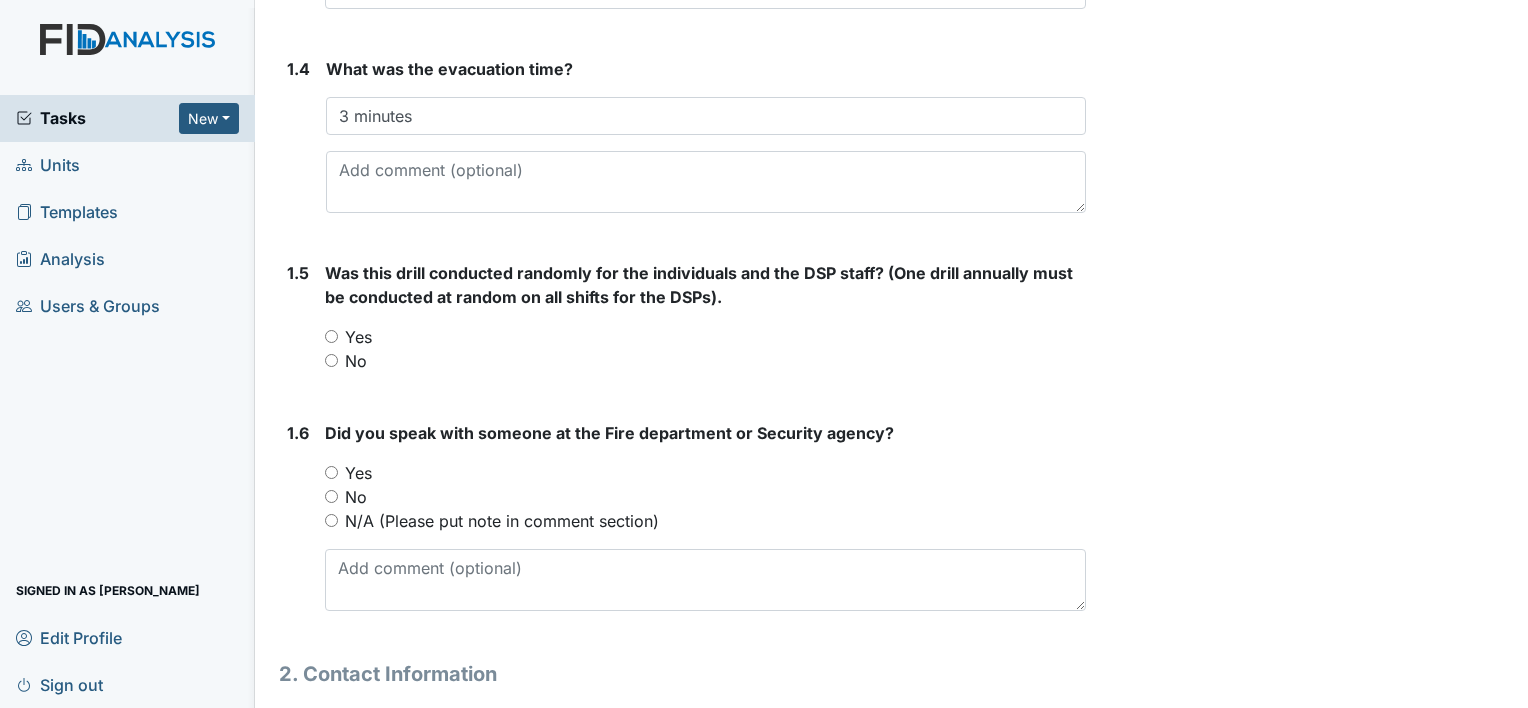 click on "Yes" at bounding box center [331, 336] 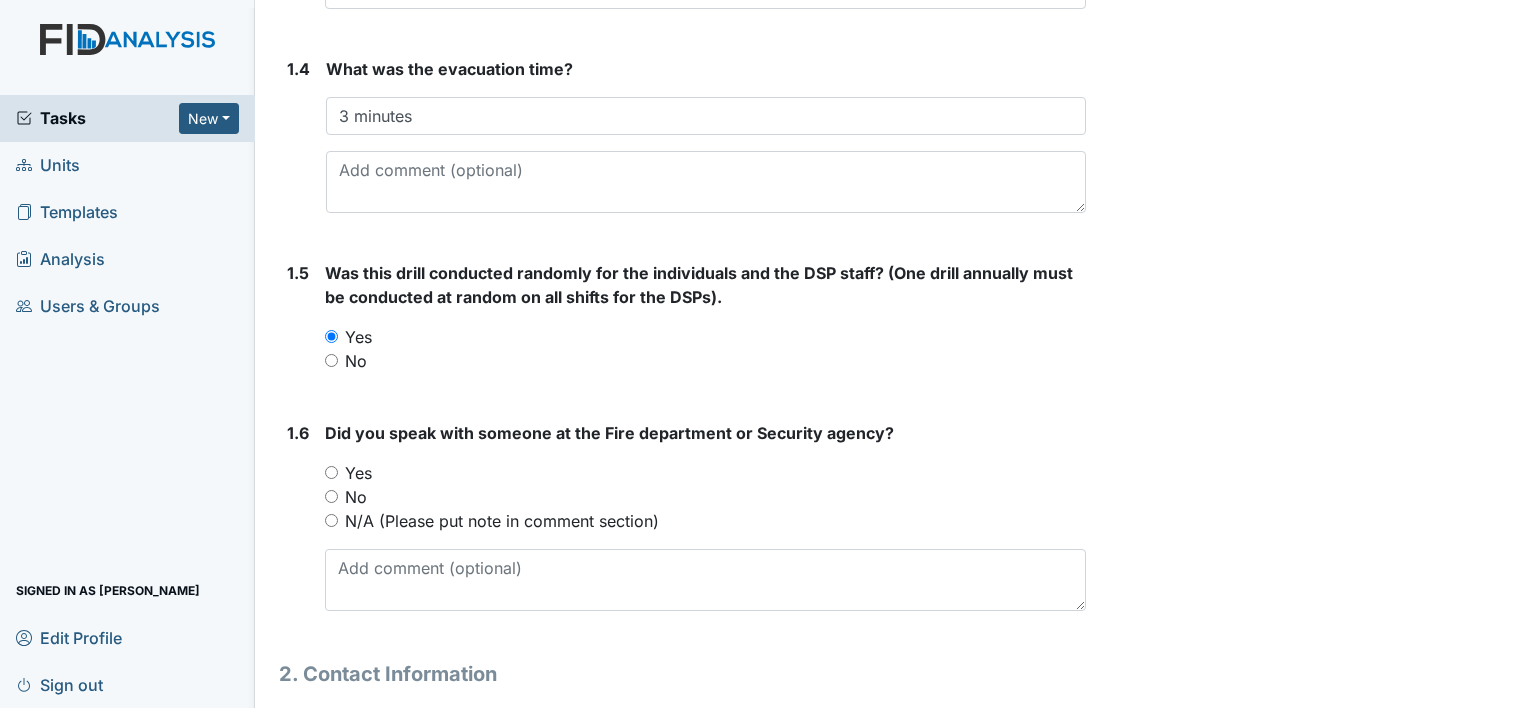 click on "Yes" at bounding box center [331, 472] 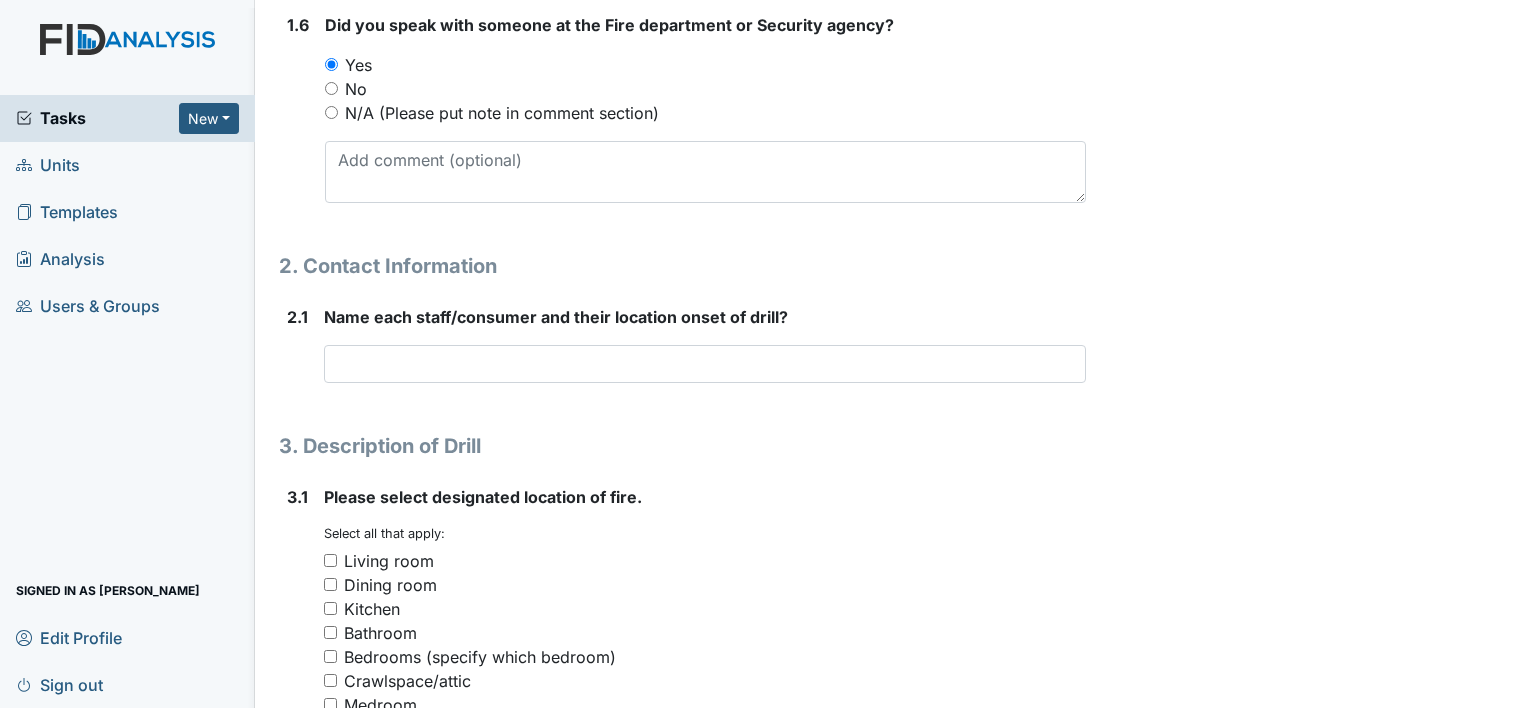 scroll, scrollTop: 1159, scrollLeft: 0, axis: vertical 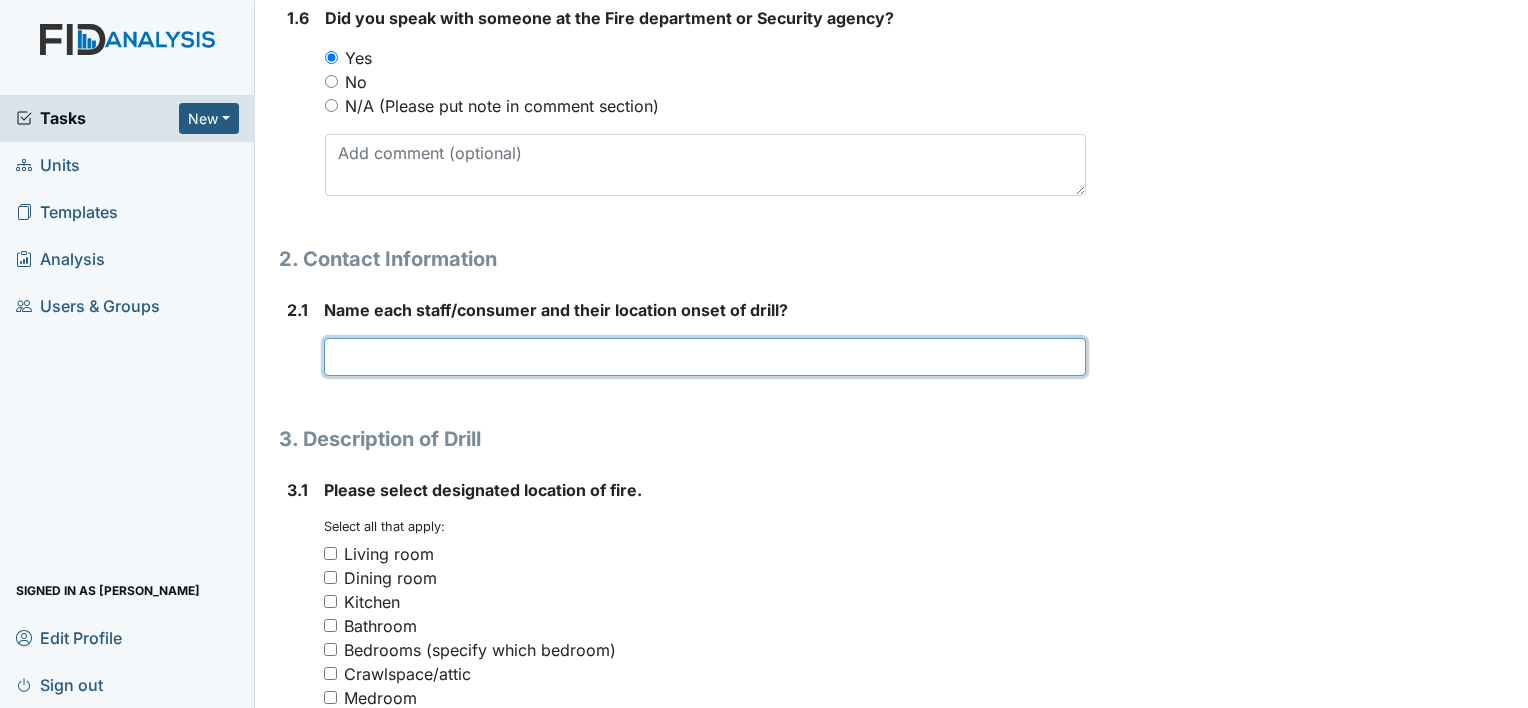 click at bounding box center [705, 357] 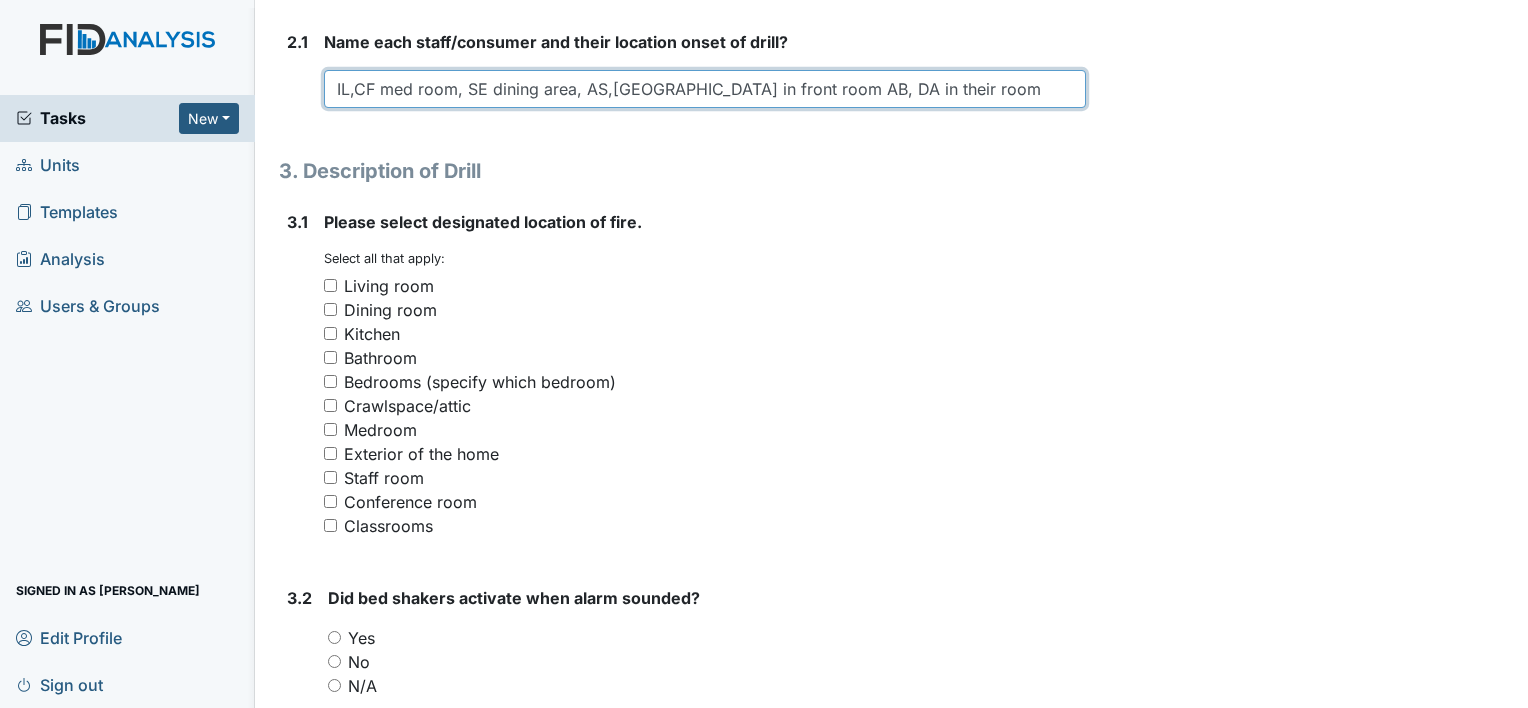 scroll, scrollTop: 1428, scrollLeft: 0, axis: vertical 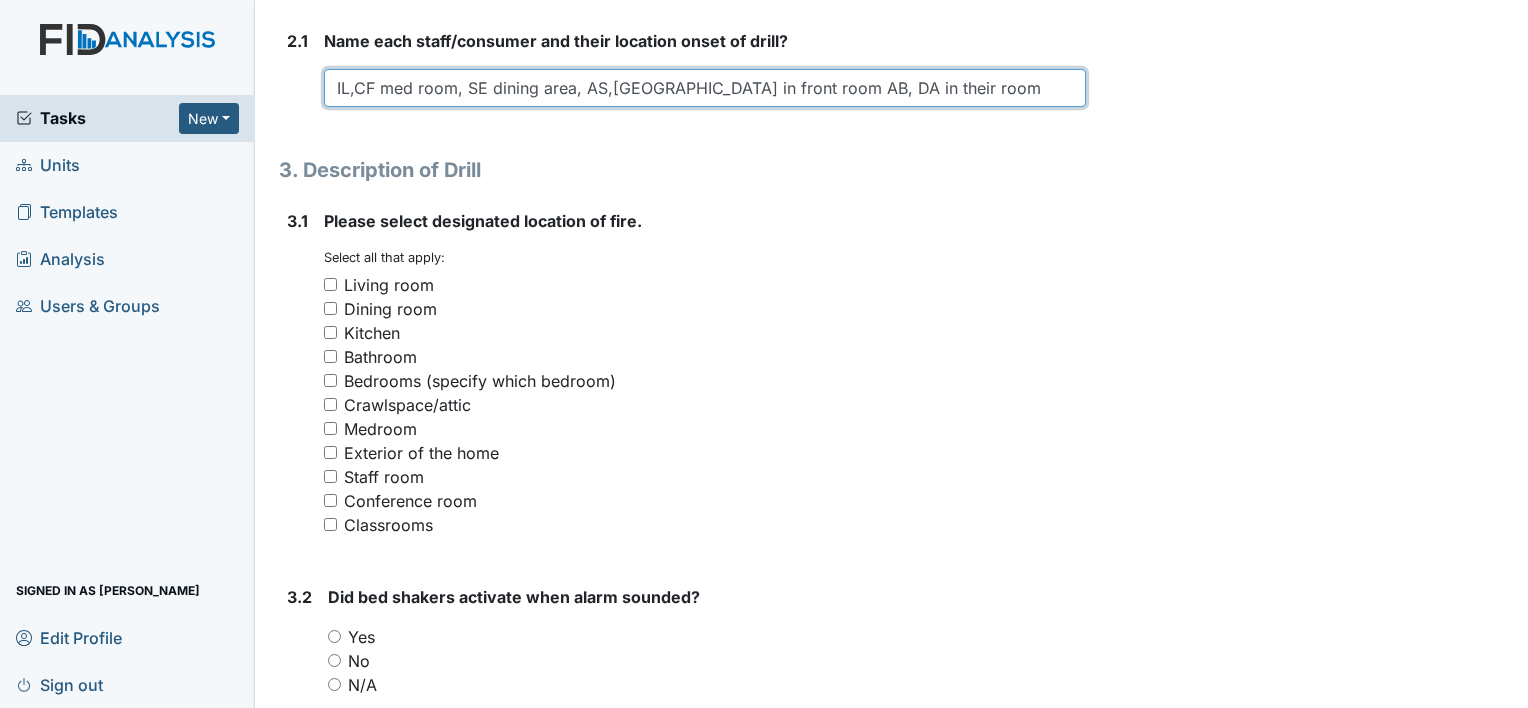 type on "IL,CF med room, SE dining area, AS,KS in front room AB, DA in their room" 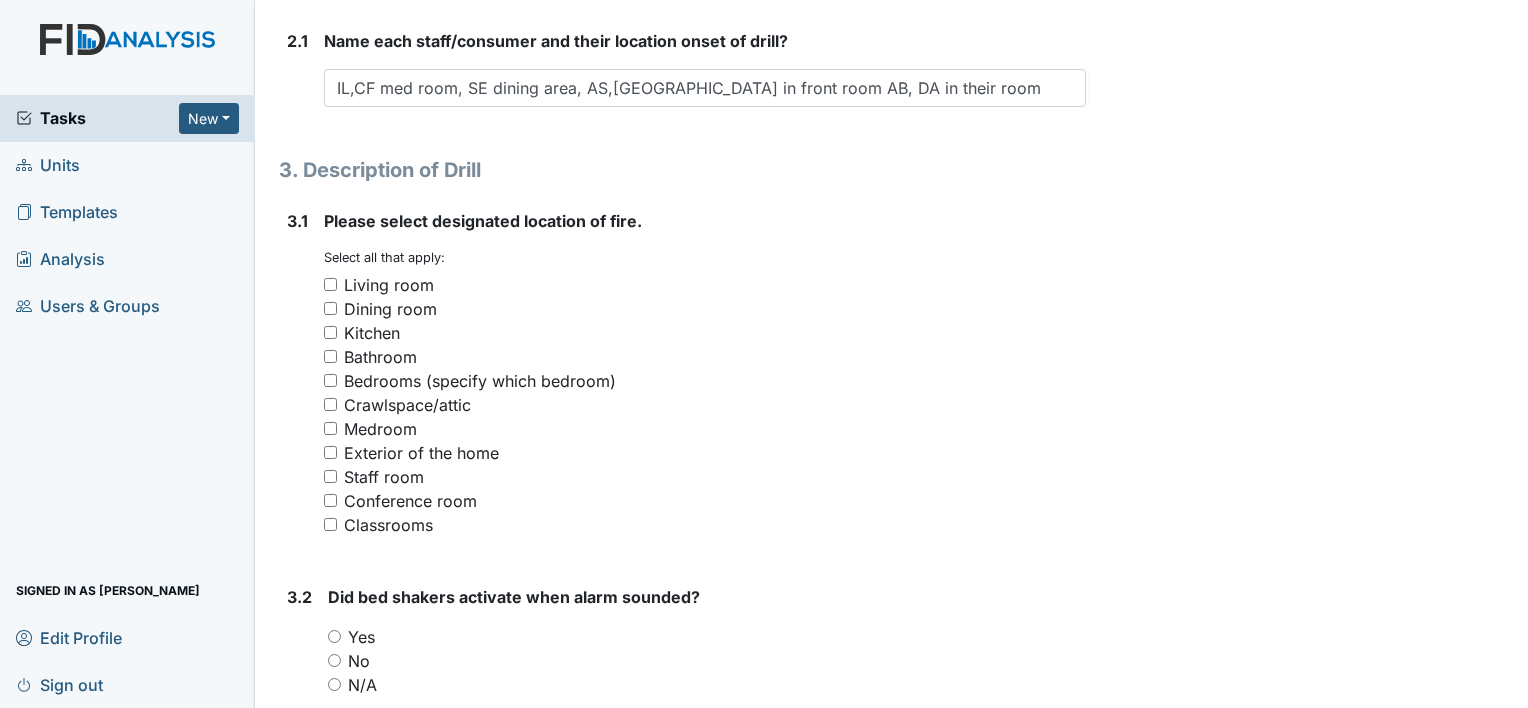click on "Dining room" at bounding box center (330, 308) 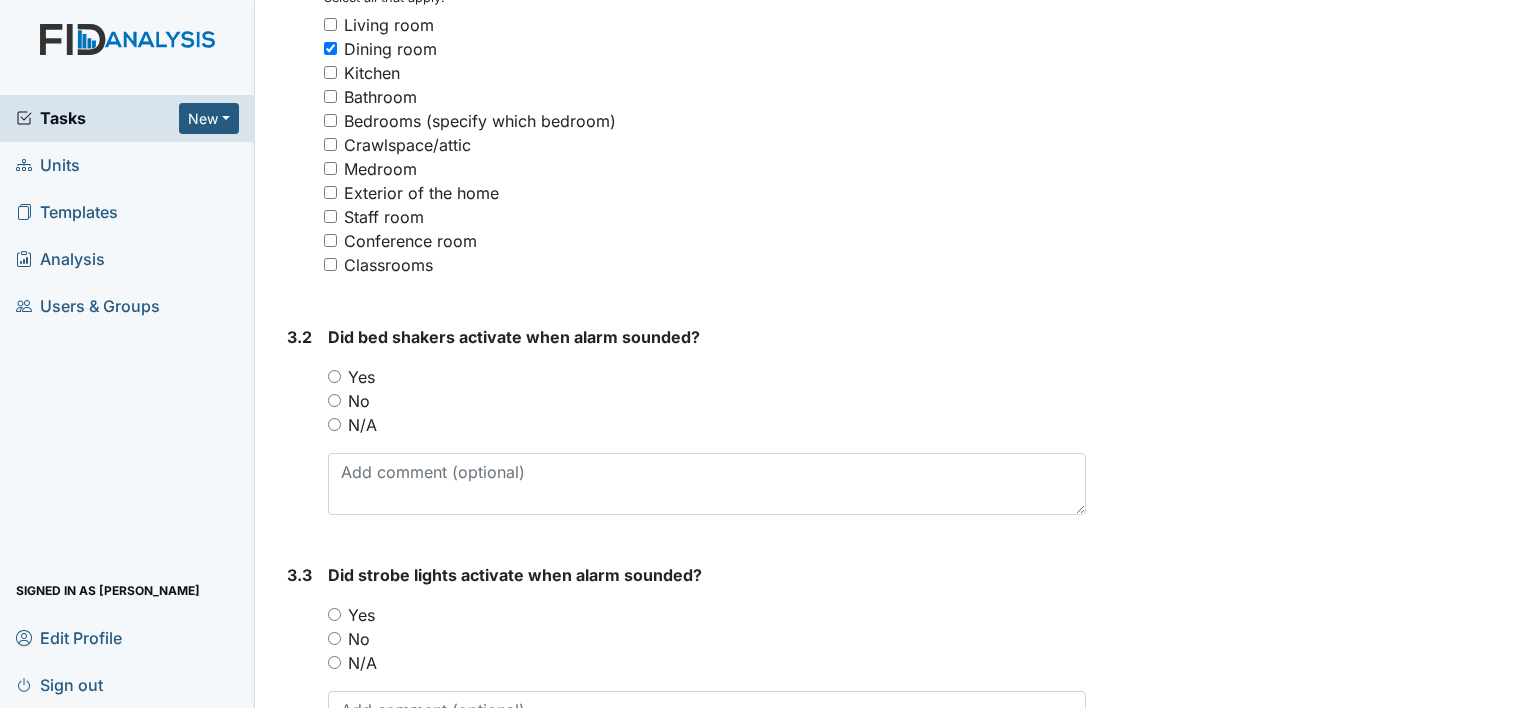 scroll, scrollTop: 1752, scrollLeft: 0, axis: vertical 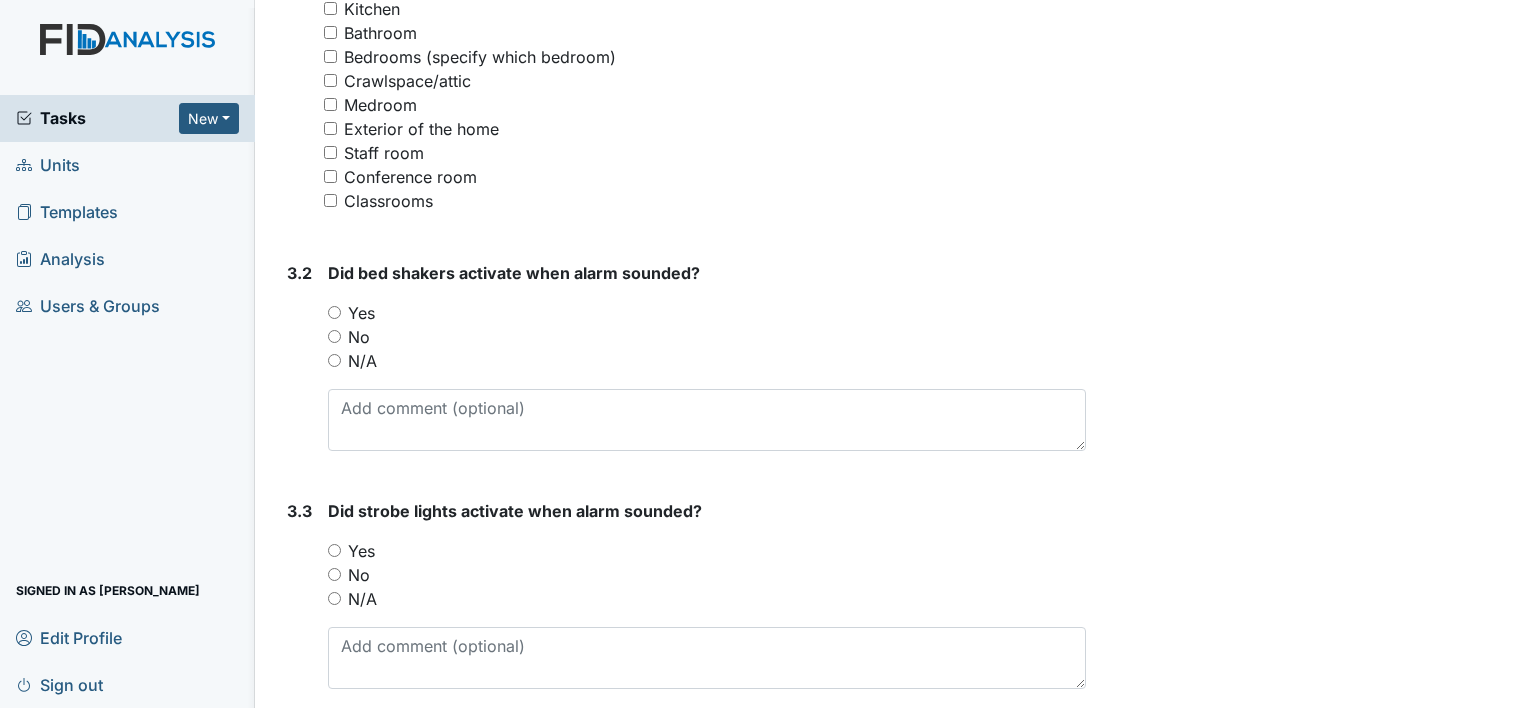 click on "Yes" at bounding box center (334, 312) 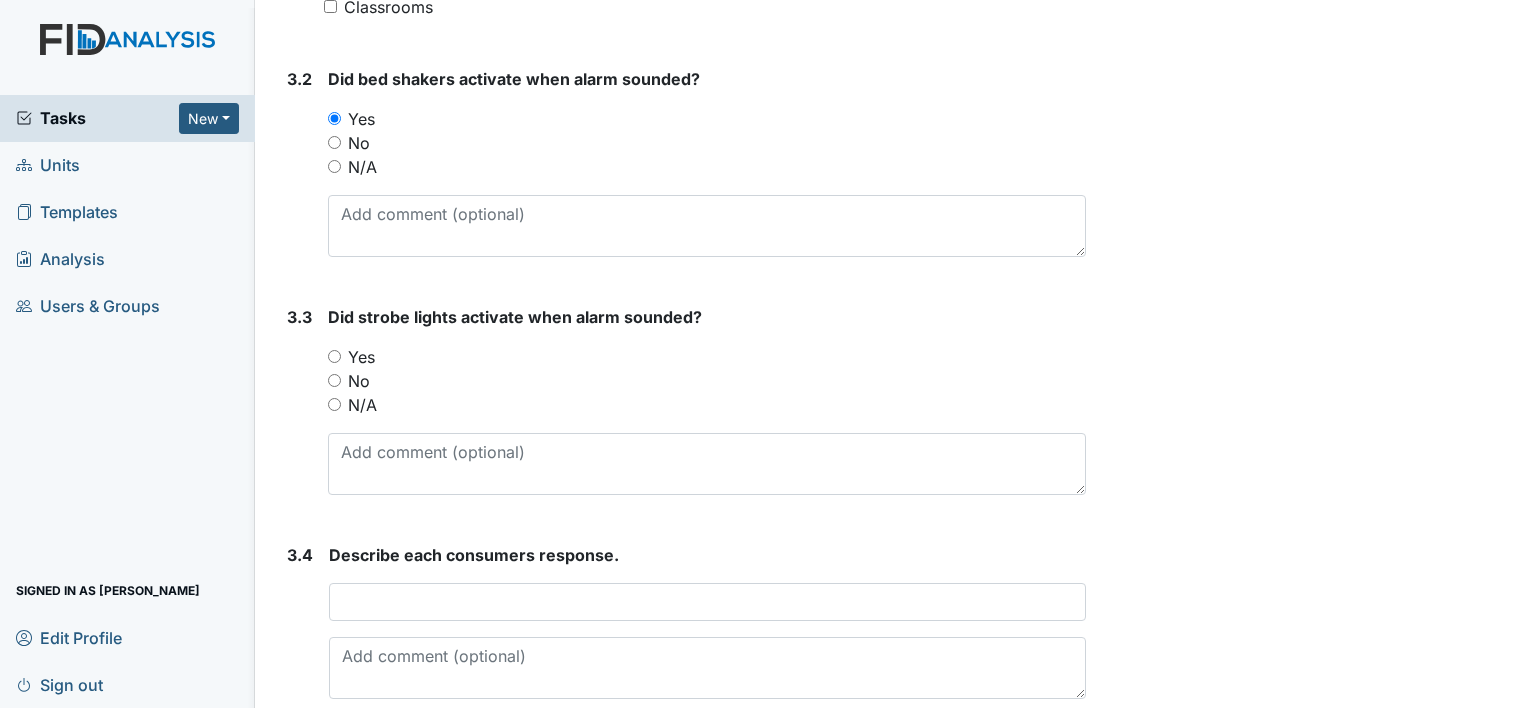 scroll, scrollTop: 1954, scrollLeft: 0, axis: vertical 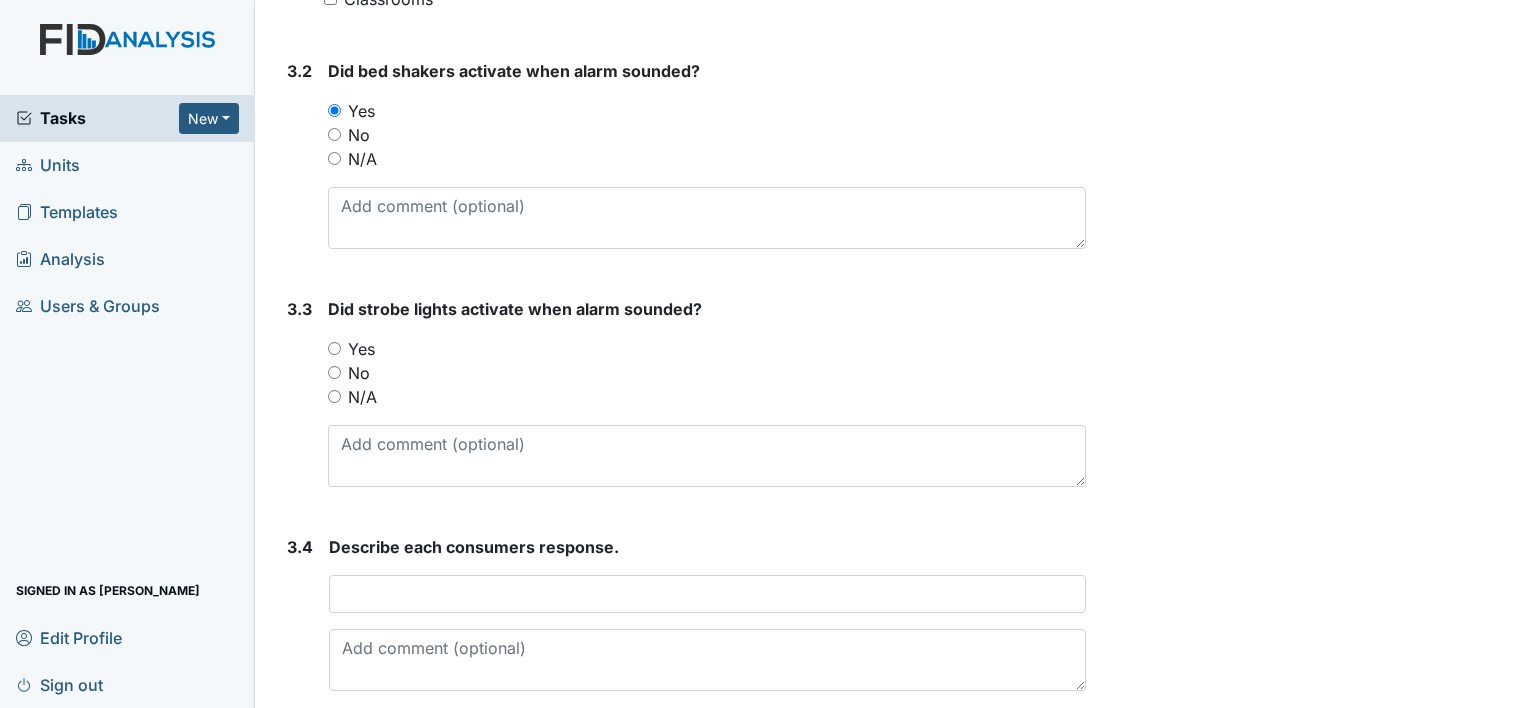 click on "Yes" at bounding box center [334, 348] 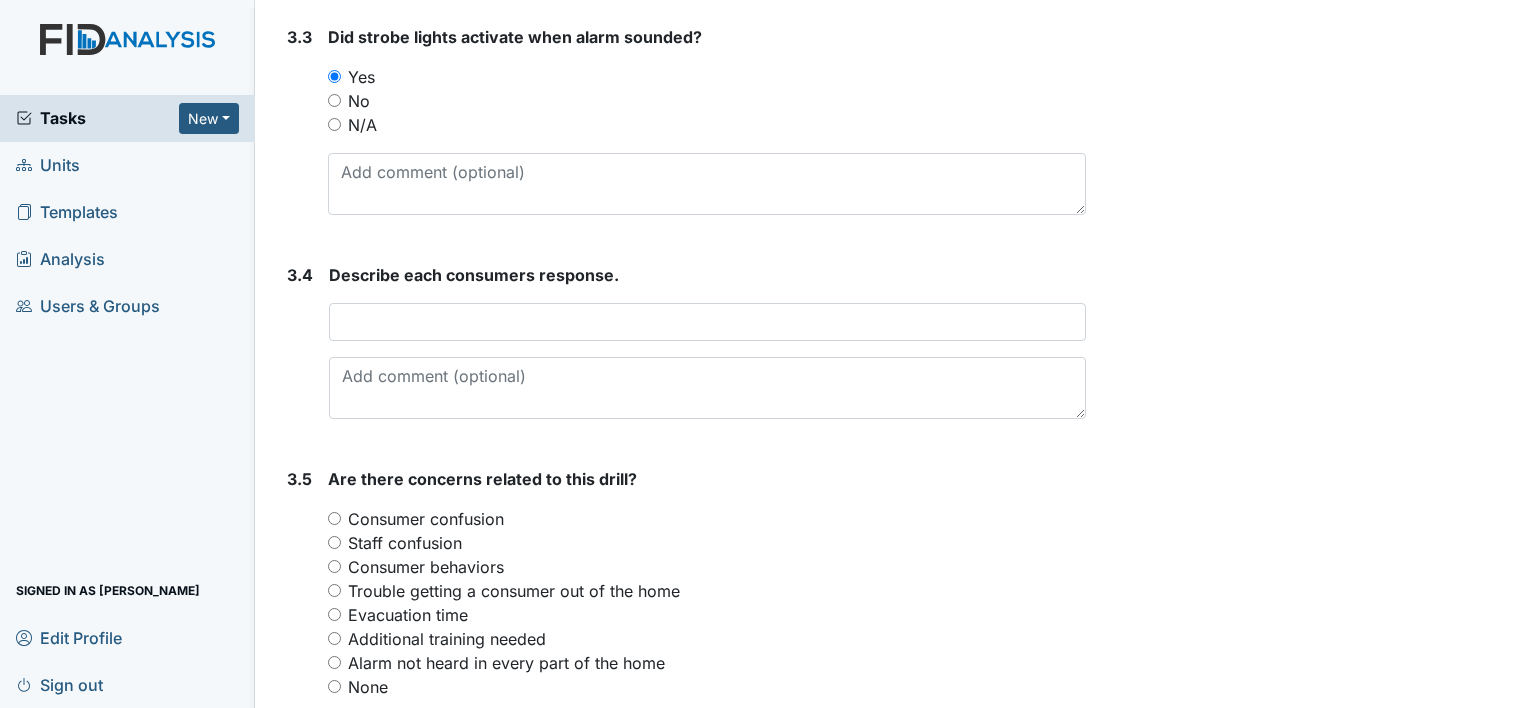 scroll, scrollTop: 2235, scrollLeft: 0, axis: vertical 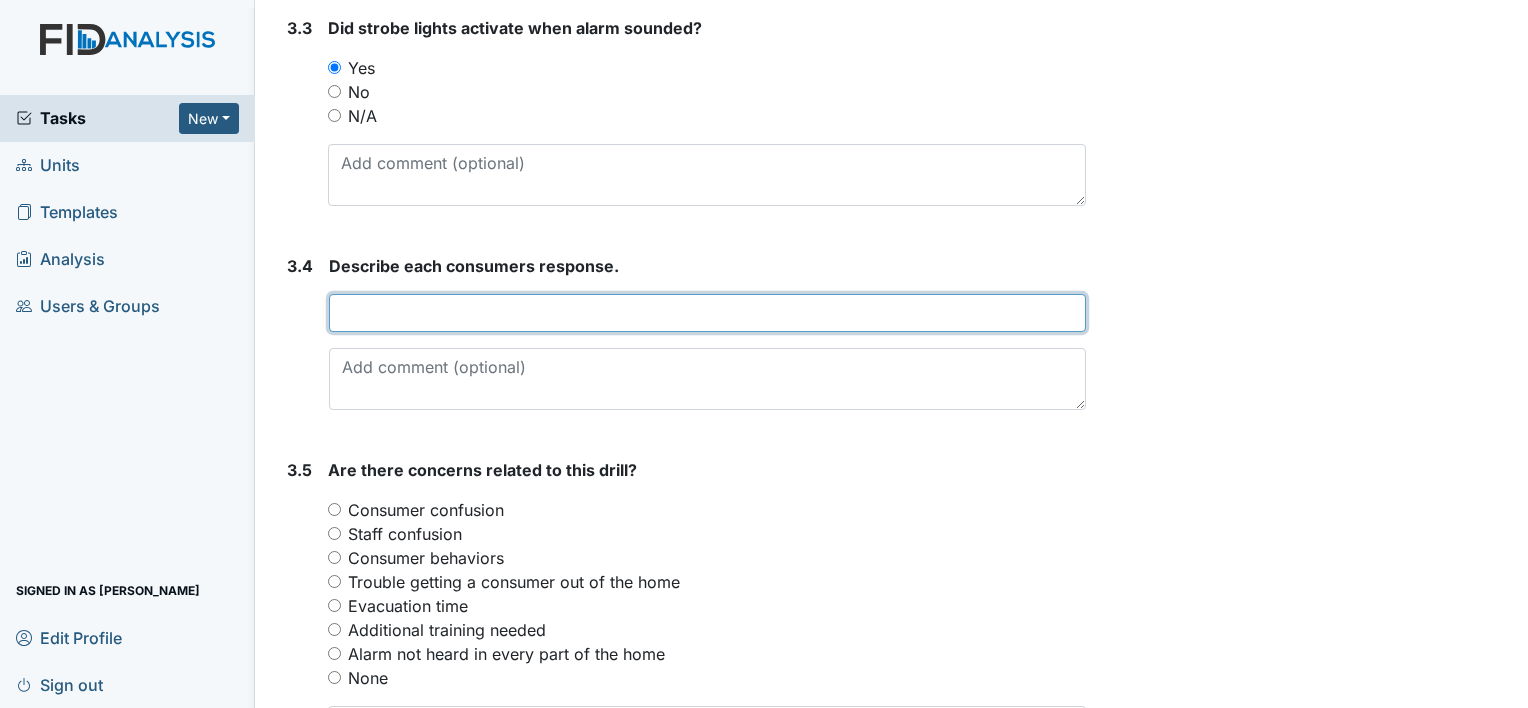 click at bounding box center (707, 313) 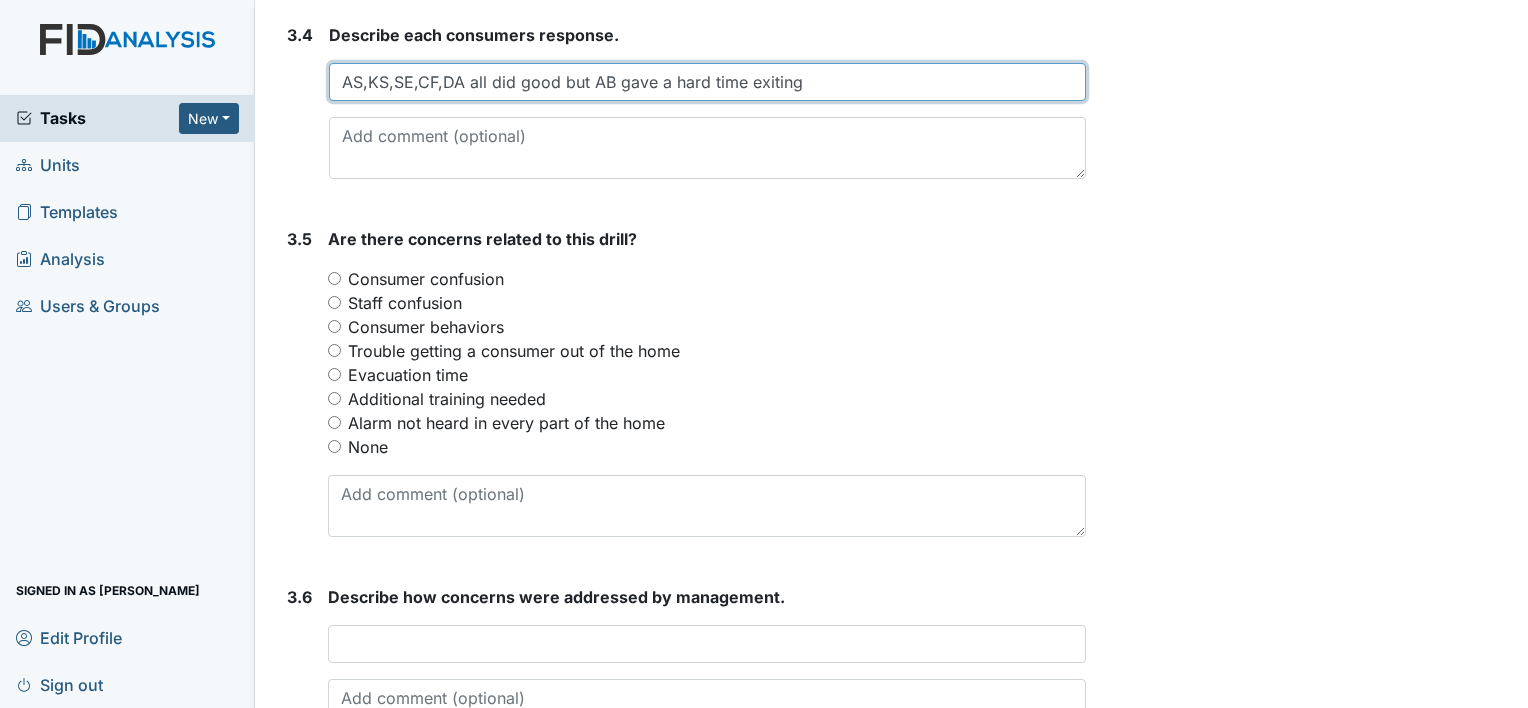 scroll, scrollTop: 2467, scrollLeft: 0, axis: vertical 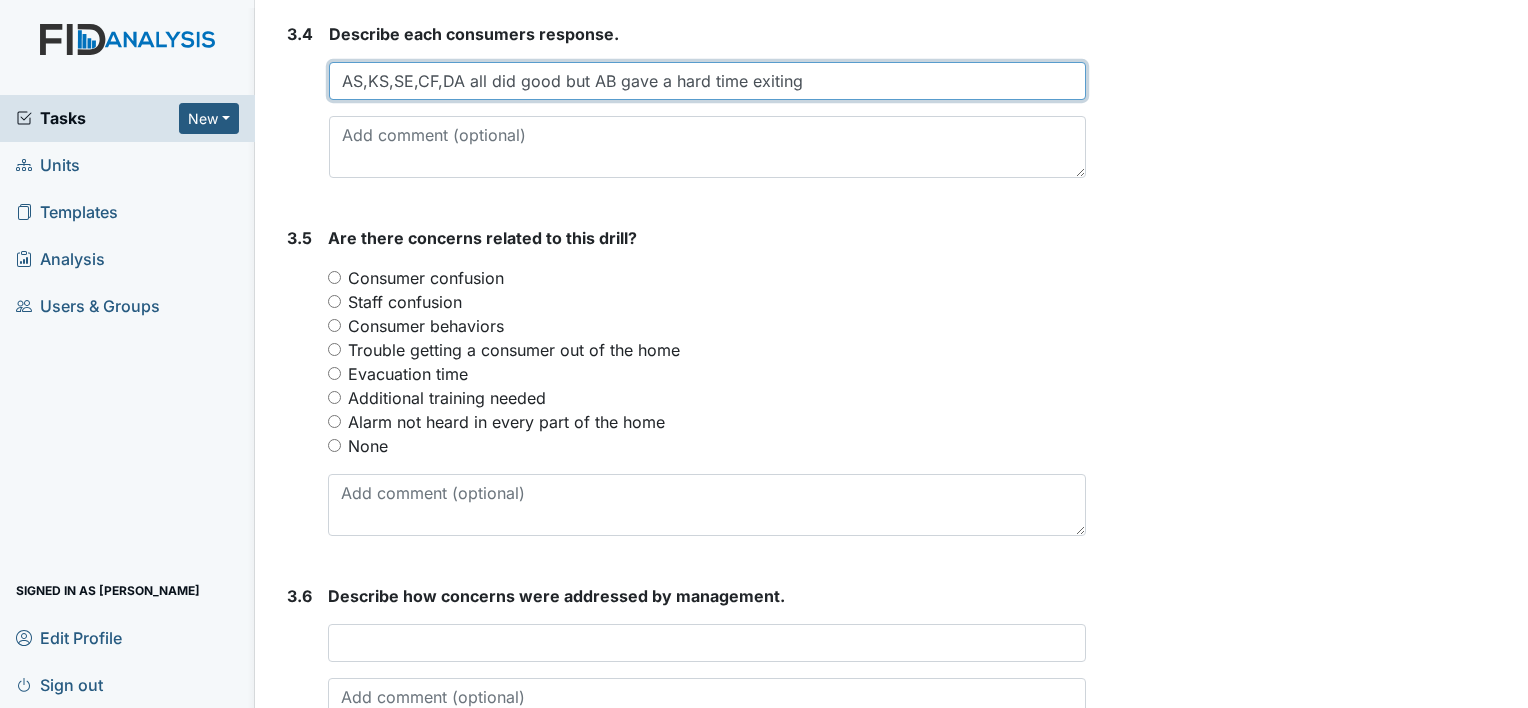 type on "AS,KS,SE,CF,DA all did good but AB gave a hard time exiting" 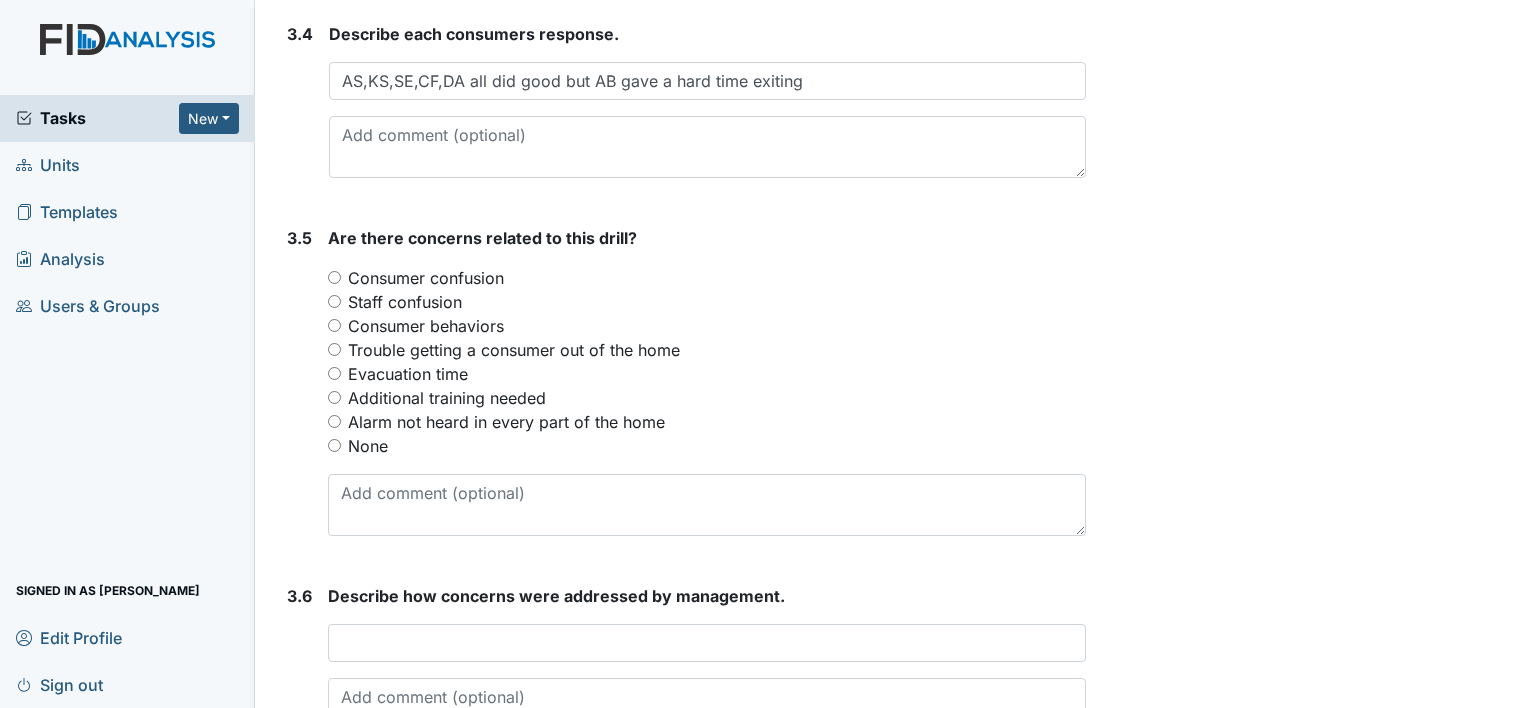 click on "Consumer confusion" at bounding box center [334, 277] 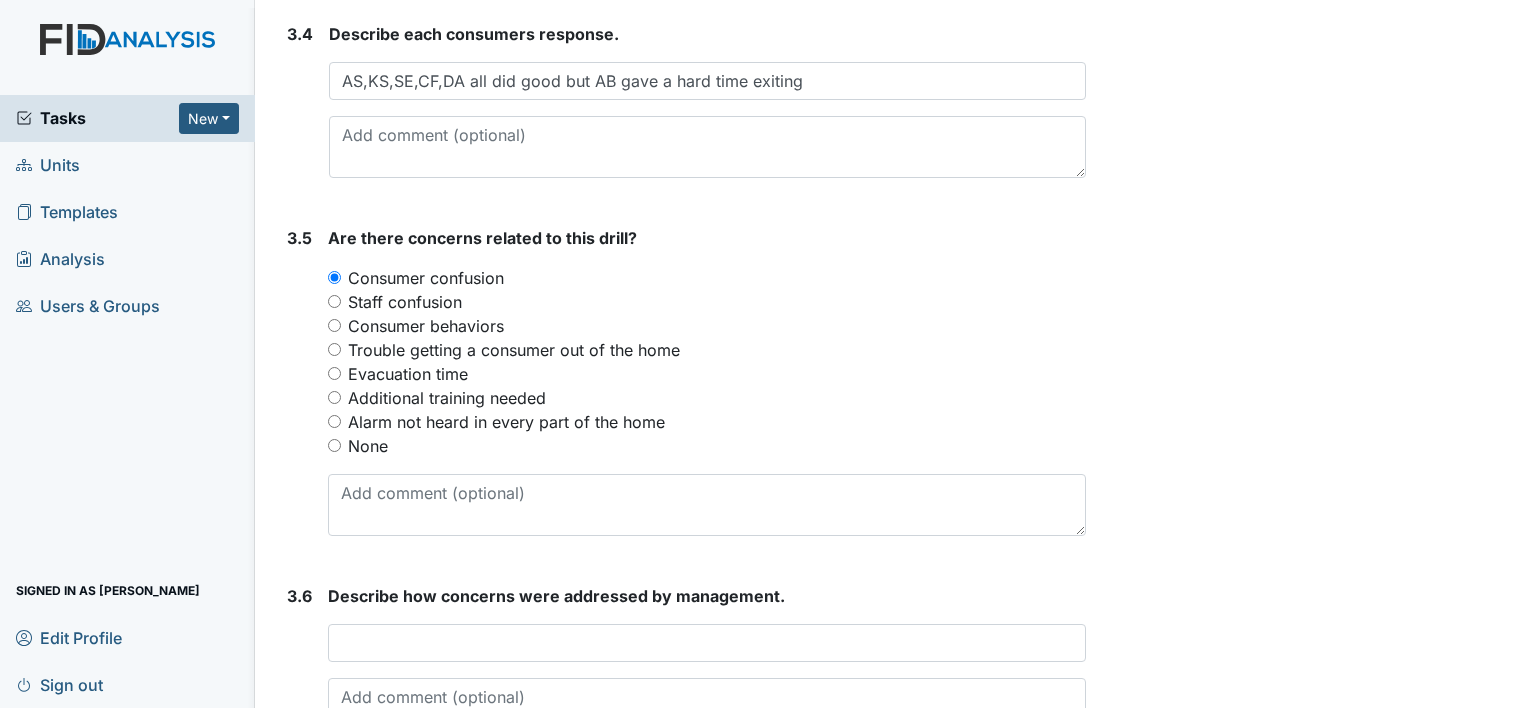scroll, scrollTop: 2596, scrollLeft: 0, axis: vertical 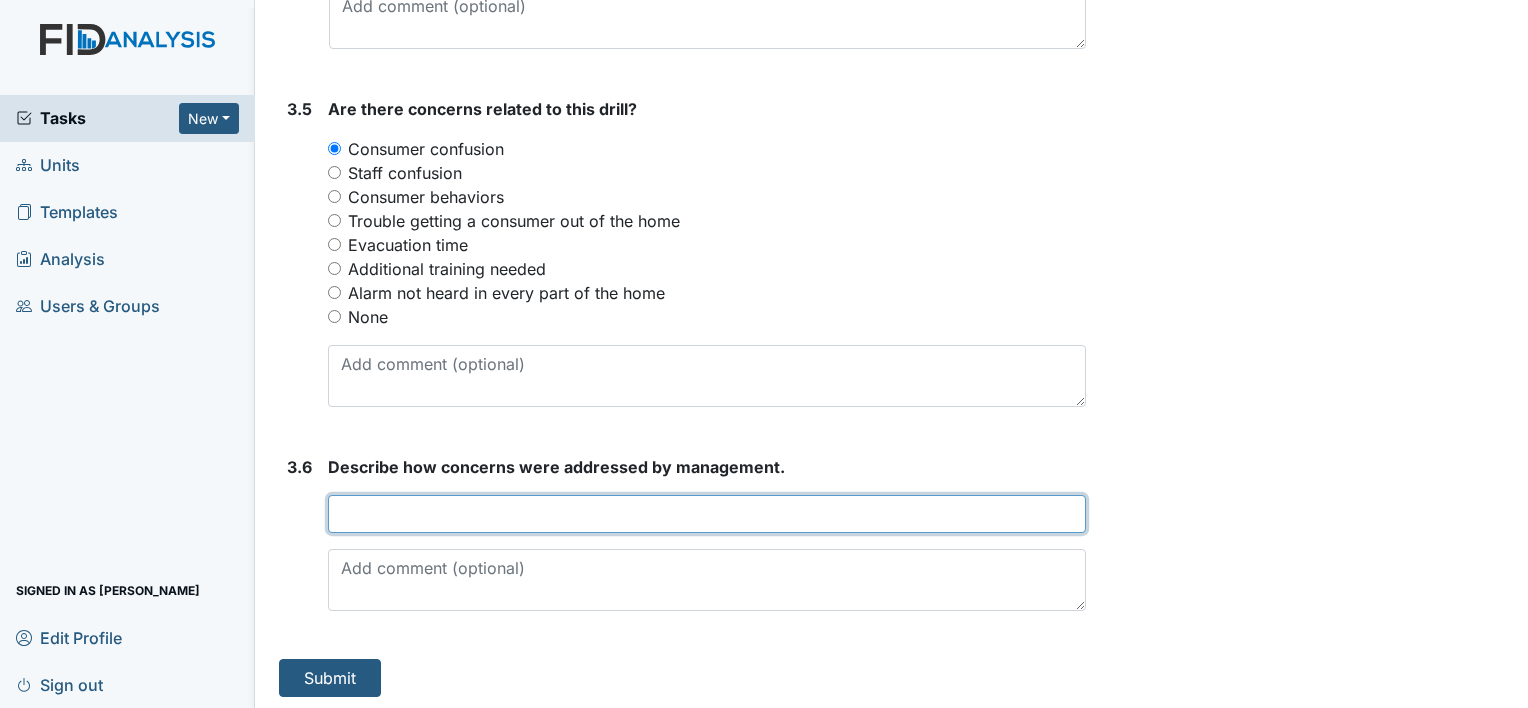 click at bounding box center (707, 514) 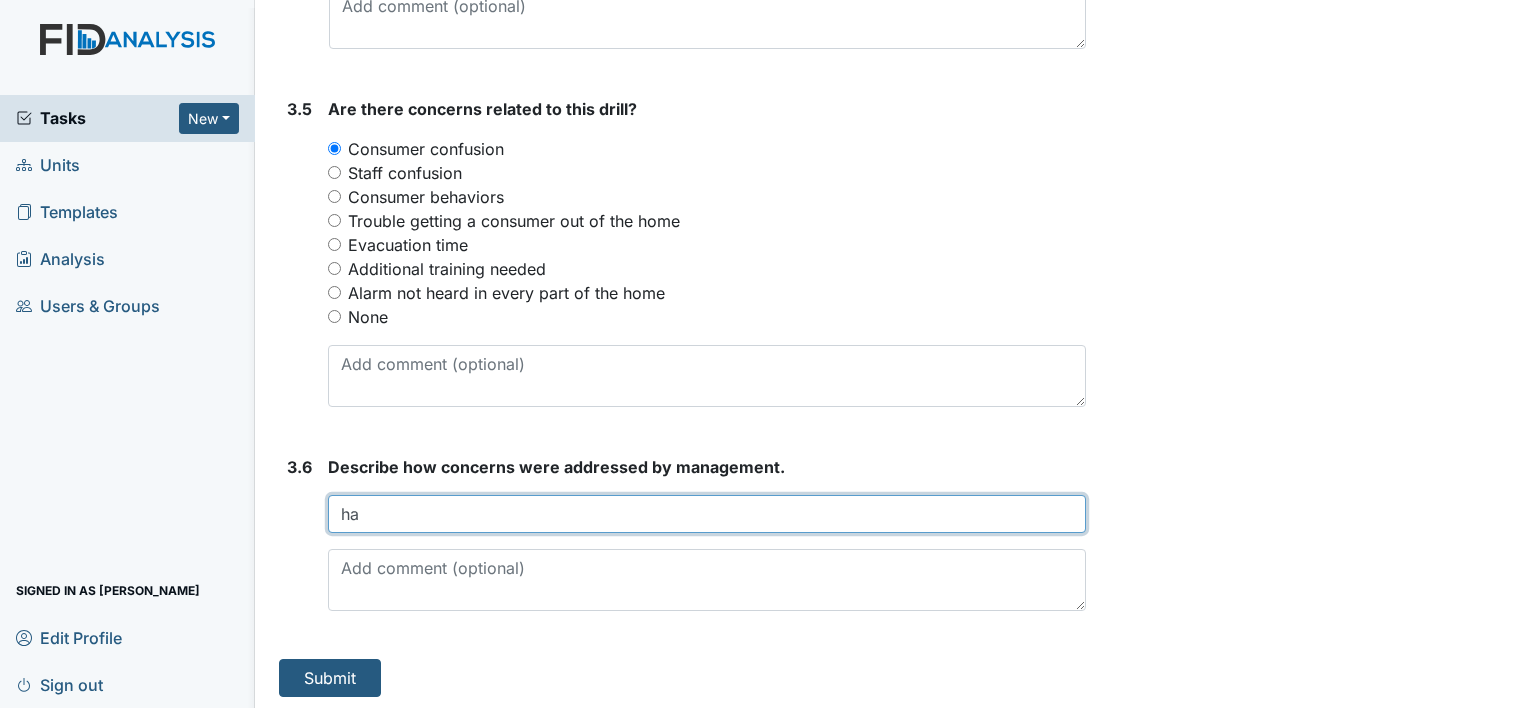type on "h" 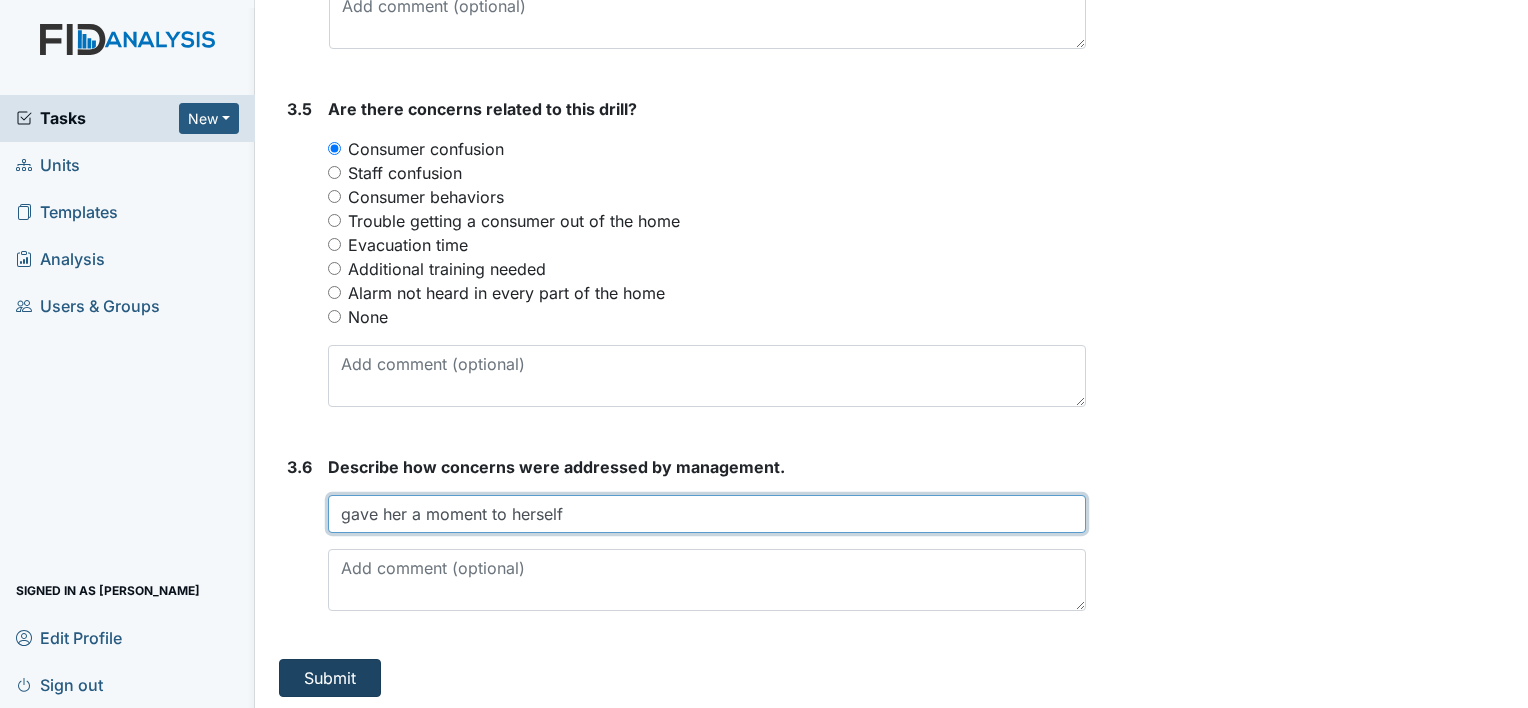 type on "gave her a moment to herself" 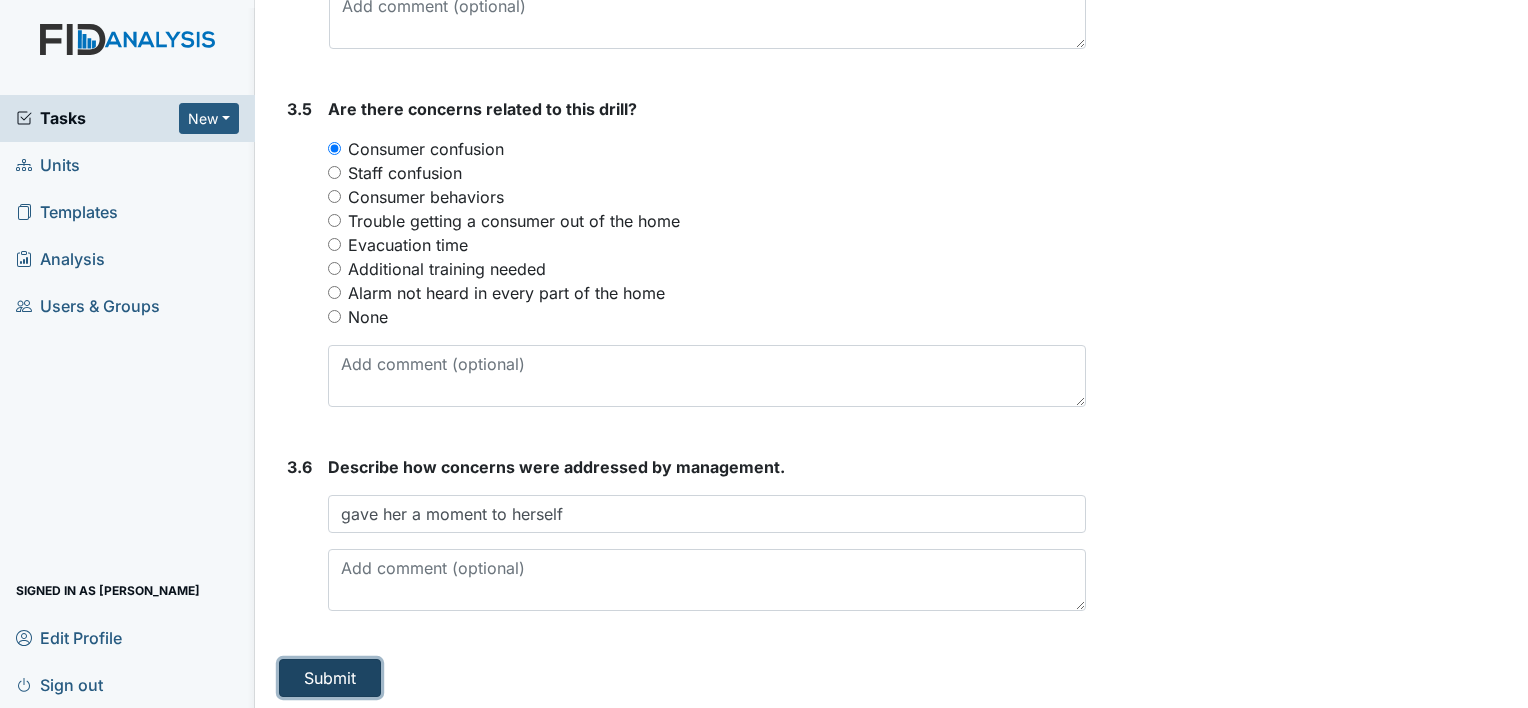click on "Submit" at bounding box center [330, 678] 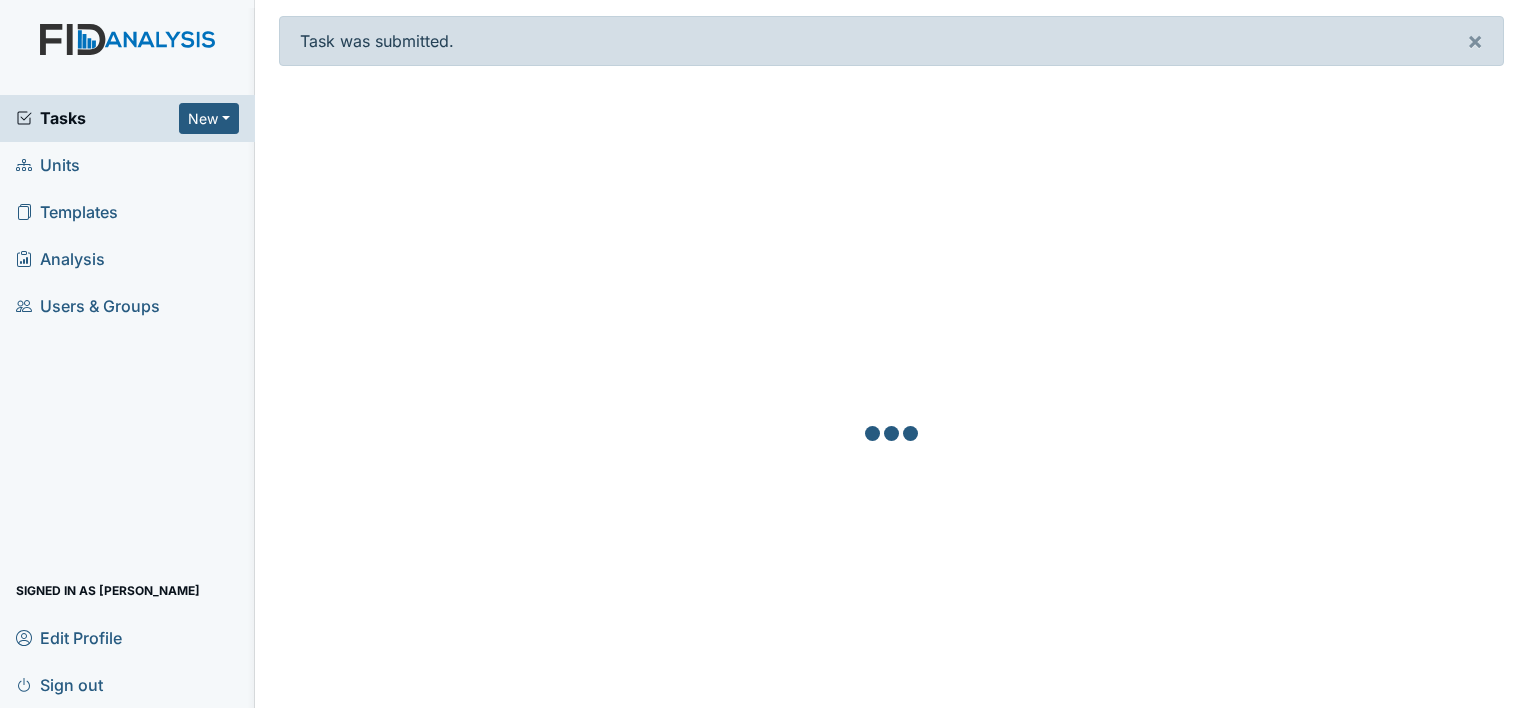 scroll, scrollTop: 0, scrollLeft: 0, axis: both 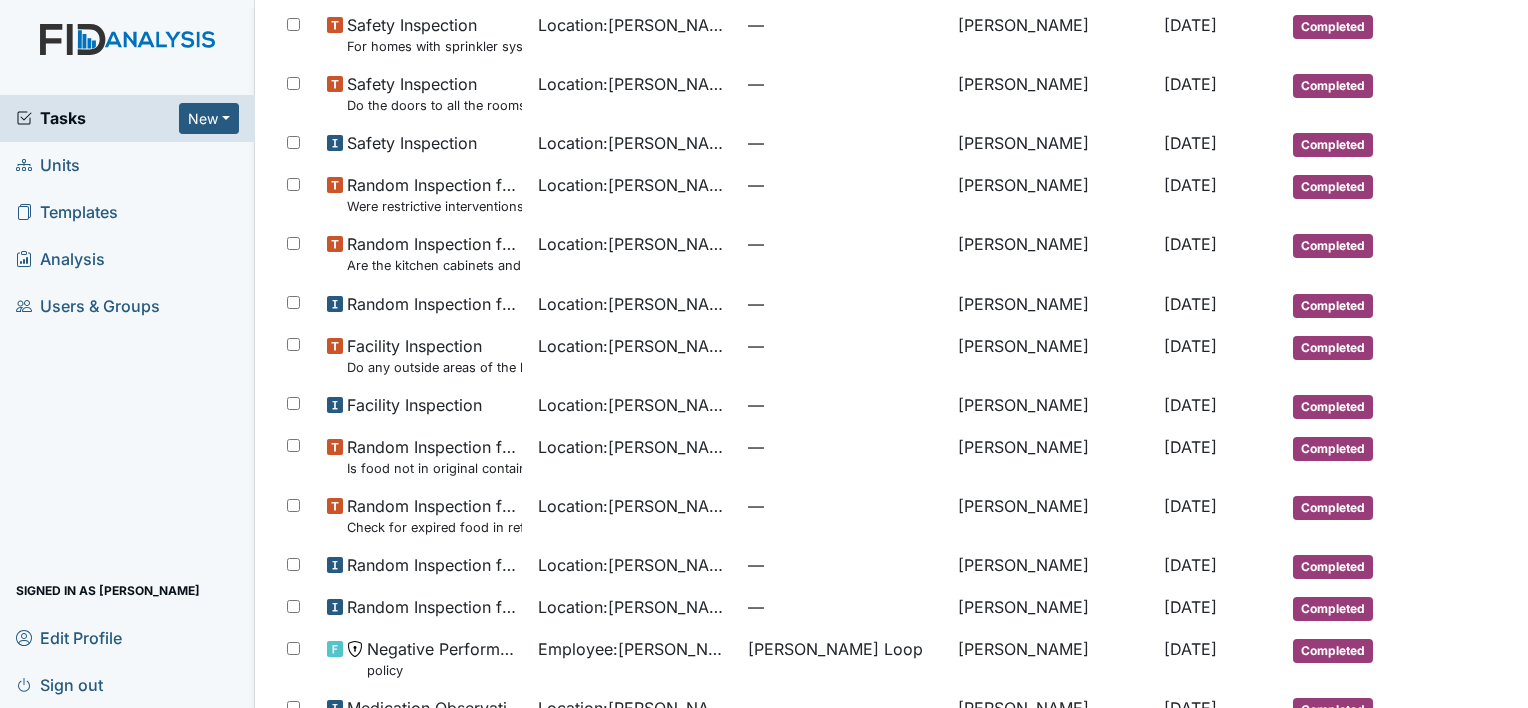 click on "Tasks" at bounding box center (97, 118) 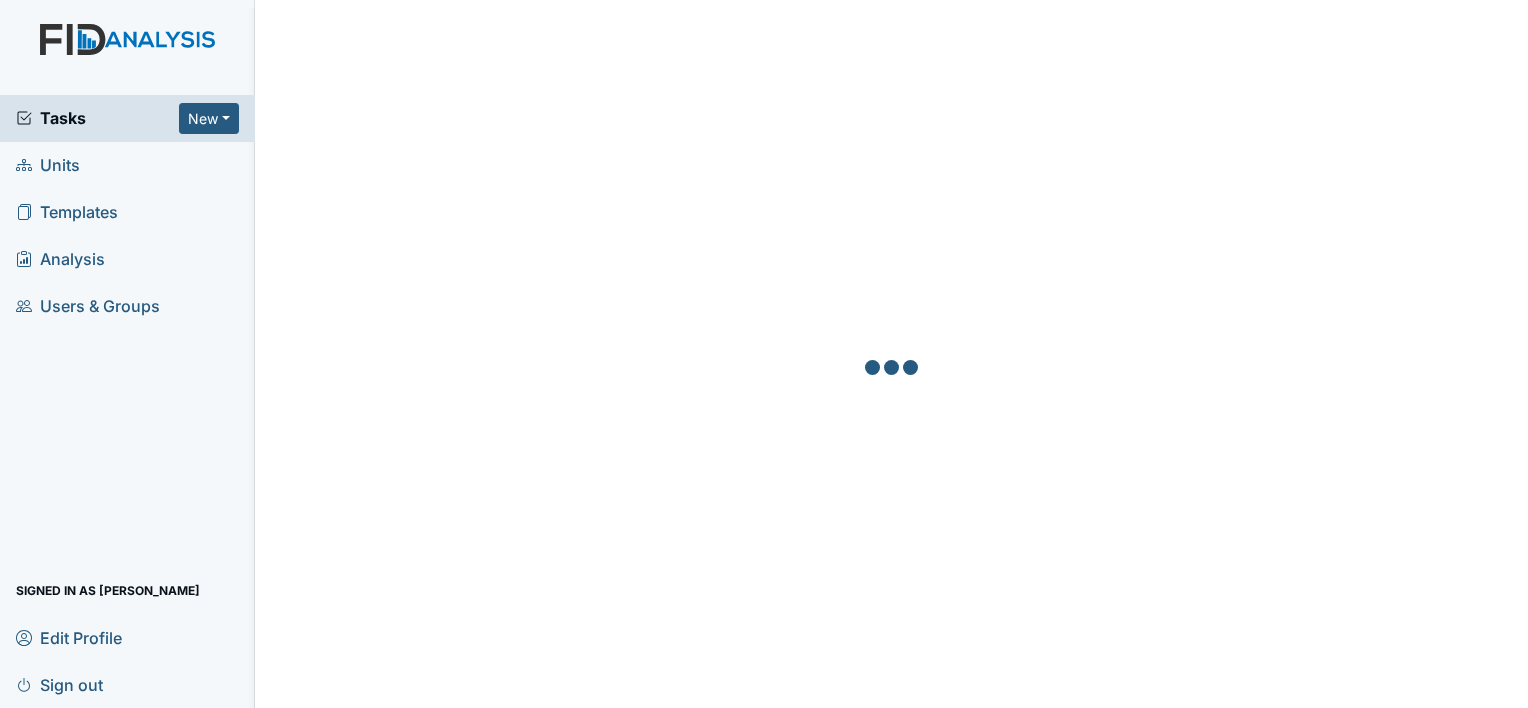 scroll, scrollTop: 0, scrollLeft: 0, axis: both 